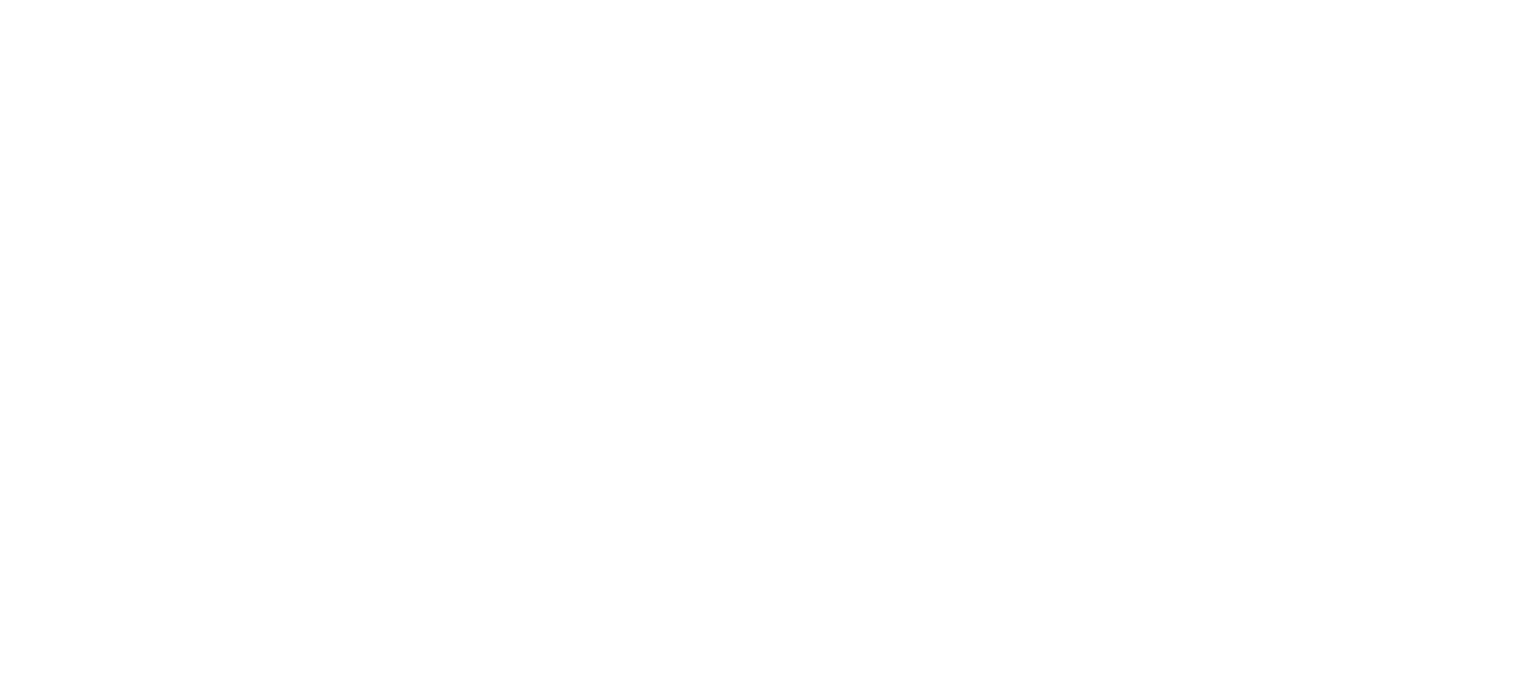 scroll, scrollTop: 0, scrollLeft: 0, axis: both 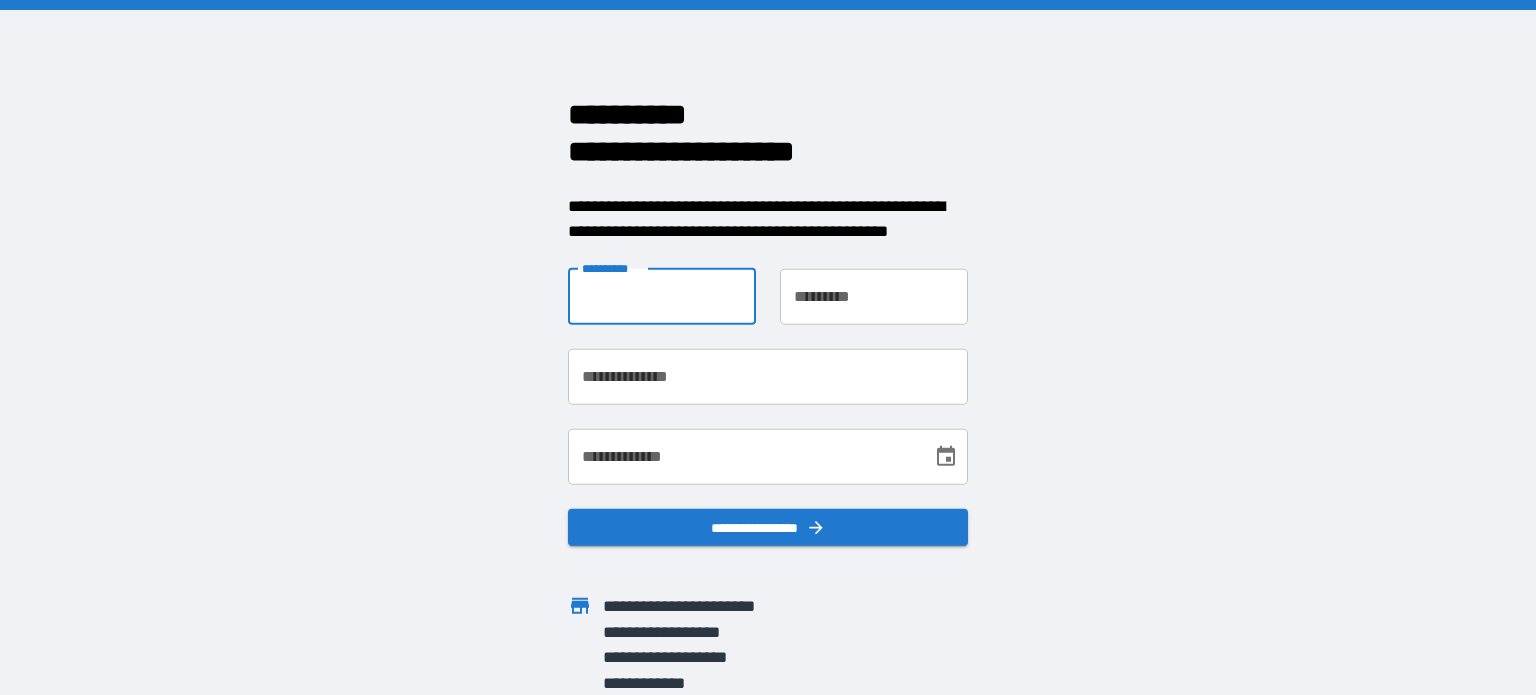 click on "**********" at bounding box center (662, 296) 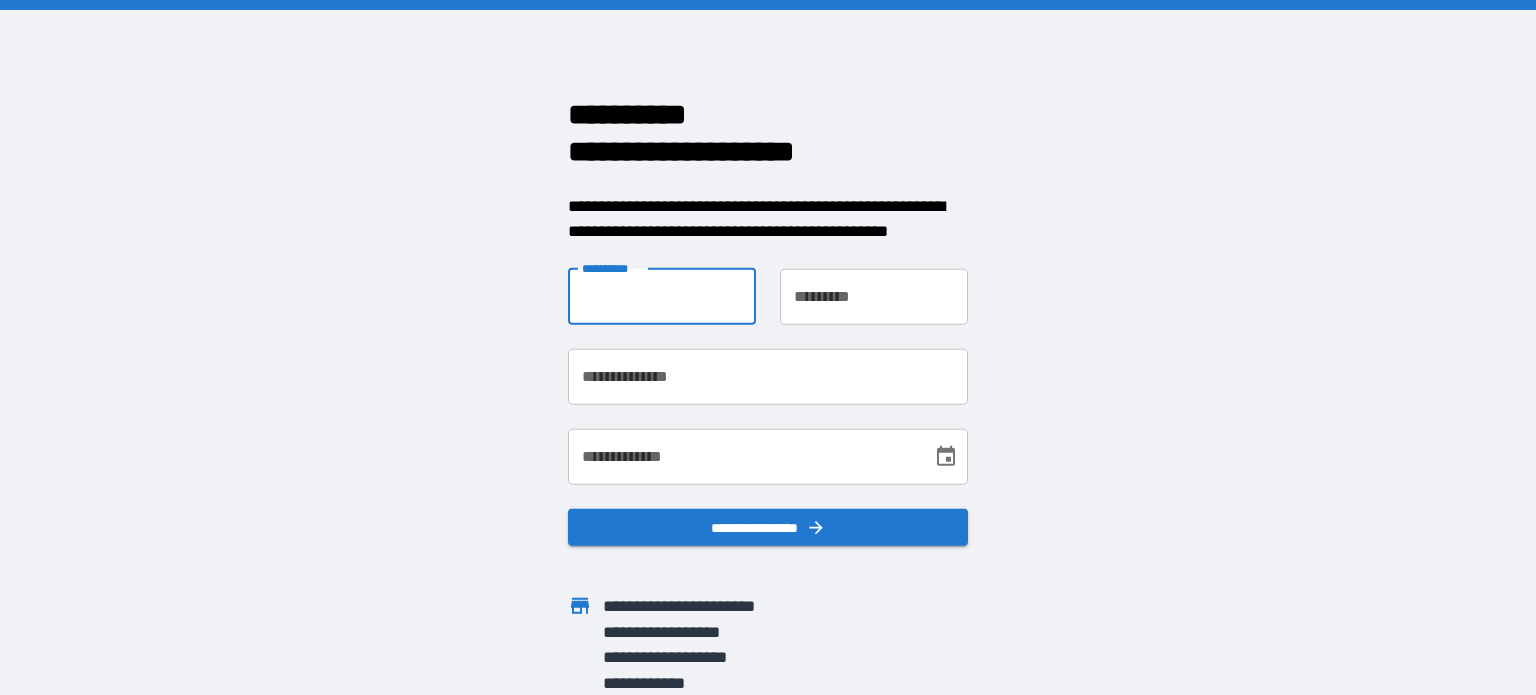 type on "*****" 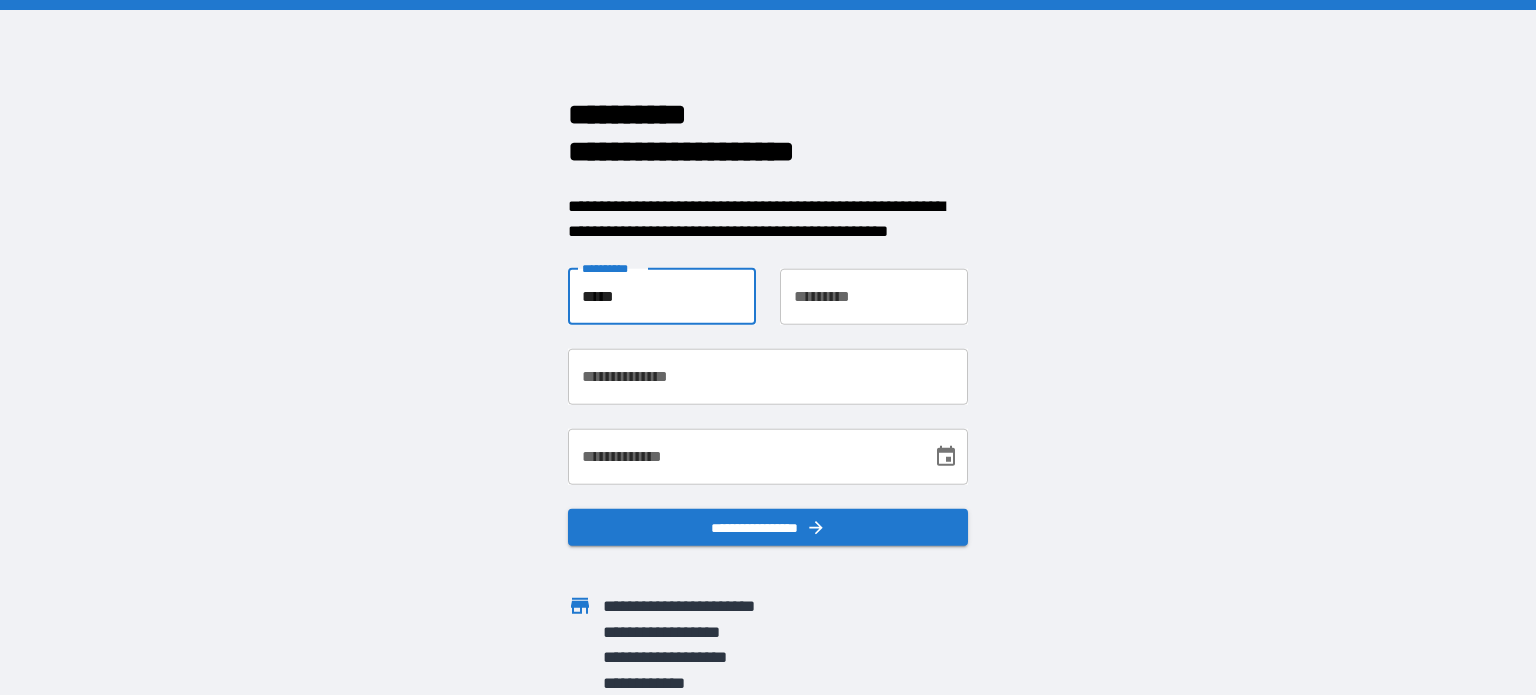 type on "*******" 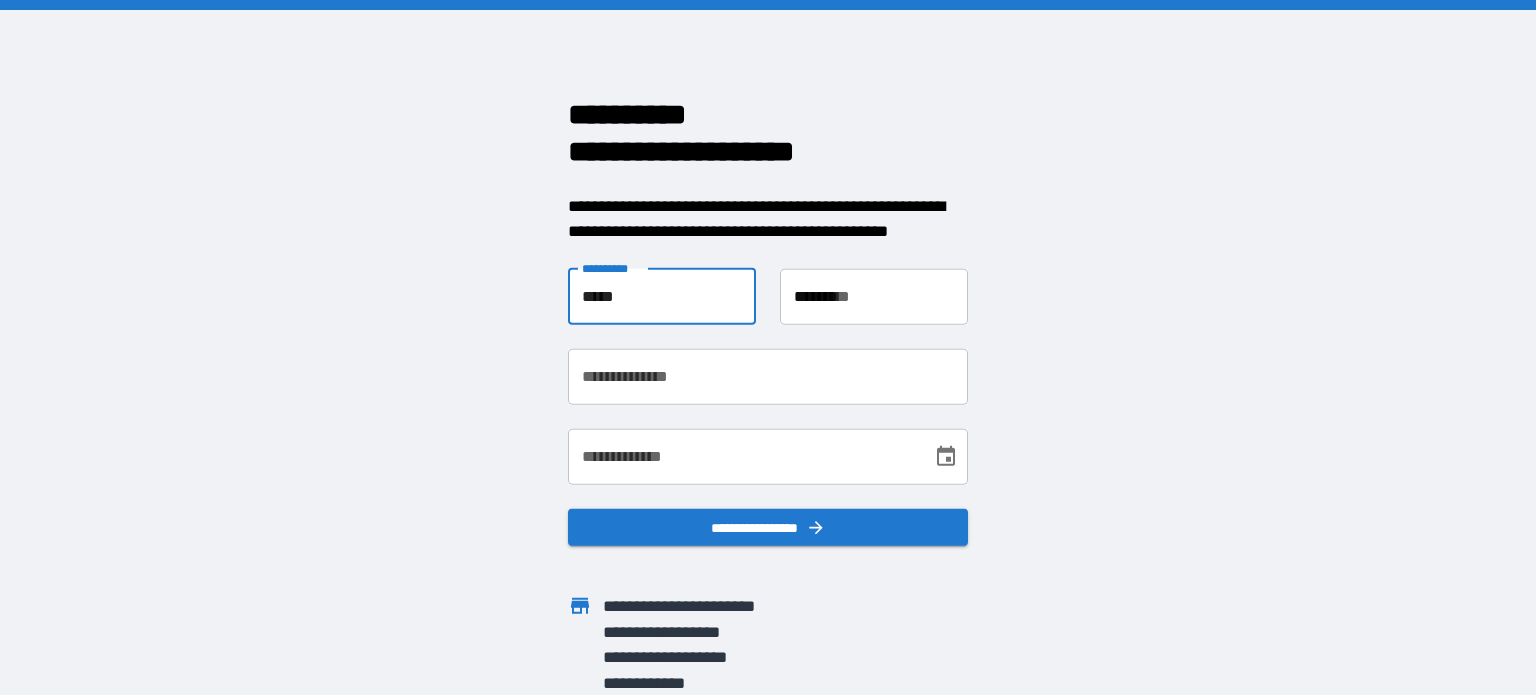 type on "**********" 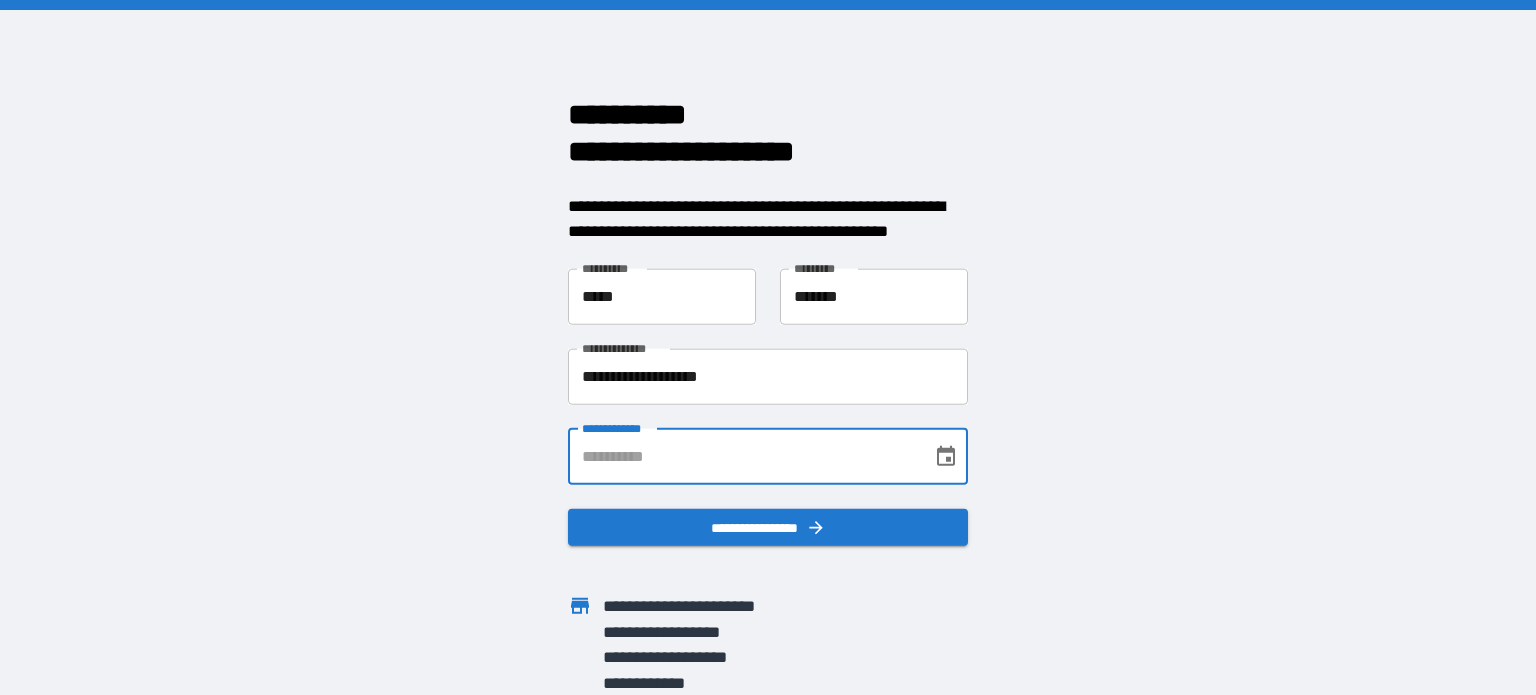 click on "**********" at bounding box center [743, 456] 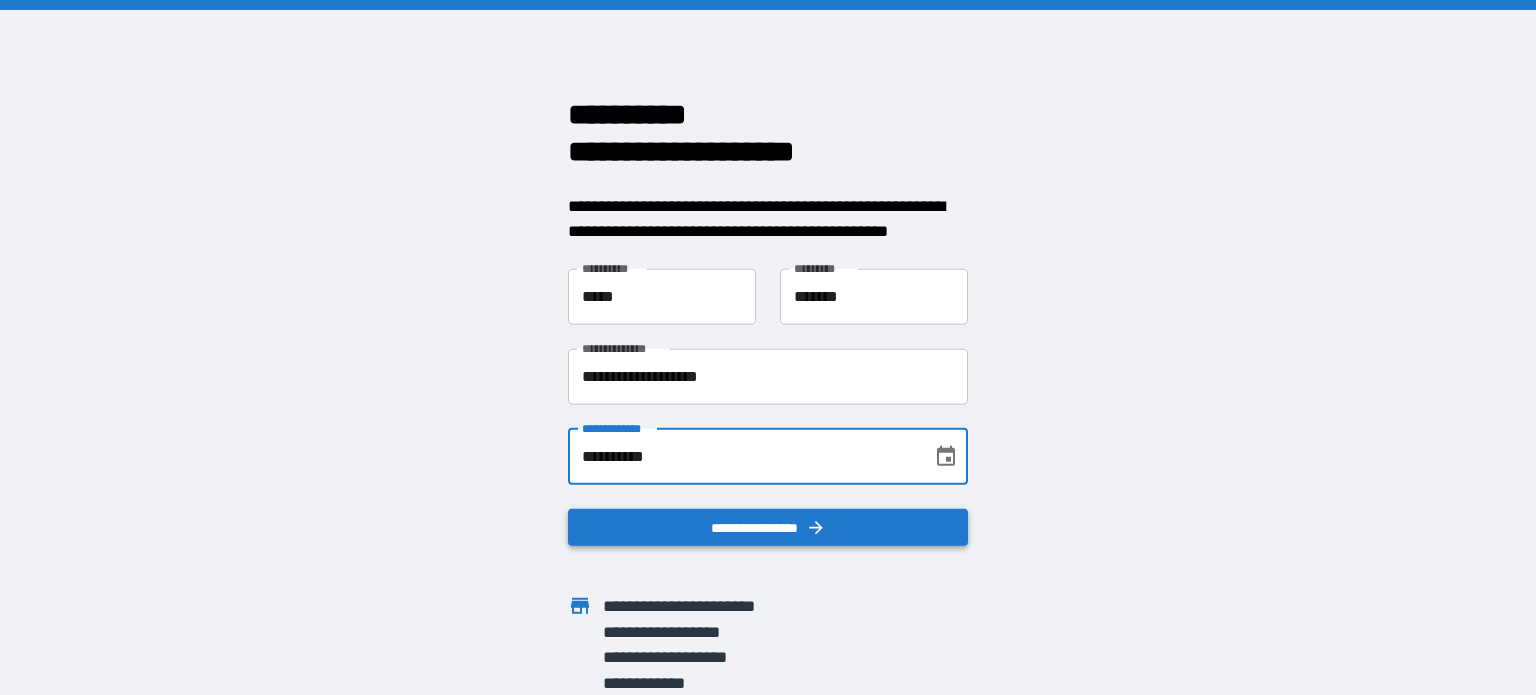 type on "**********" 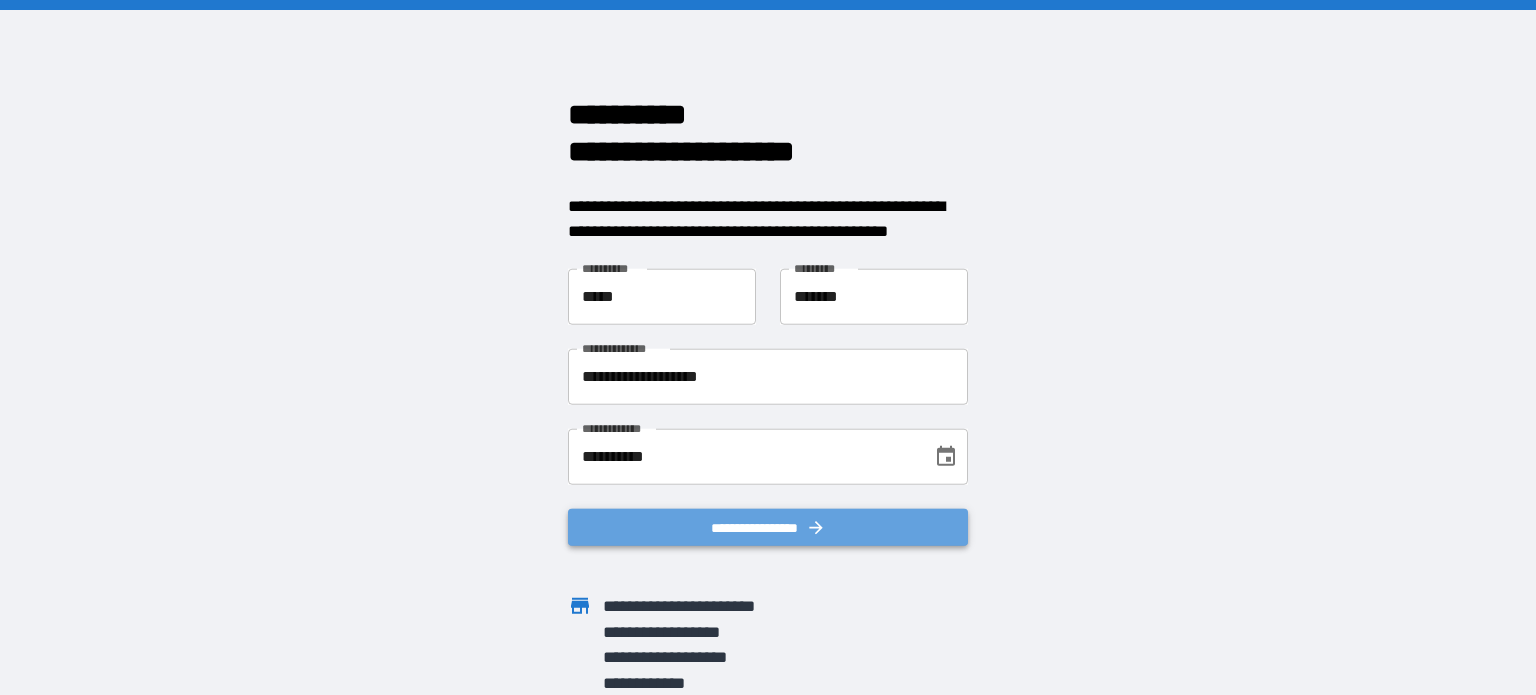 click on "**********" at bounding box center [768, 527] 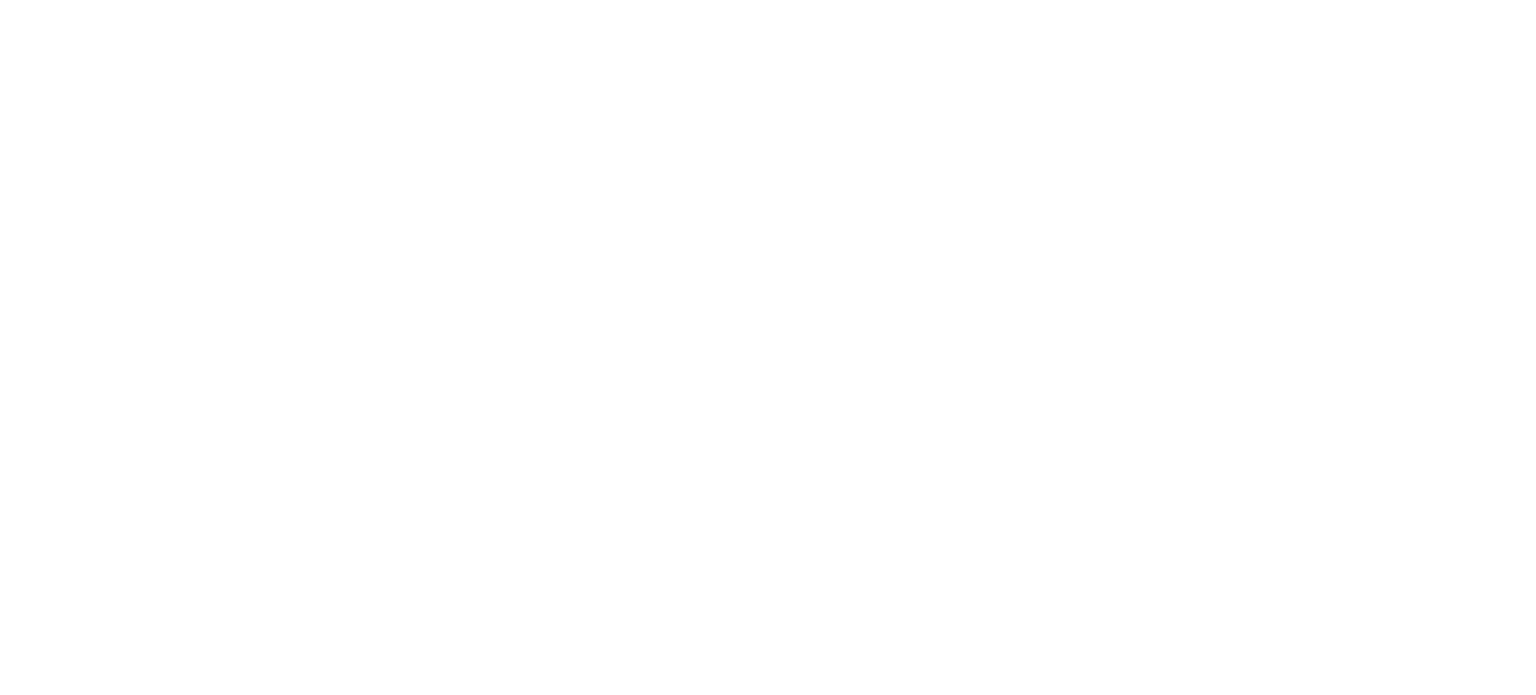 scroll, scrollTop: 0, scrollLeft: 0, axis: both 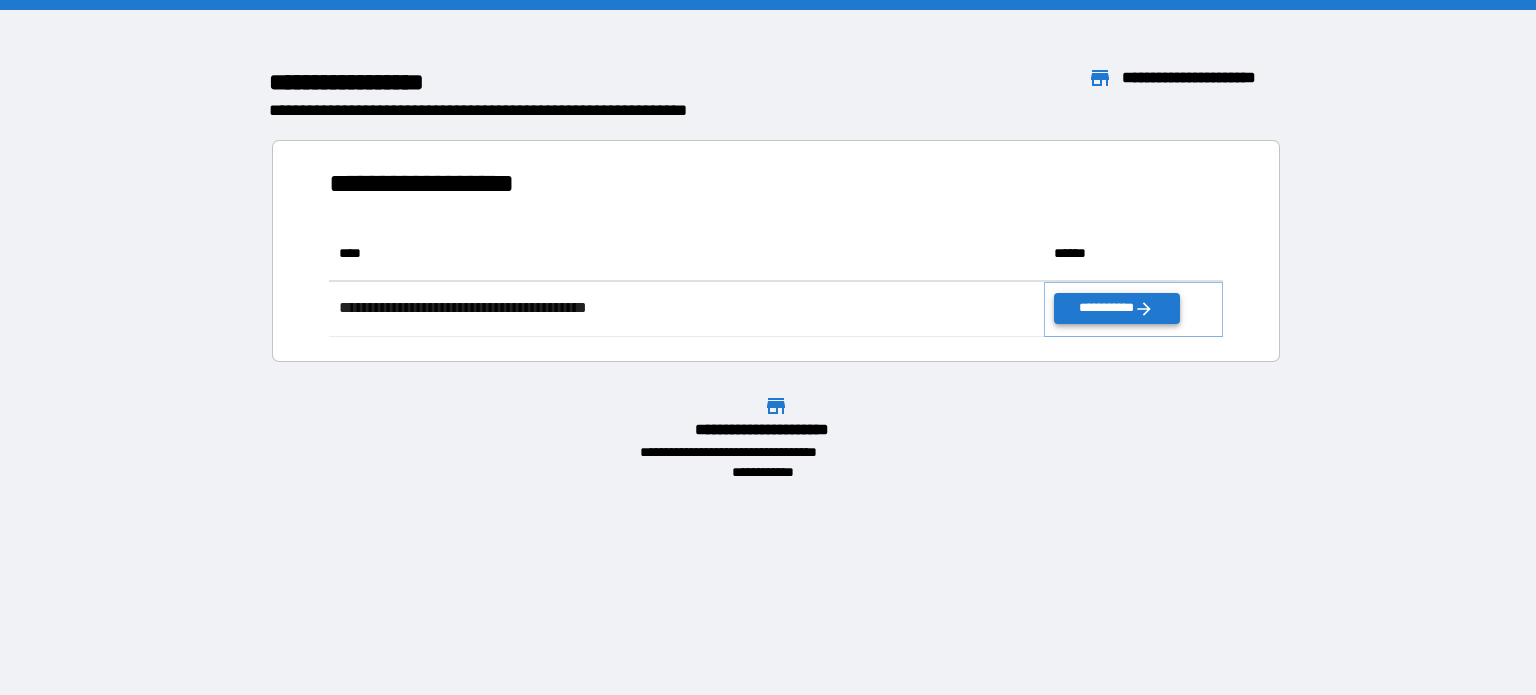 click on "**********" at bounding box center (1116, 308) 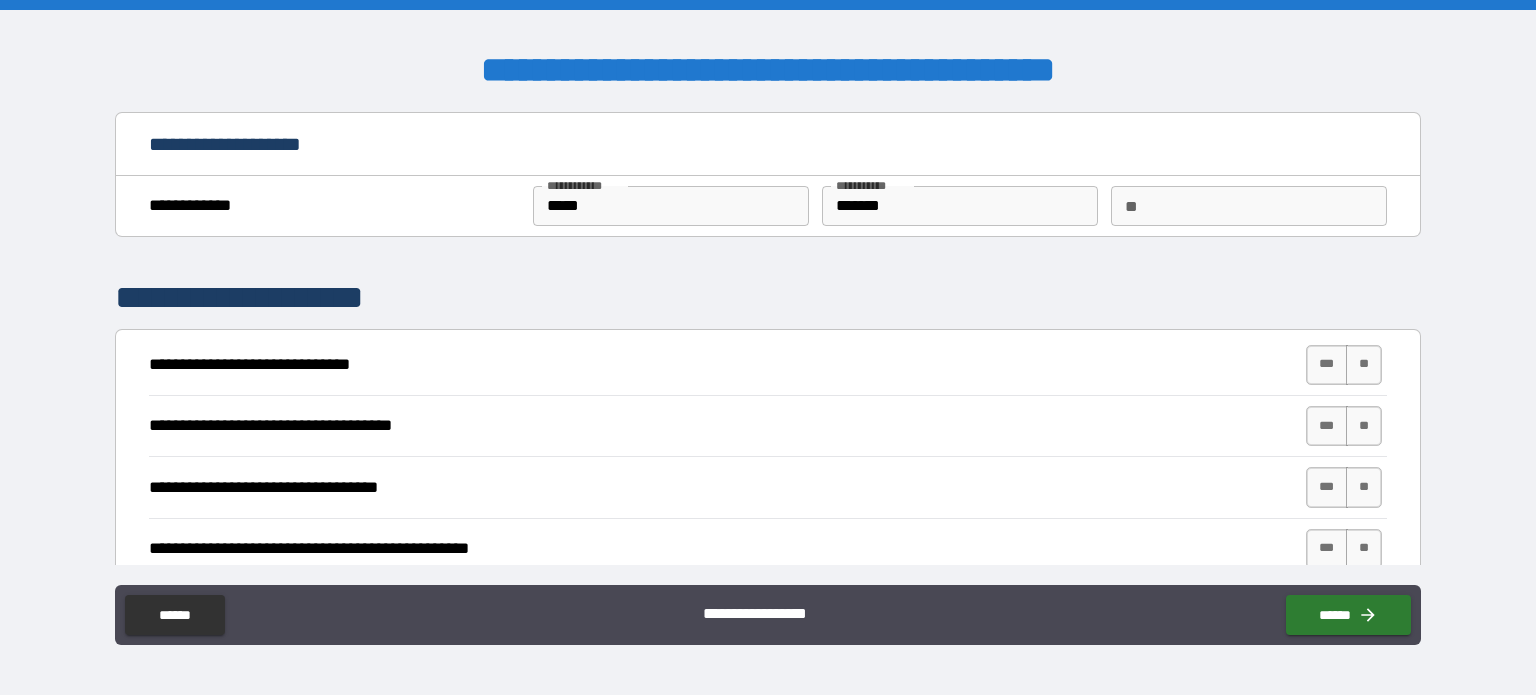 click on "**" at bounding box center (1249, 206) 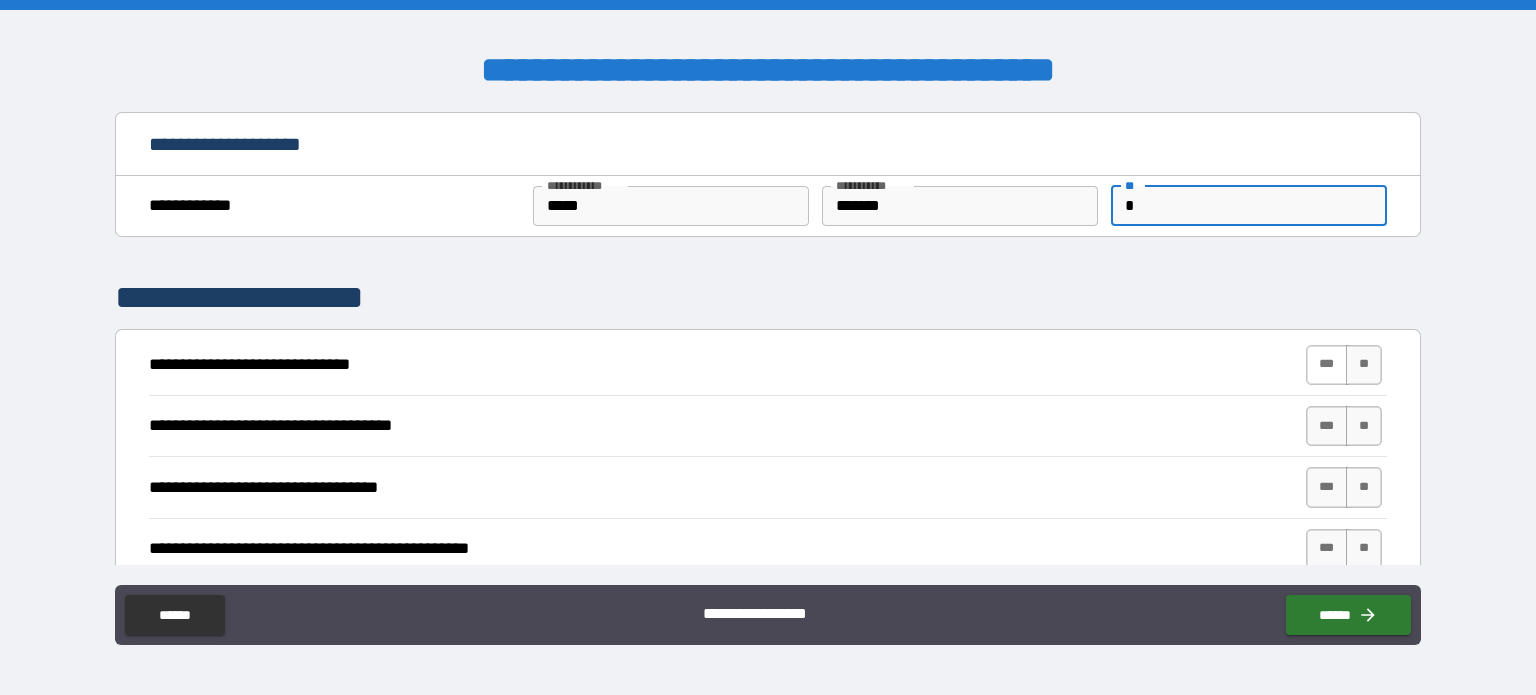 type on "*" 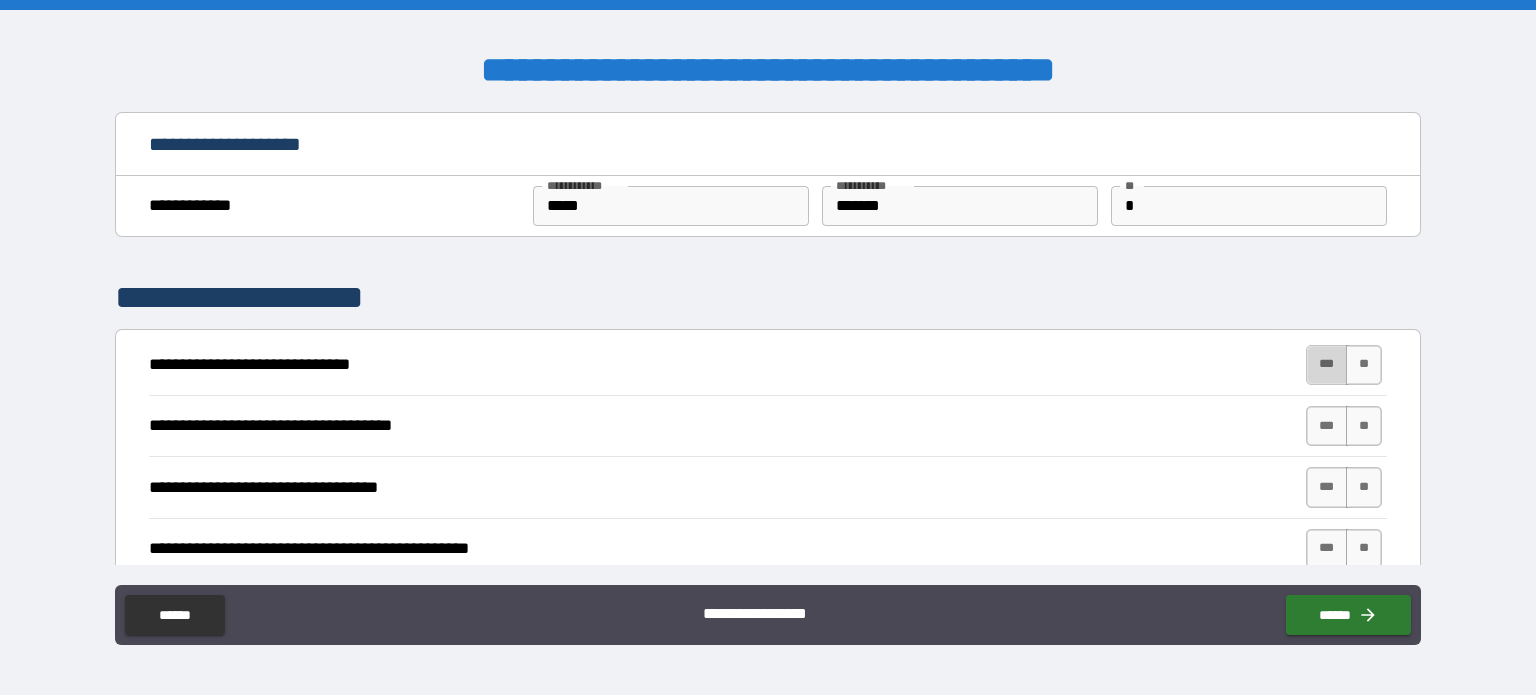 click on "***" at bounding box center (1327, 365) 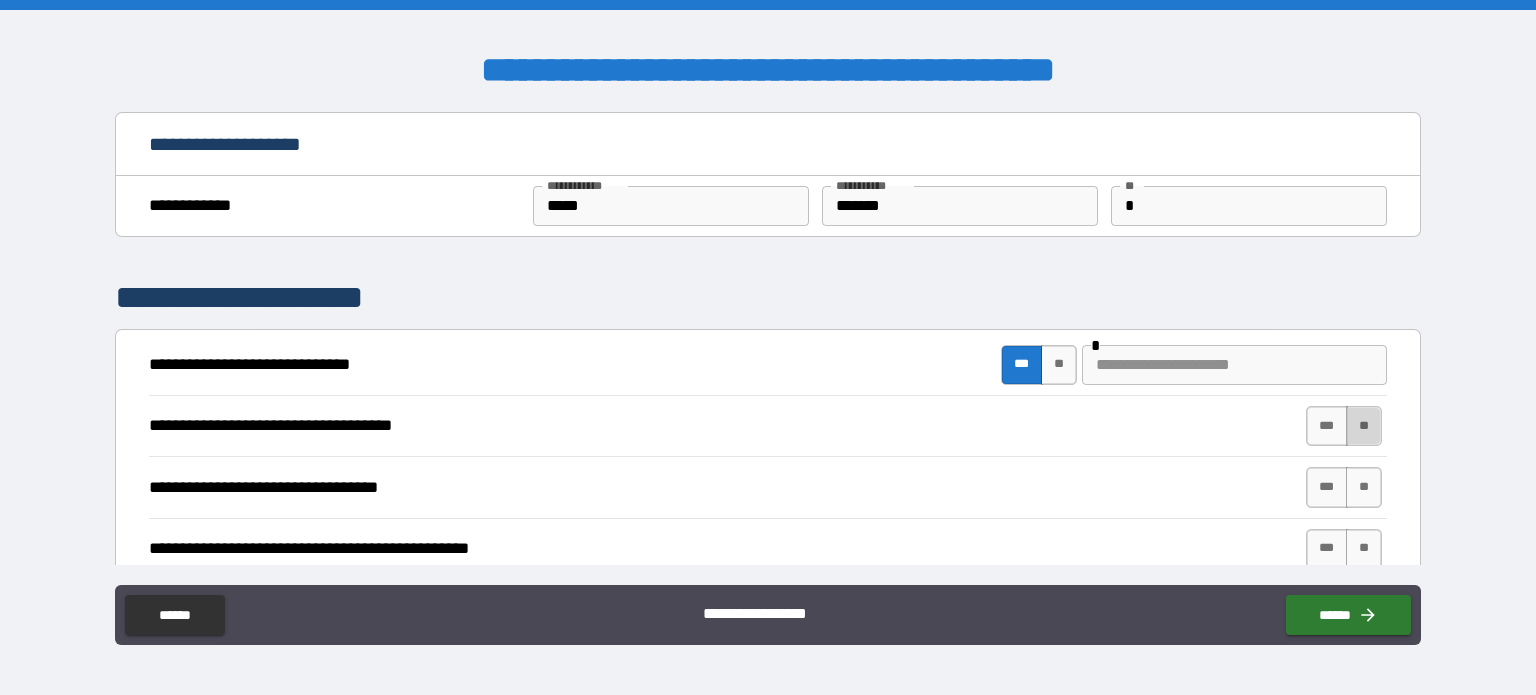 click on "**" at bounding box center (1364, 426) 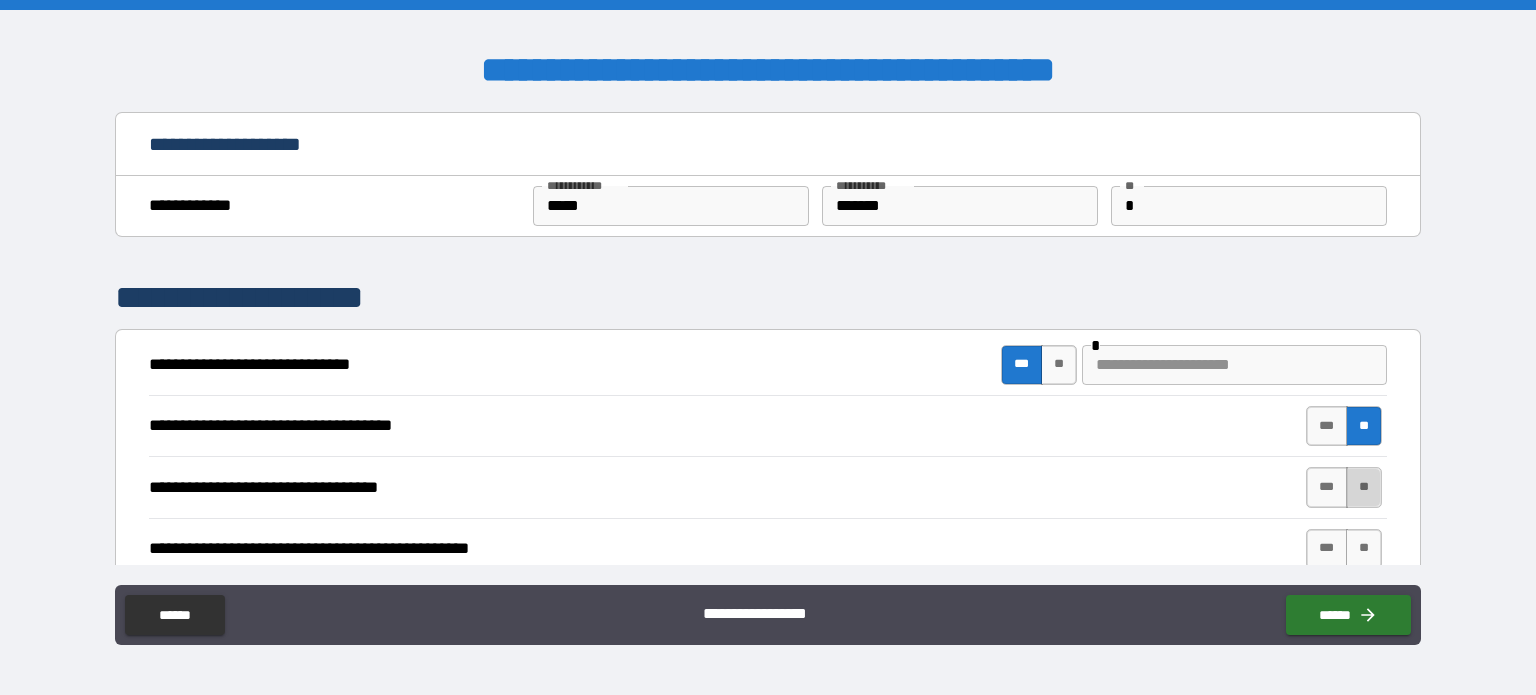 click on "**" at bounding box center (1364, 487) 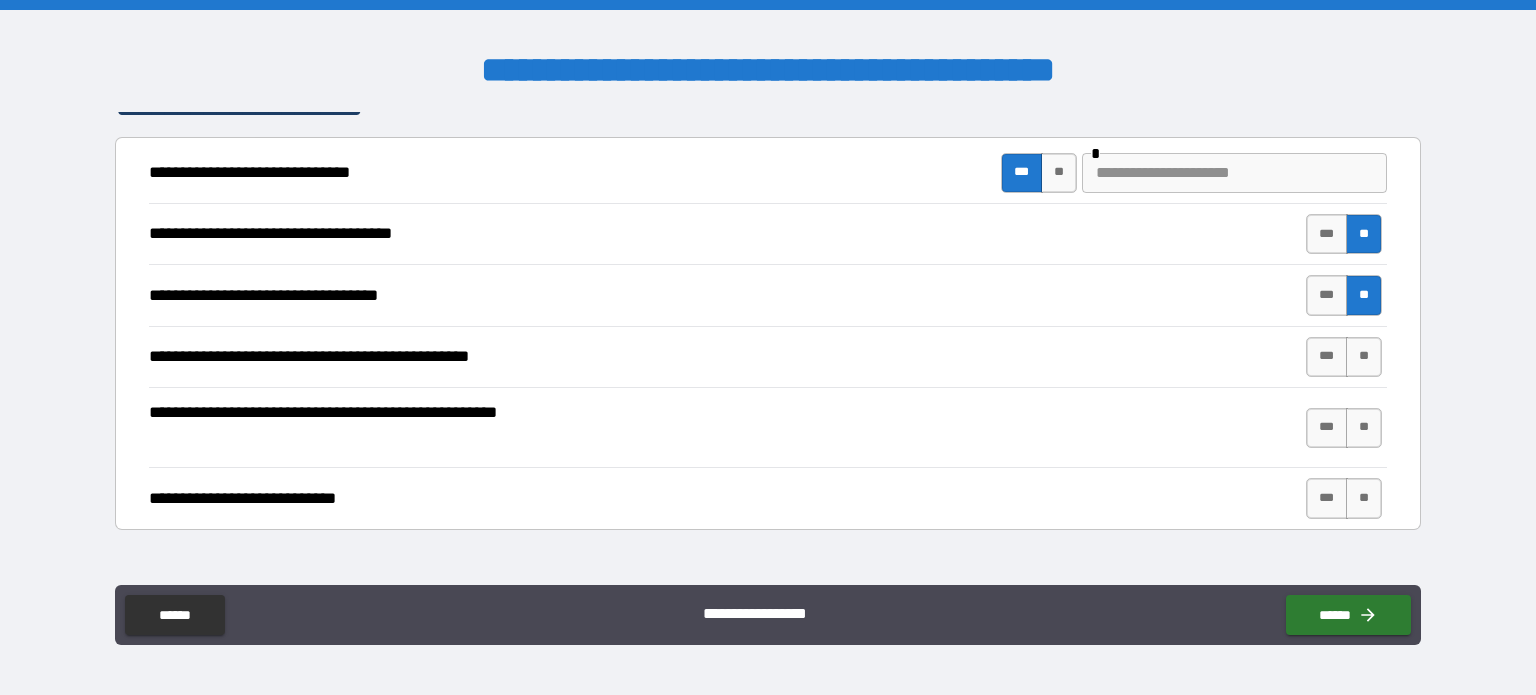 scroll, scrollTop: 202, scrollLeft: 0, axis: vertical 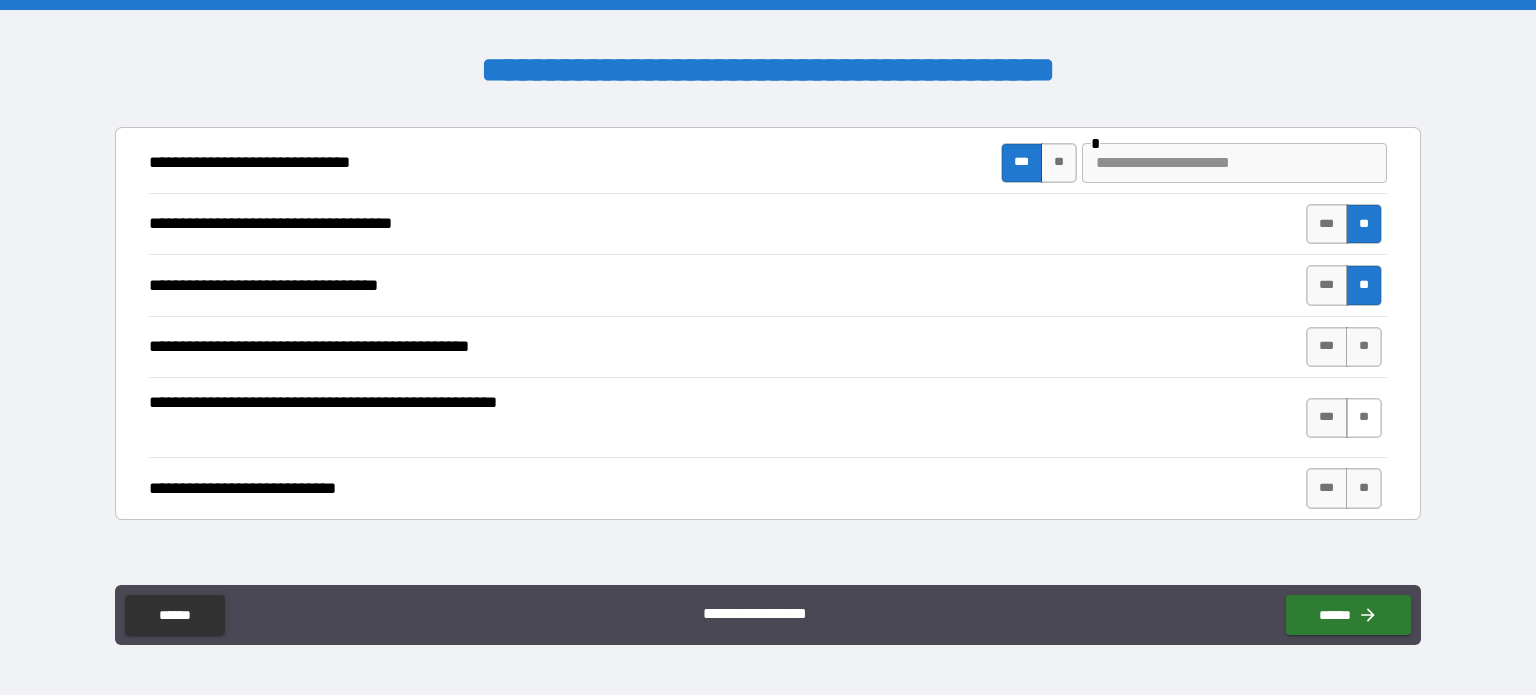 click on "**" at bounding box center (1364, 418) 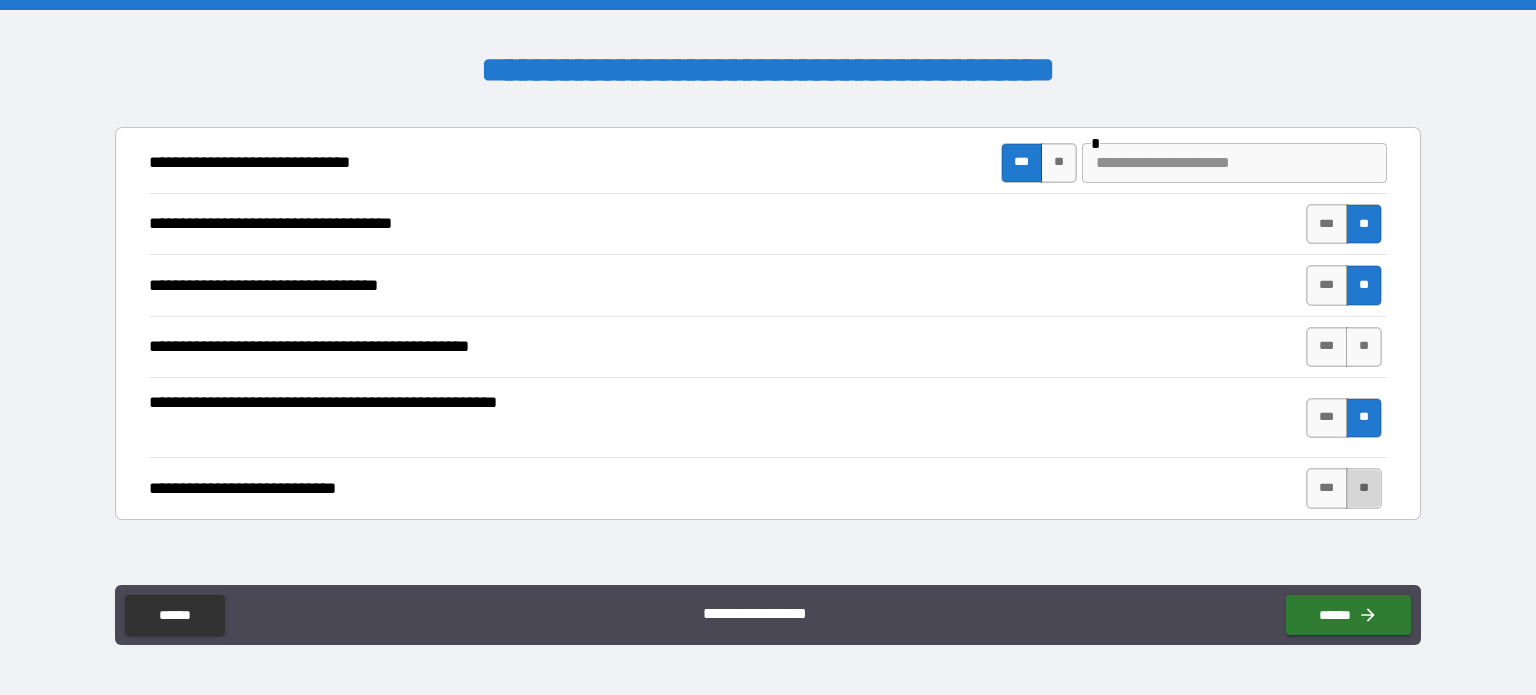 click on "**" at bounding box center [1364, 488] 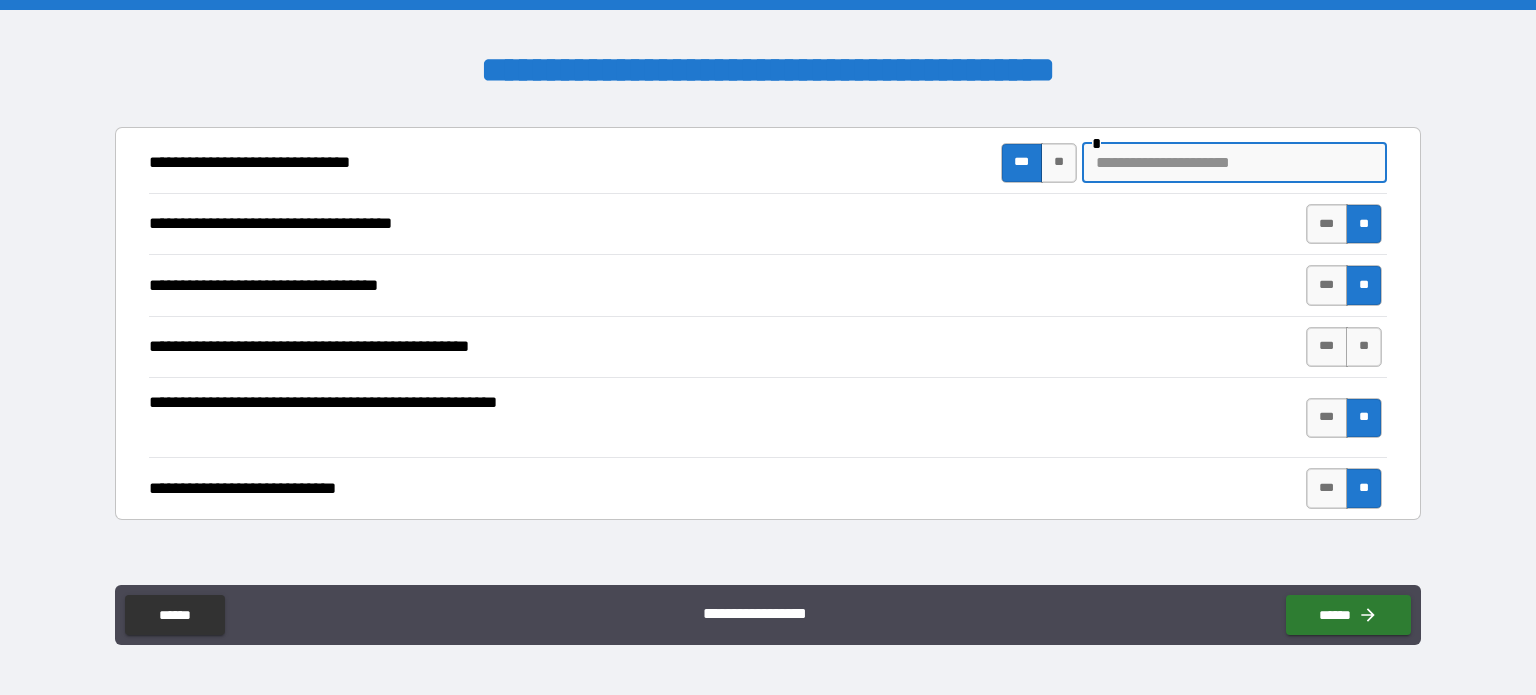 click at bounding box center (1234, 163) 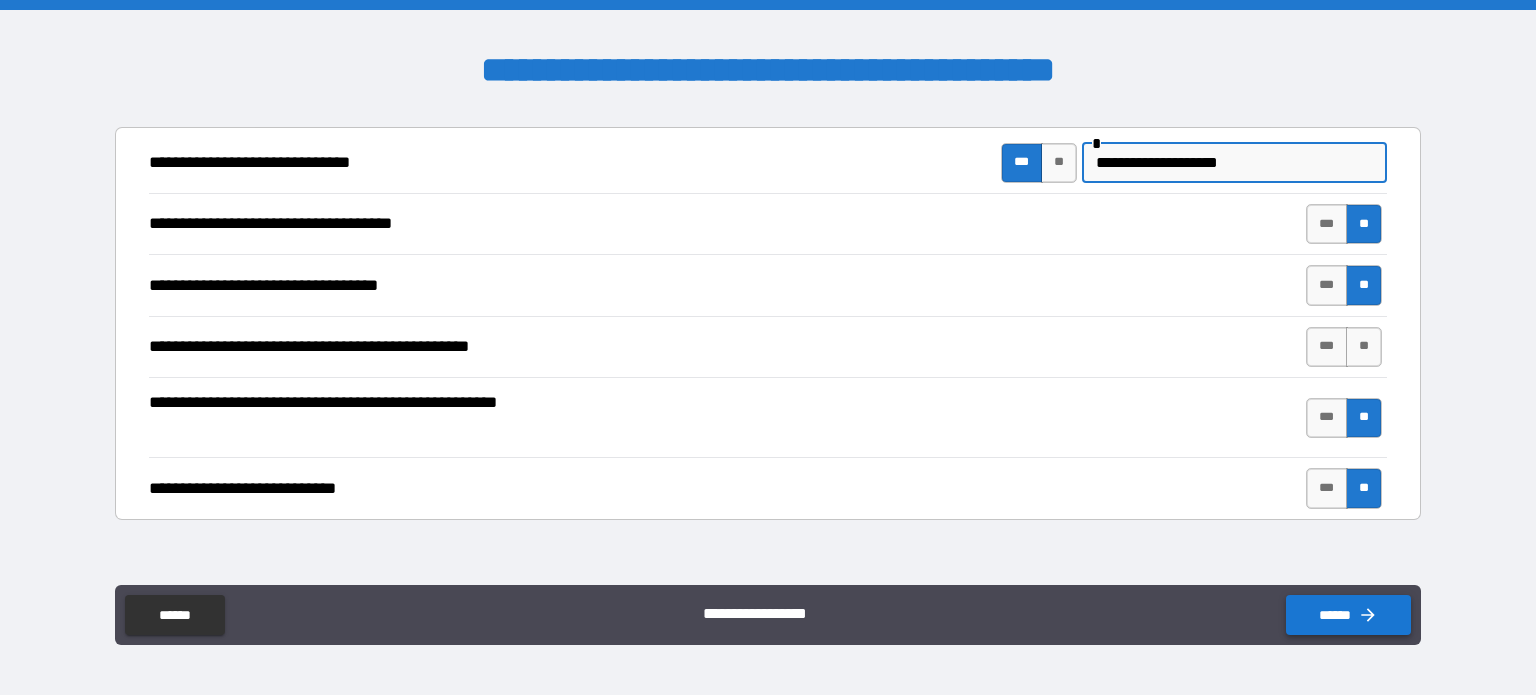type on "**********" 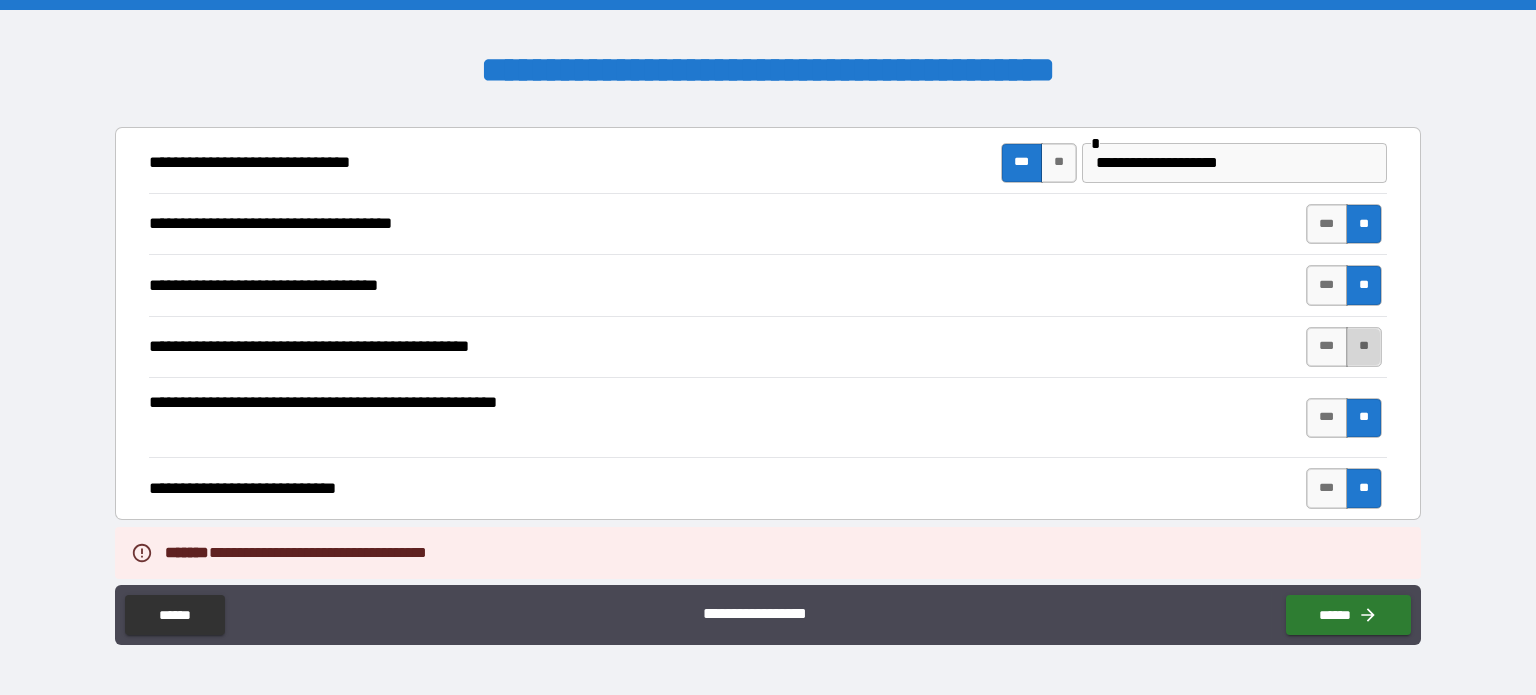 click on "**" at bounding box center [1364, 347] 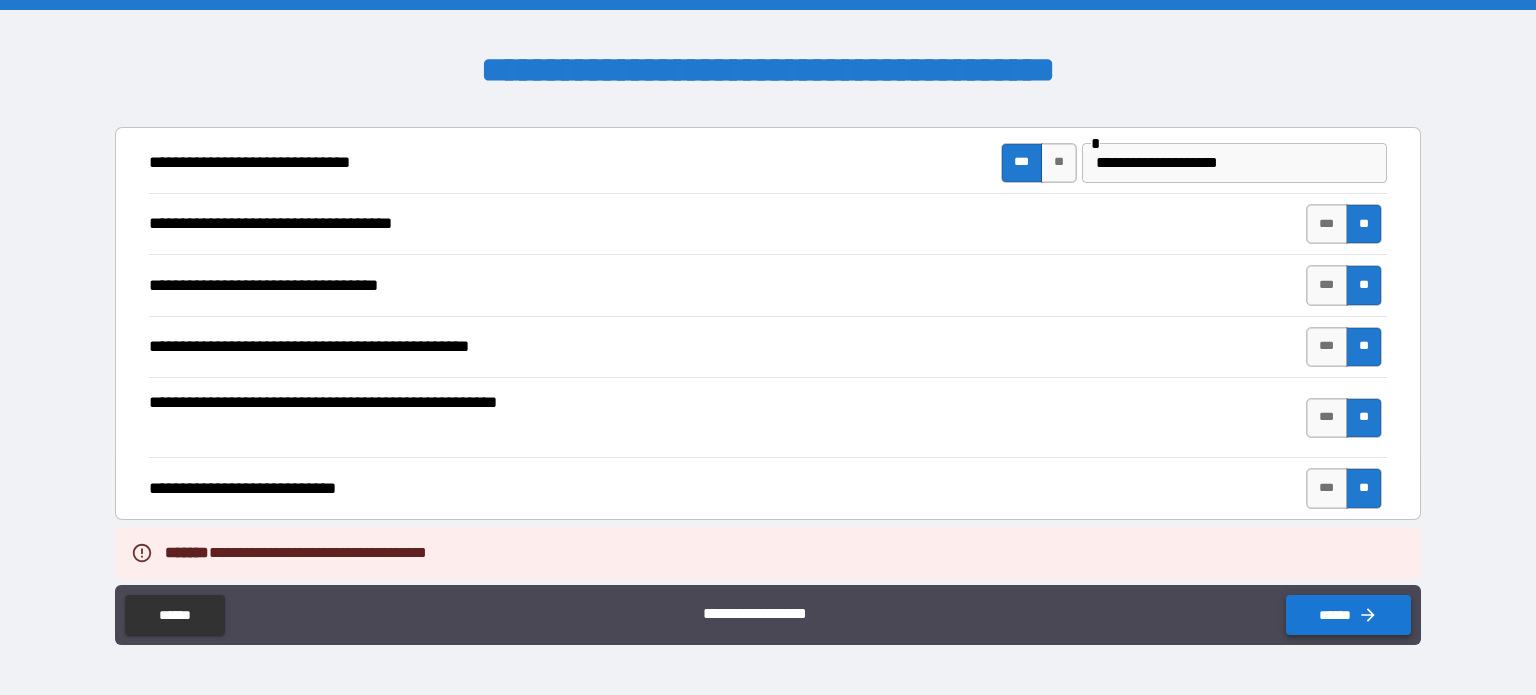 click on "******" at bounding box center (1348, 615) 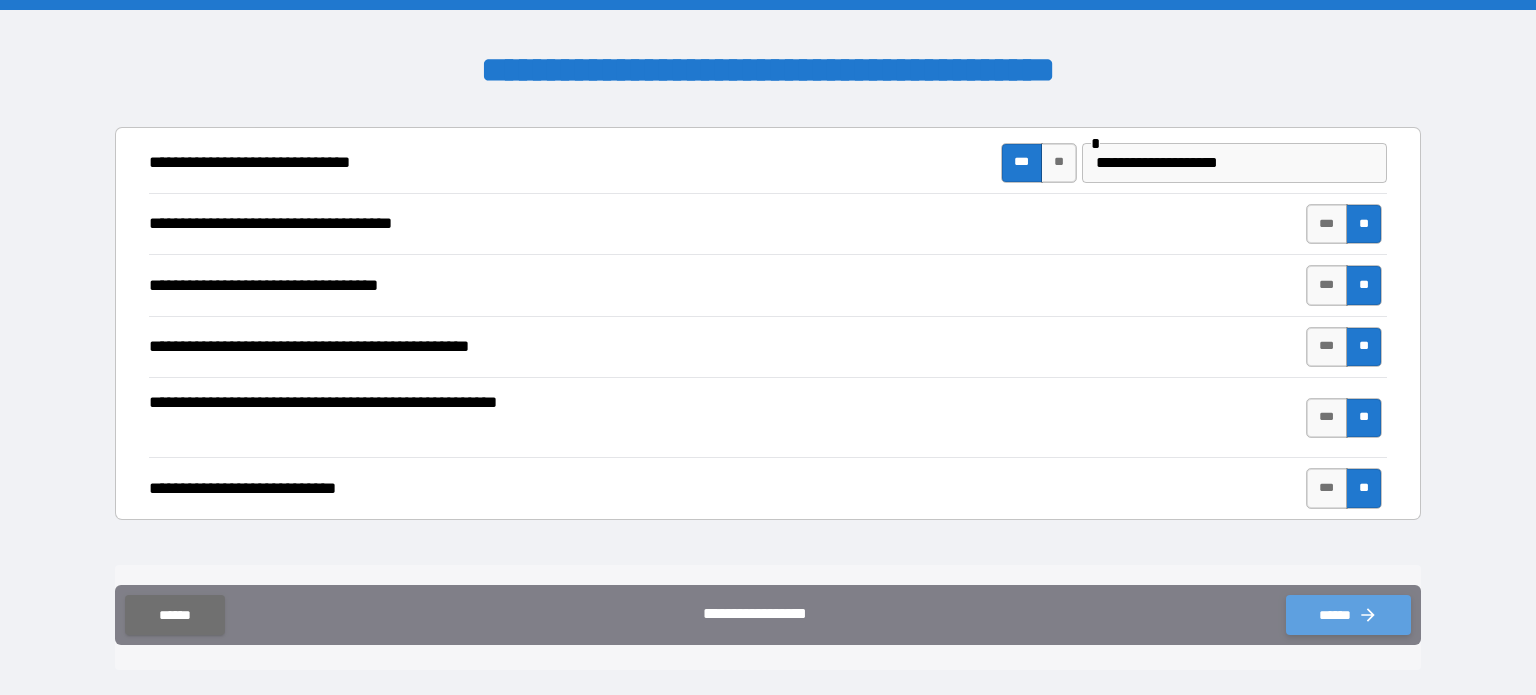 click on "******" at bounding box center (1348, 615) 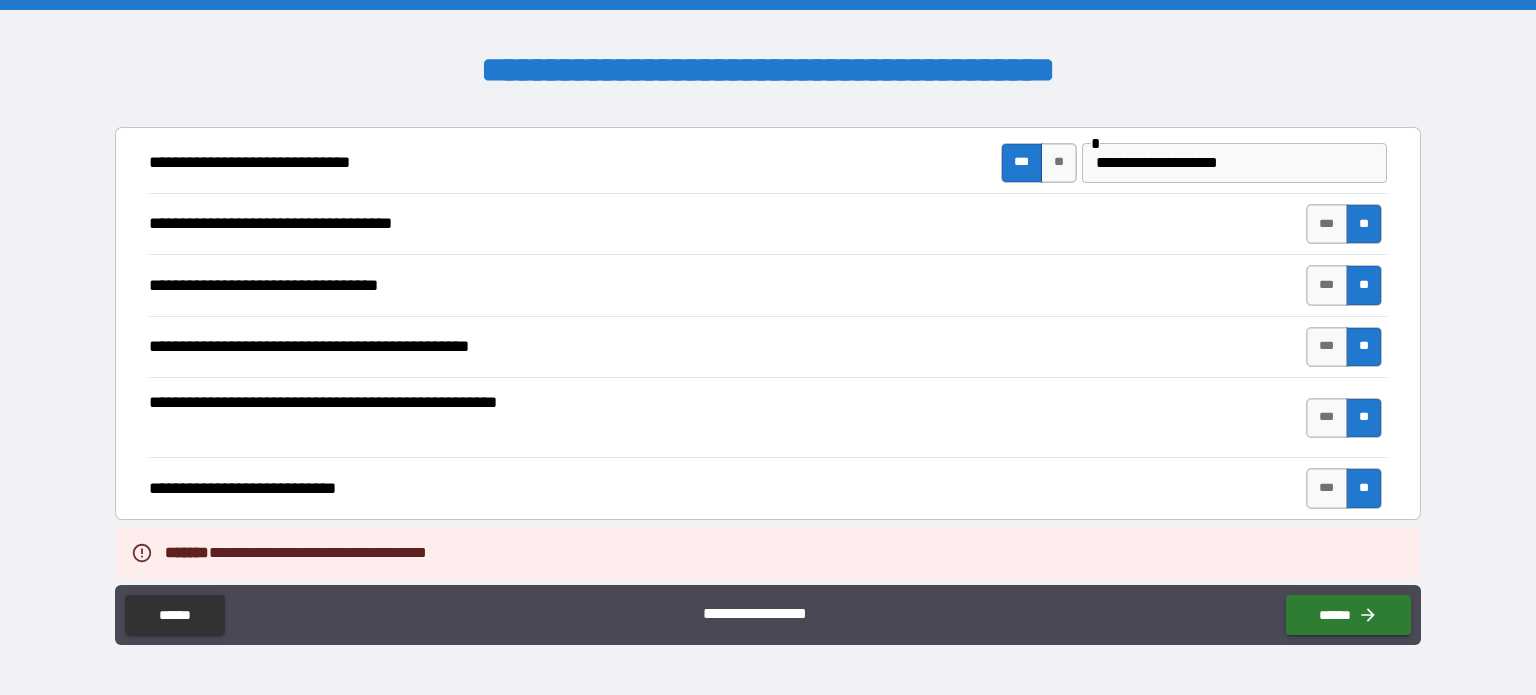drag, startPoint x: 1346, startPoint y: 598, endPoint x: 1512, endPoint y: 363, distance: 287.7169 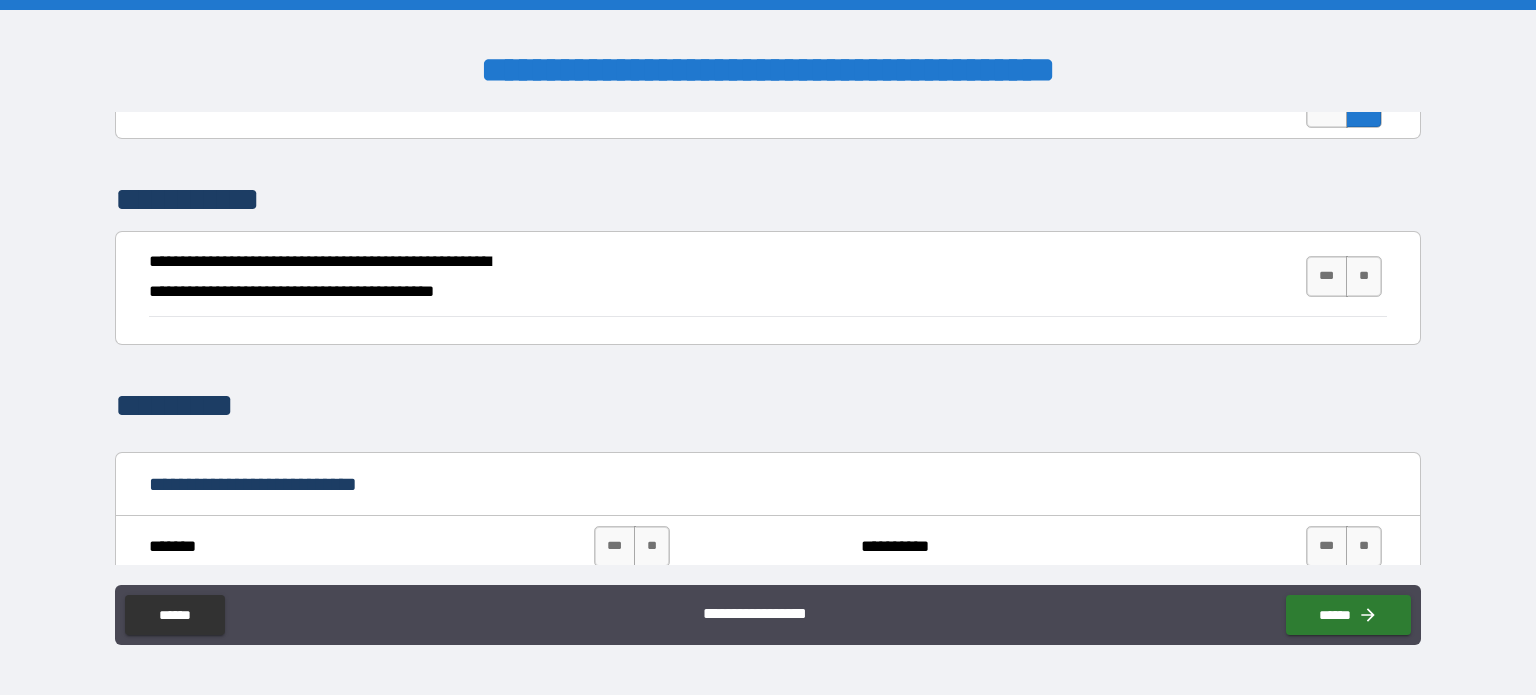 scroll, scrollTop: 691, scrollLeft: 0, axis: vertical 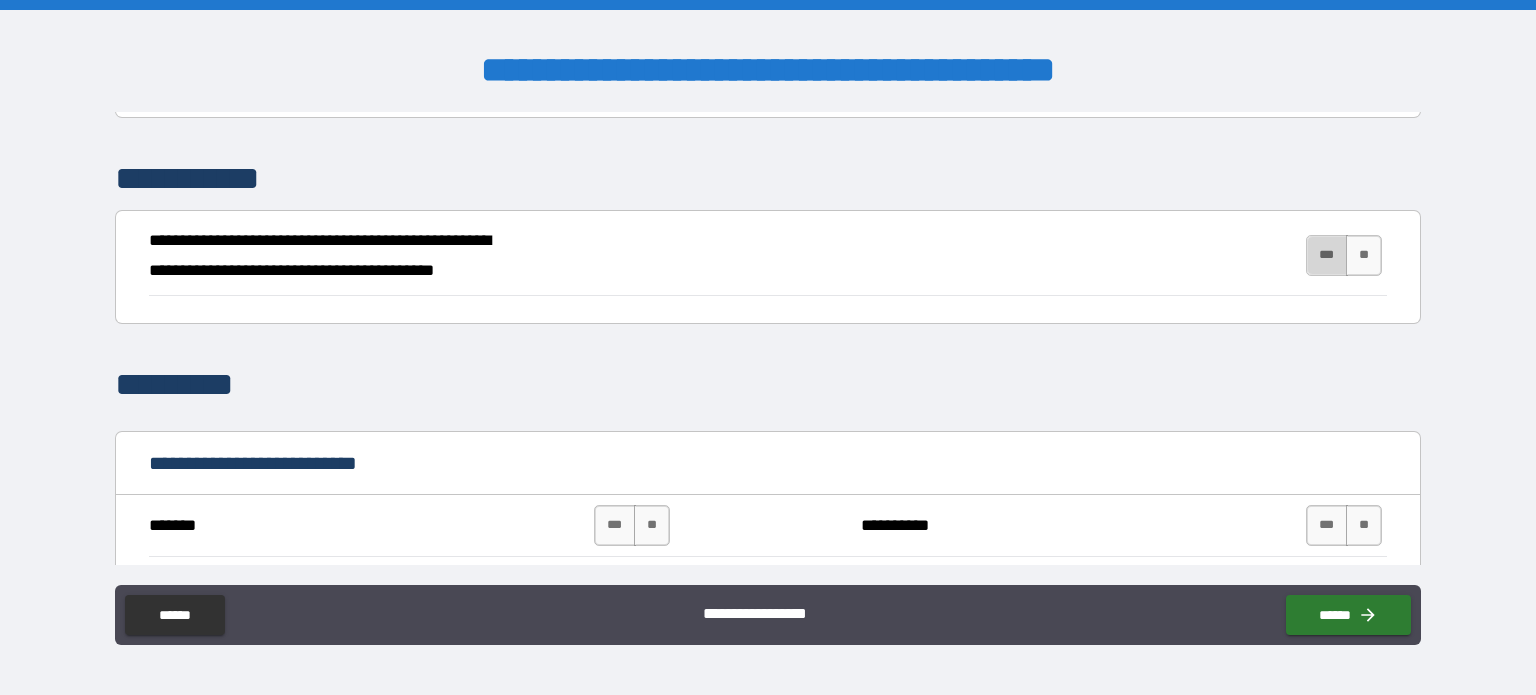click on "***" at bounding box center [1327, 255] 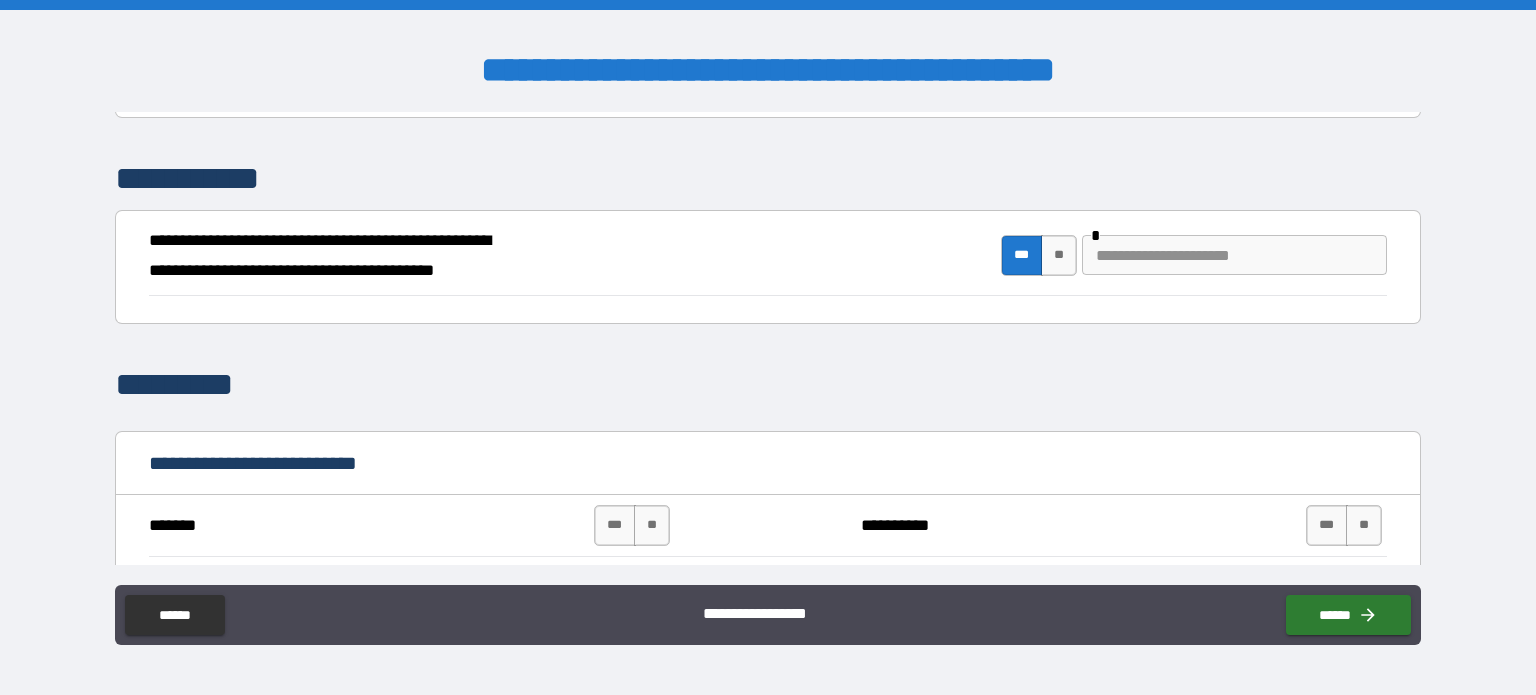 click at bounding box center (1234, 255) 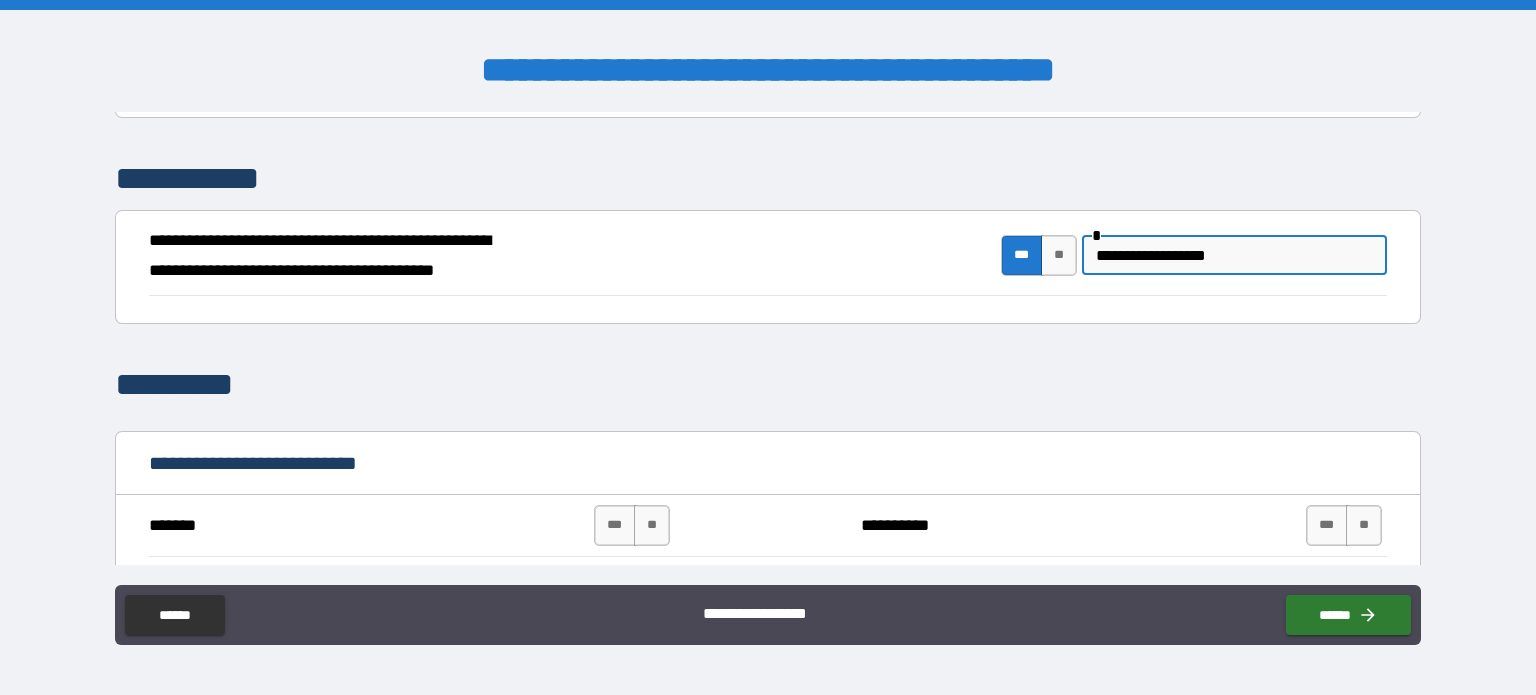 click on "**********" at bounding box center [1234, 255] 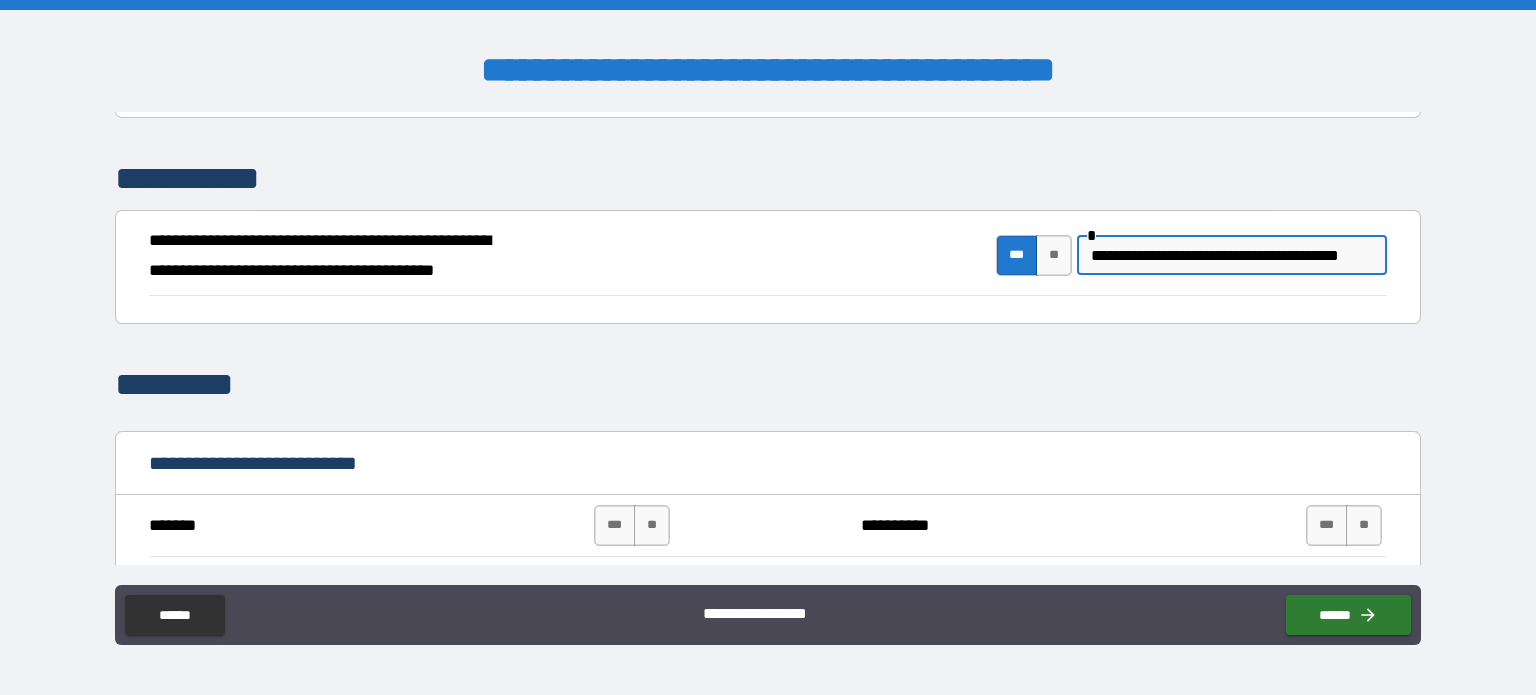 scroll, scrollTop: 0, scrollLeft: 56, axis: horizontal 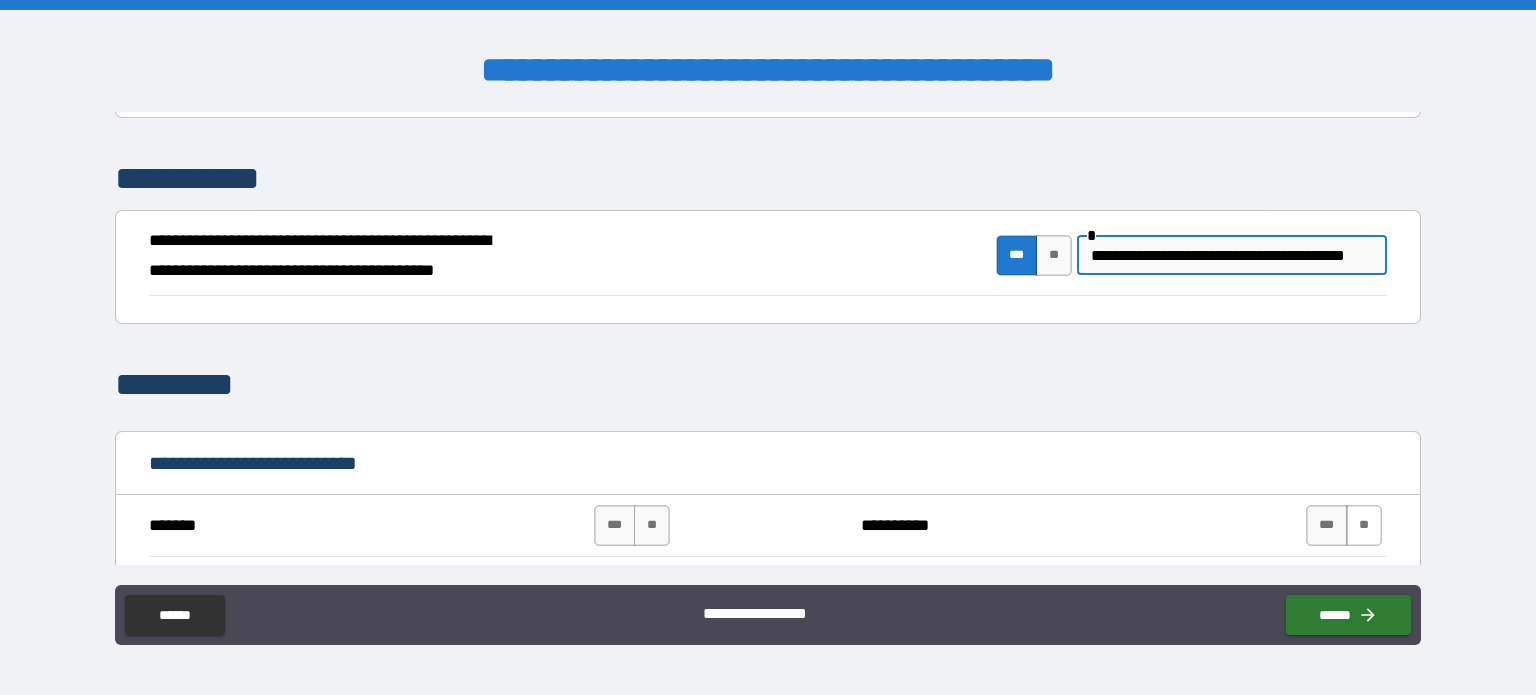 type on "**********" 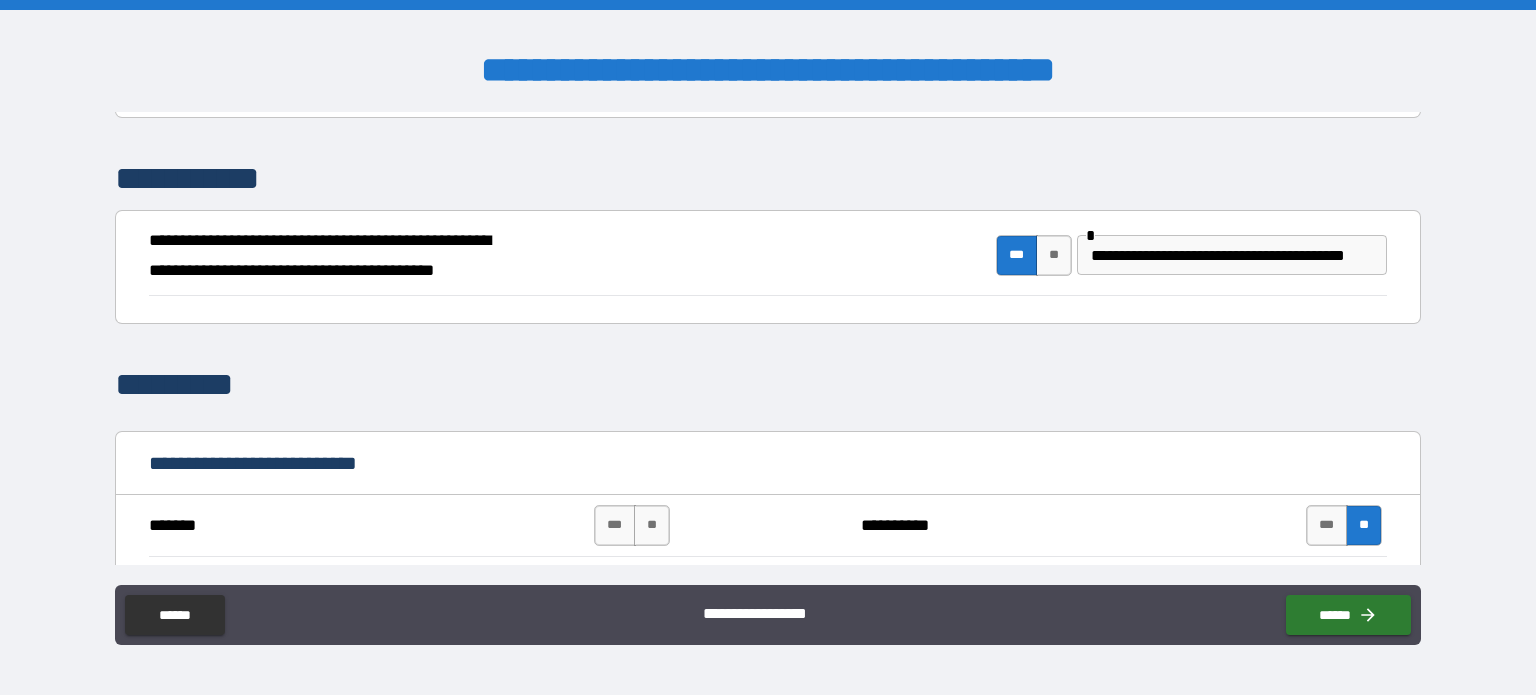 scroll, scrollTop: 0, scrollLeft: 0, axis: both 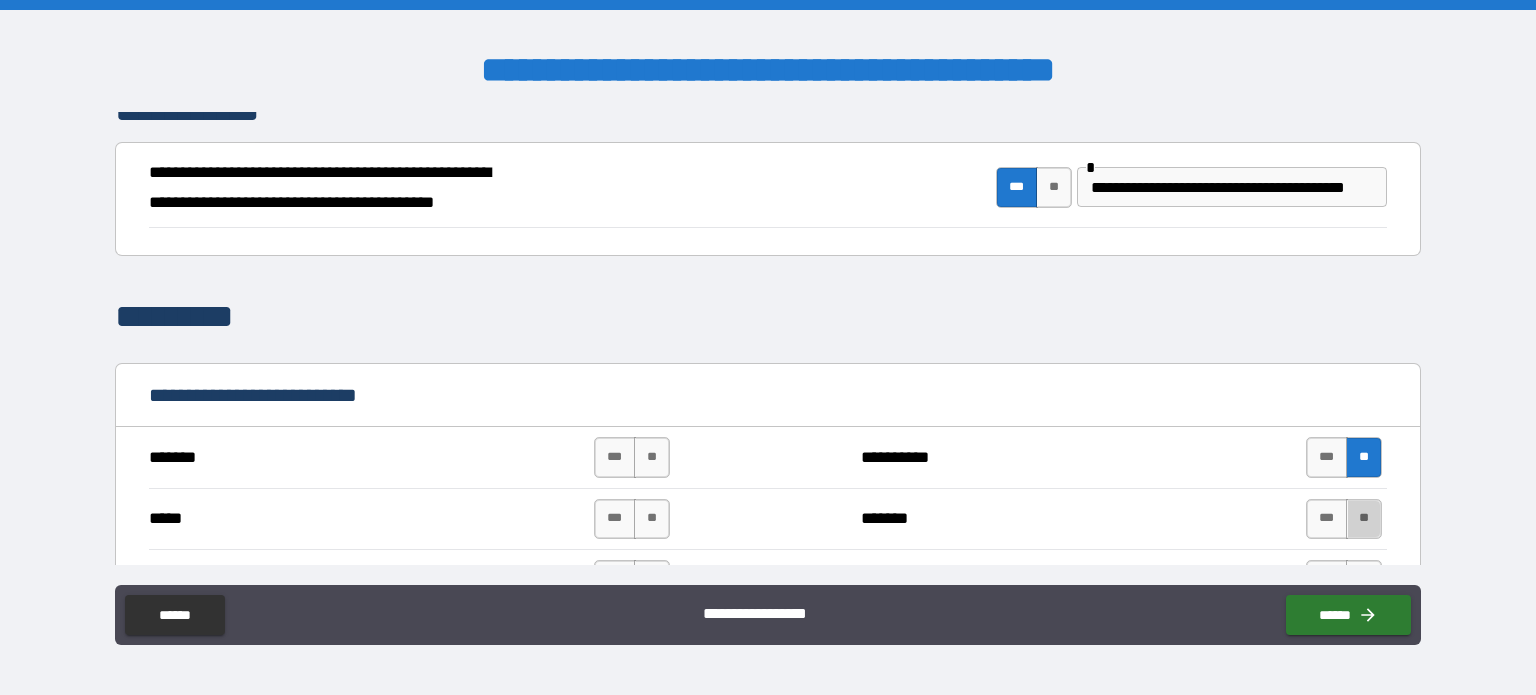 click on "**" at bounding box center (1364, 519) 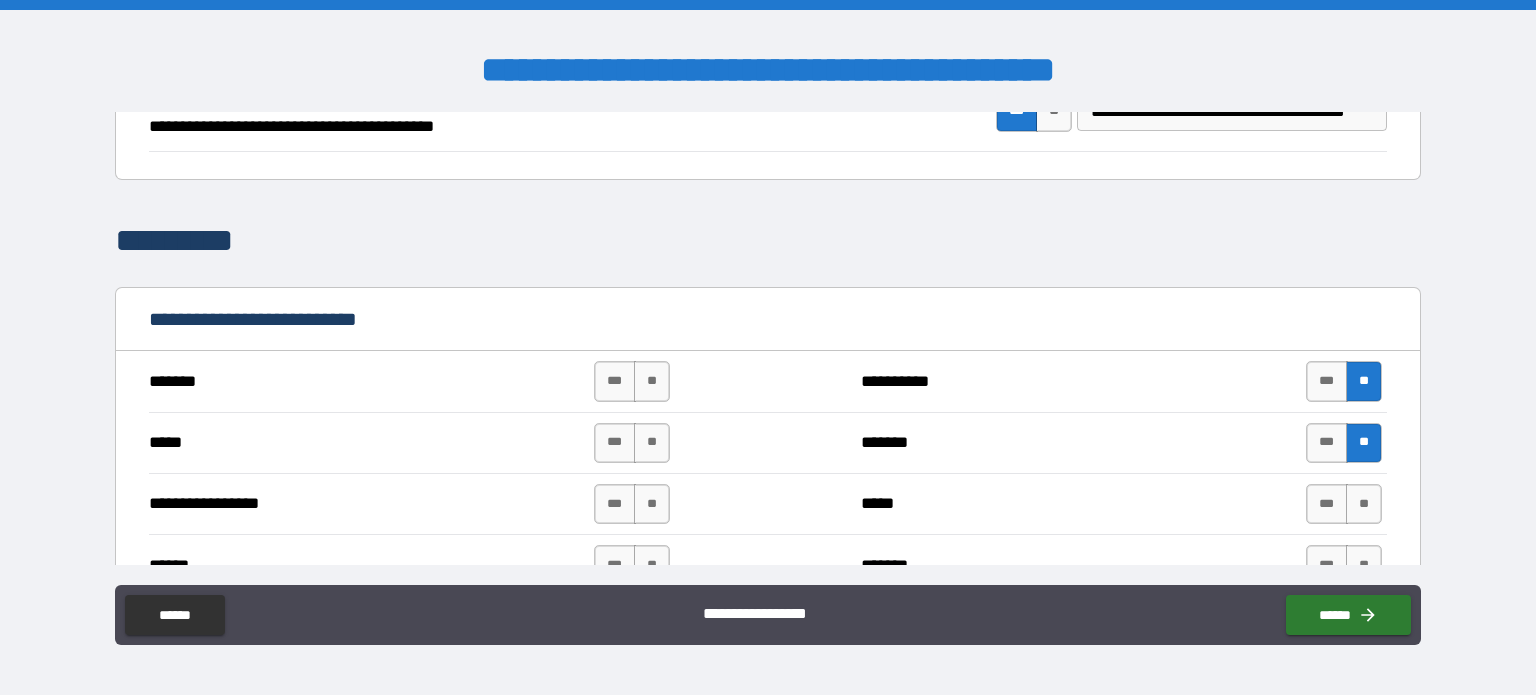 scroll, scrollTop: 747, scrollLeft: 0, axis: vertical 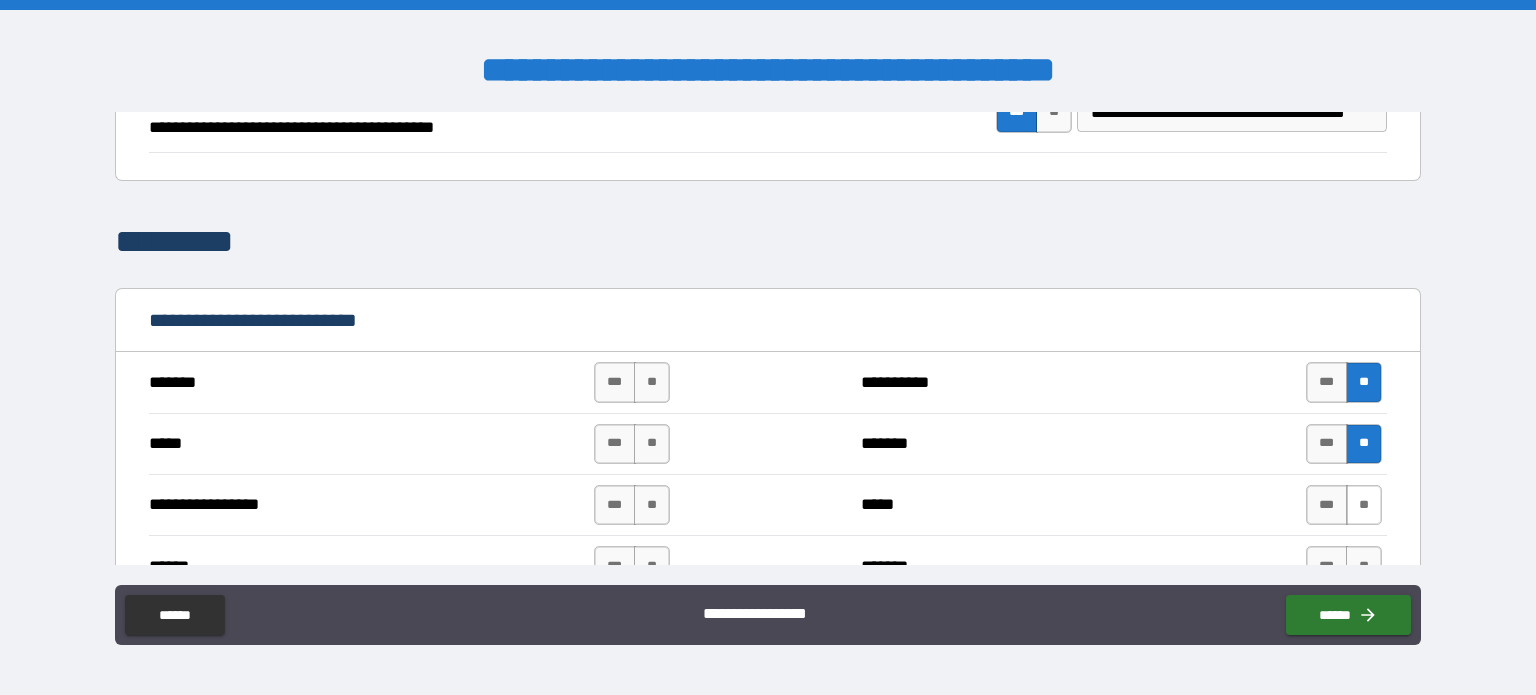 click on "**" at bounding box center [1364, 505] 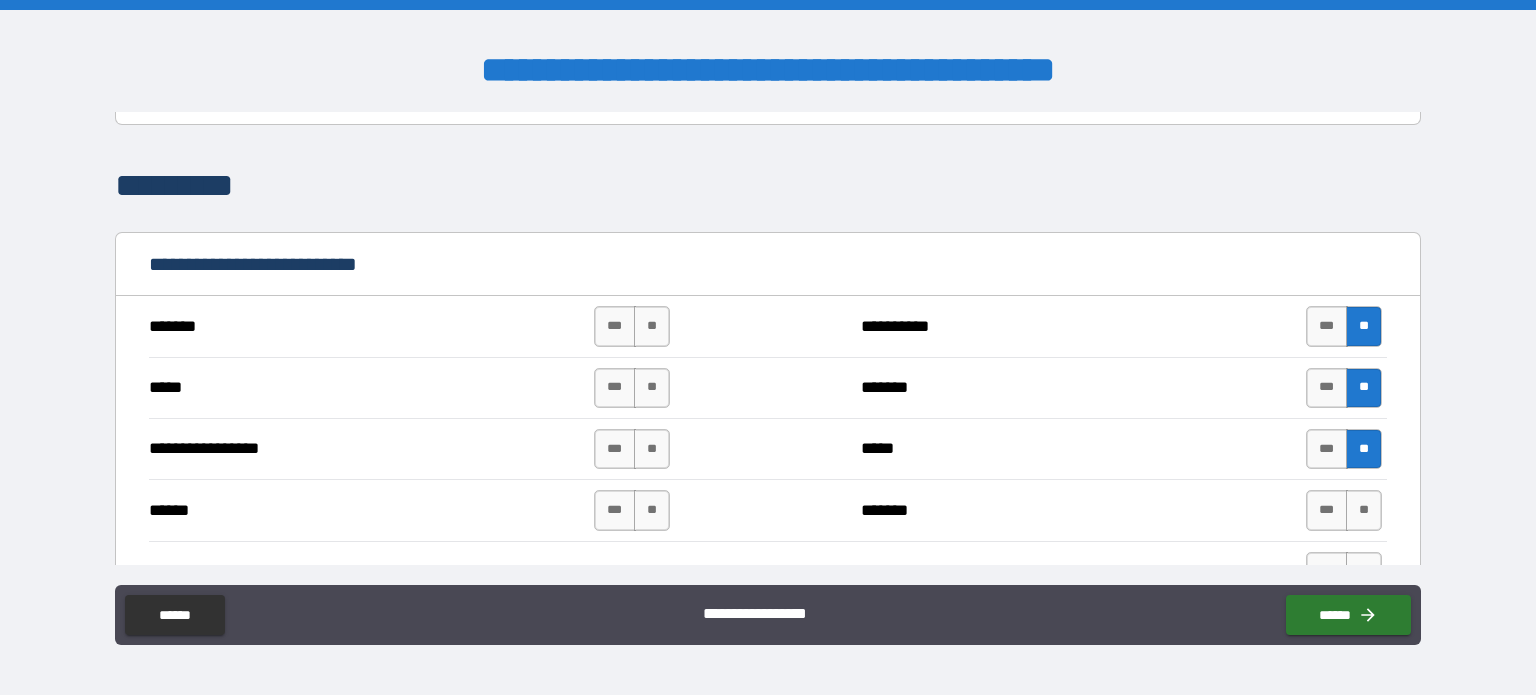 scroll, scrollTop: 820, scrollLeft: 0, axis: vertical 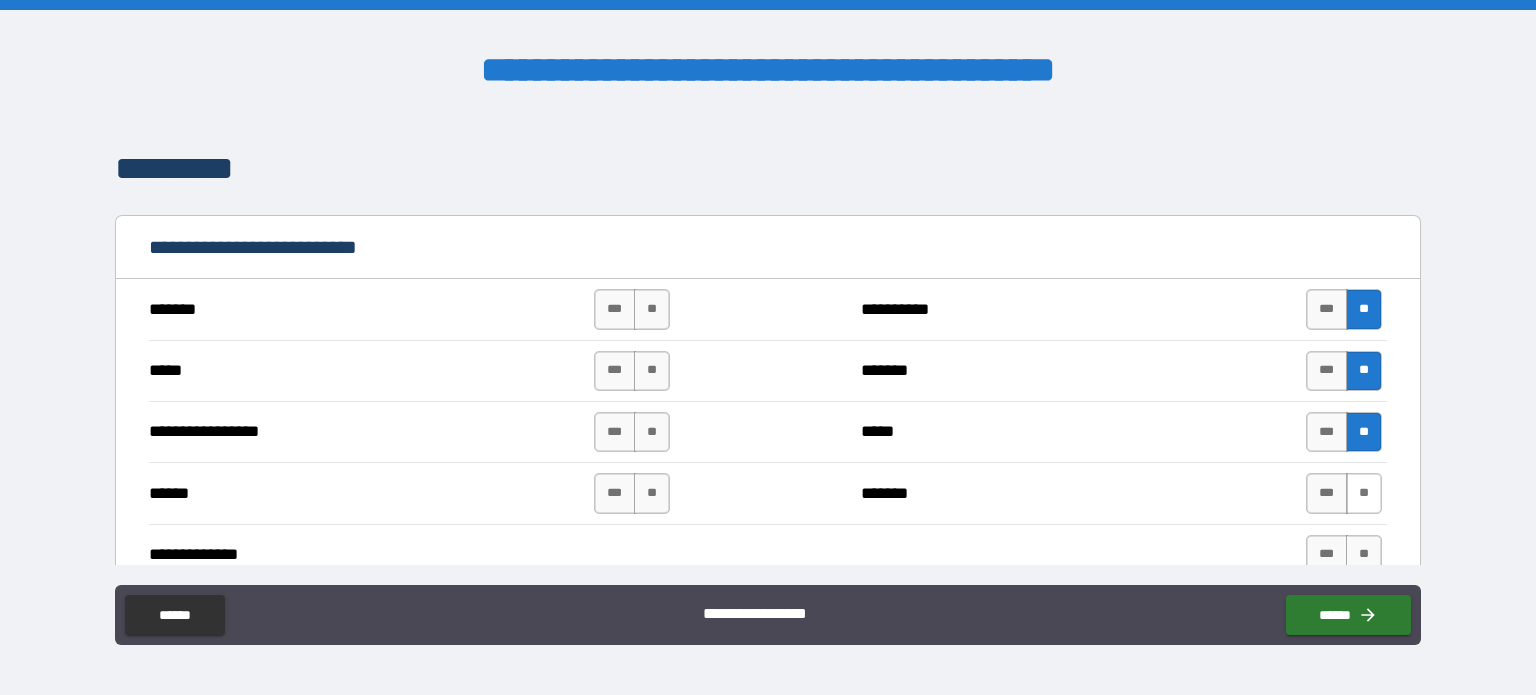 click on "**" at bounding box center (1364, 493) 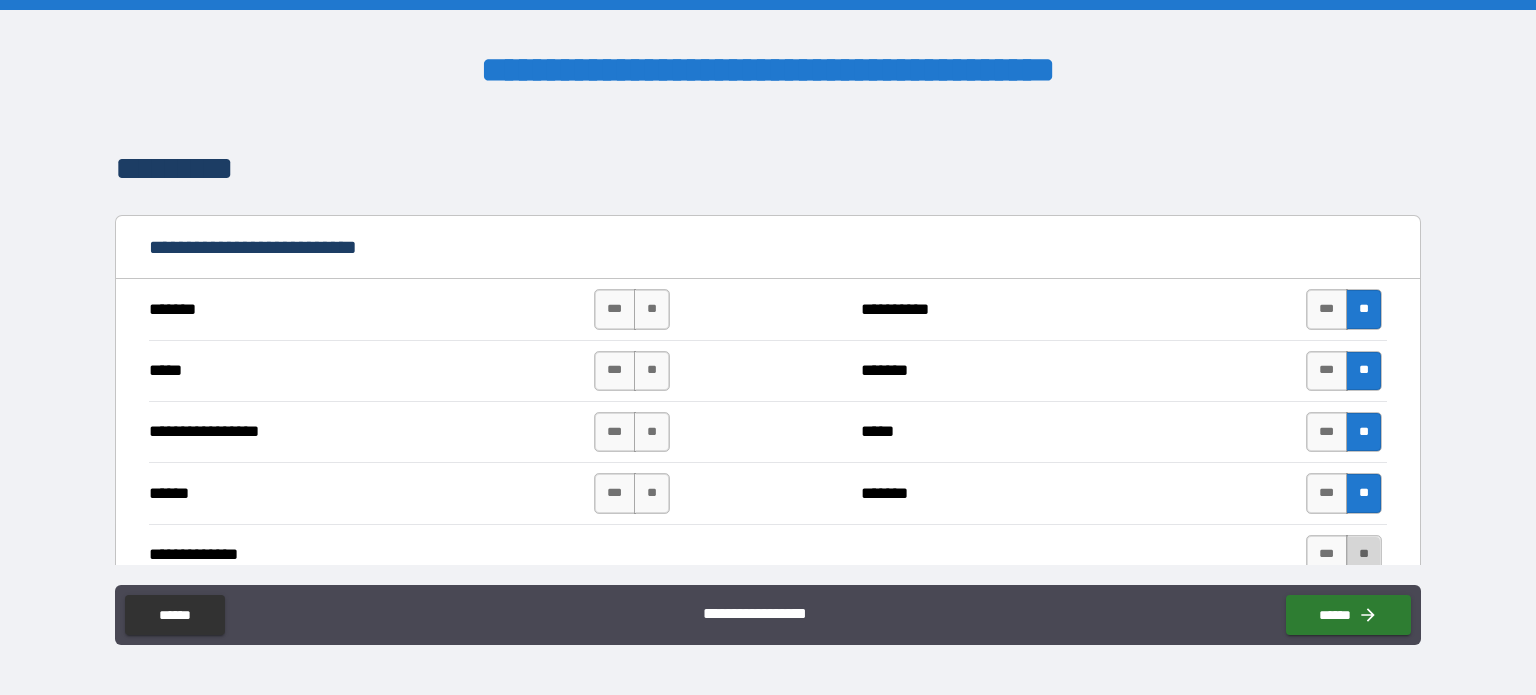 click on "**" at bounding box center [1364, 555] 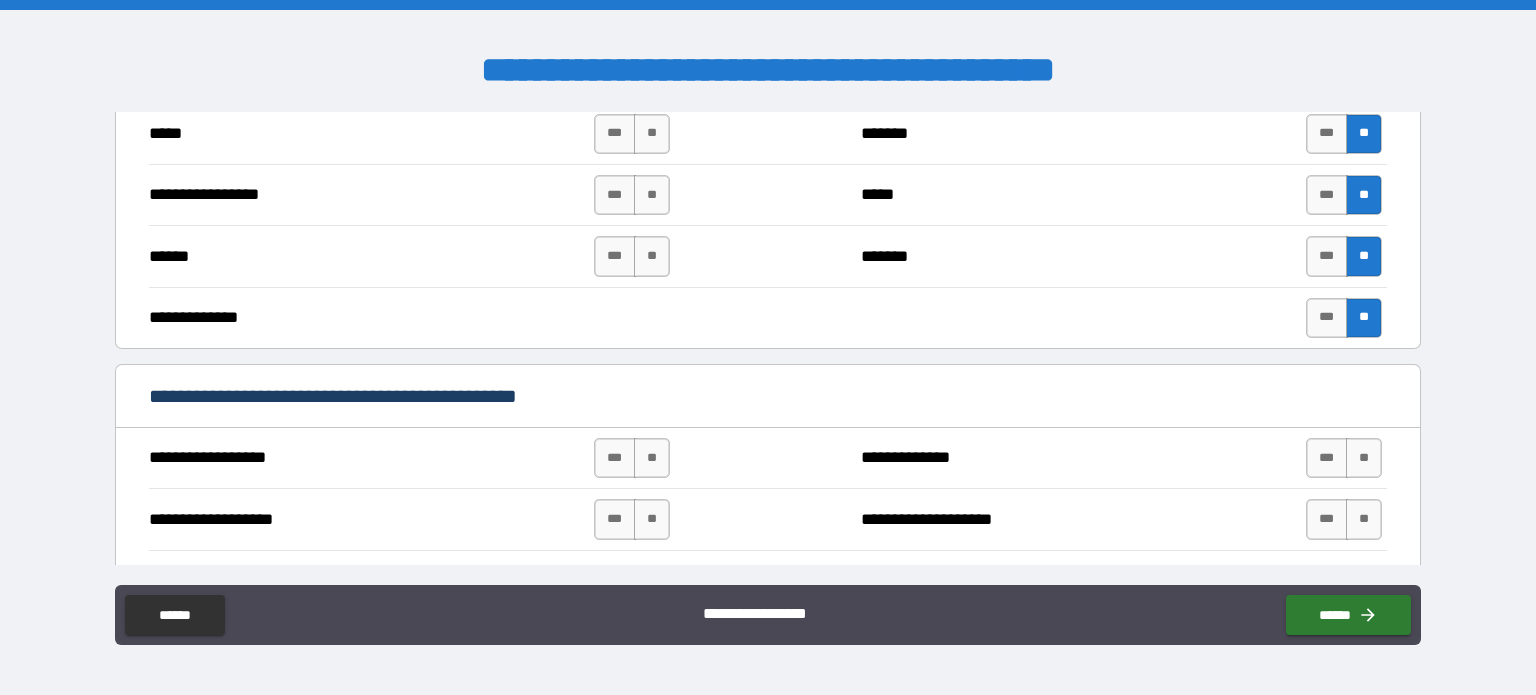 scroll, scrollTop: 1108, scrollLeft: 0, axis: vertical 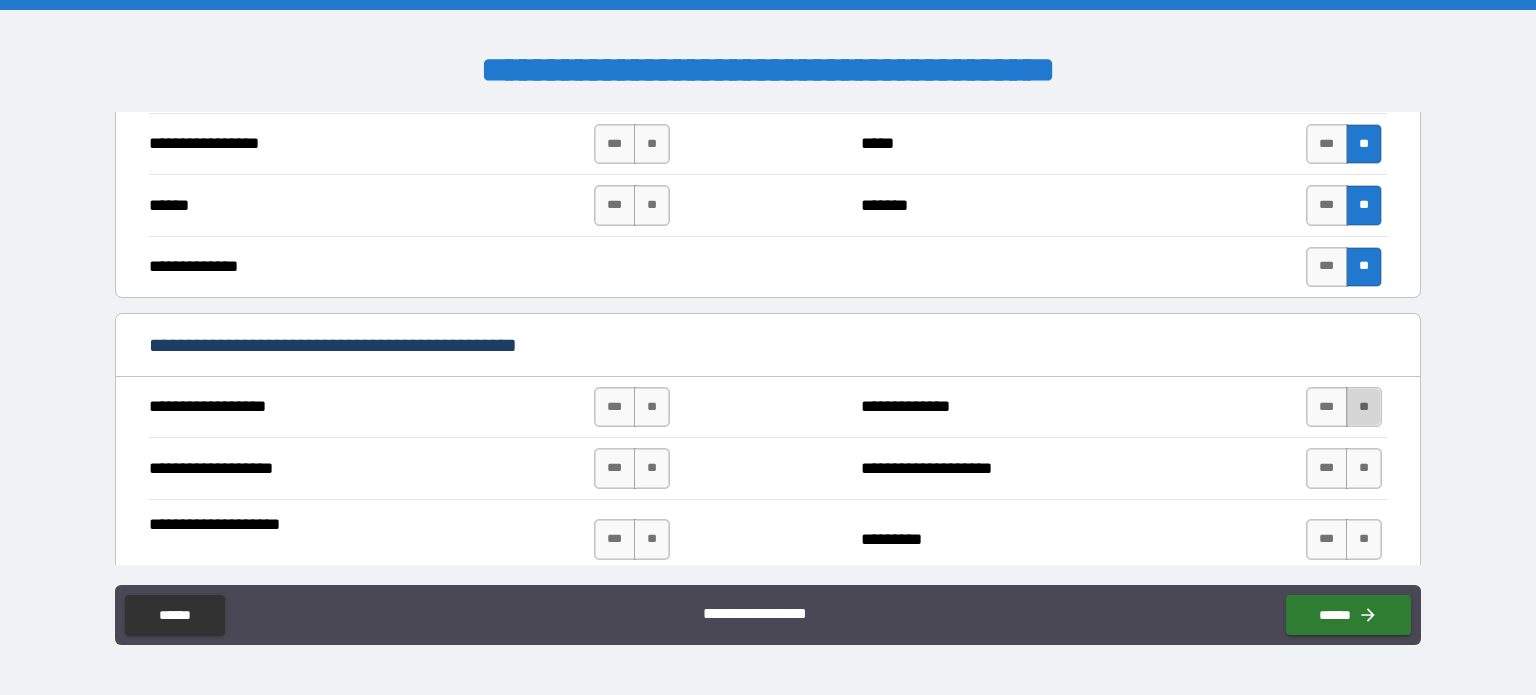 click on "**" at bounding box center (1364, 407) 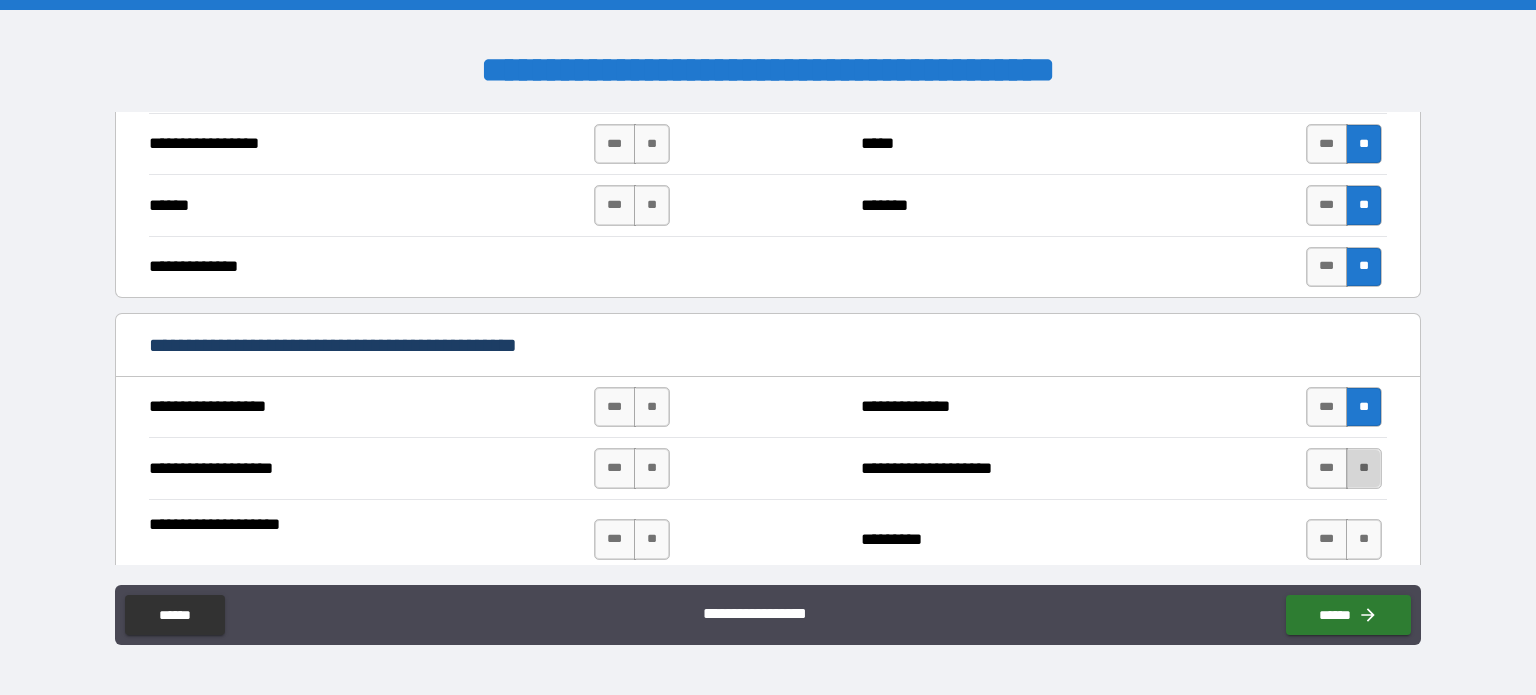 click on "**" at bounding box center (1364, 468) 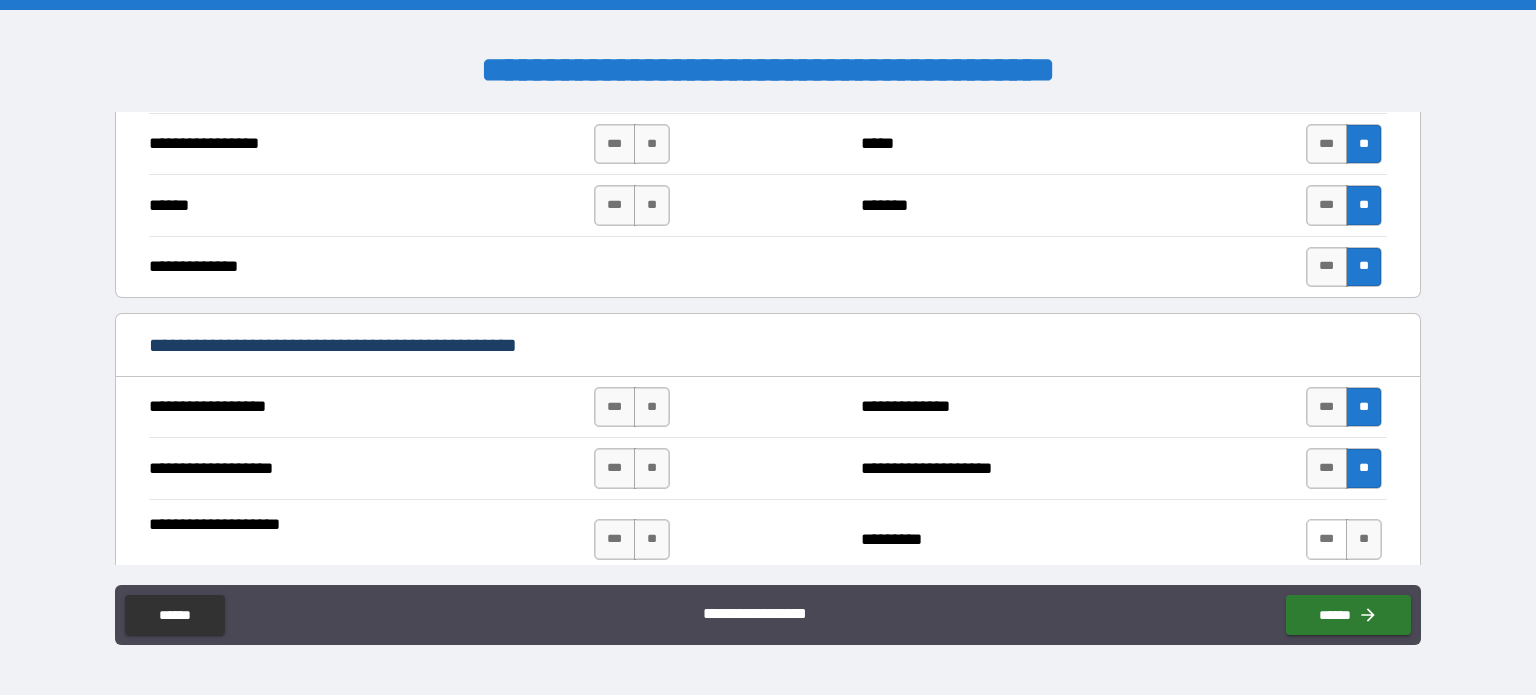 click on "***" at bounding box center [1327, 539] 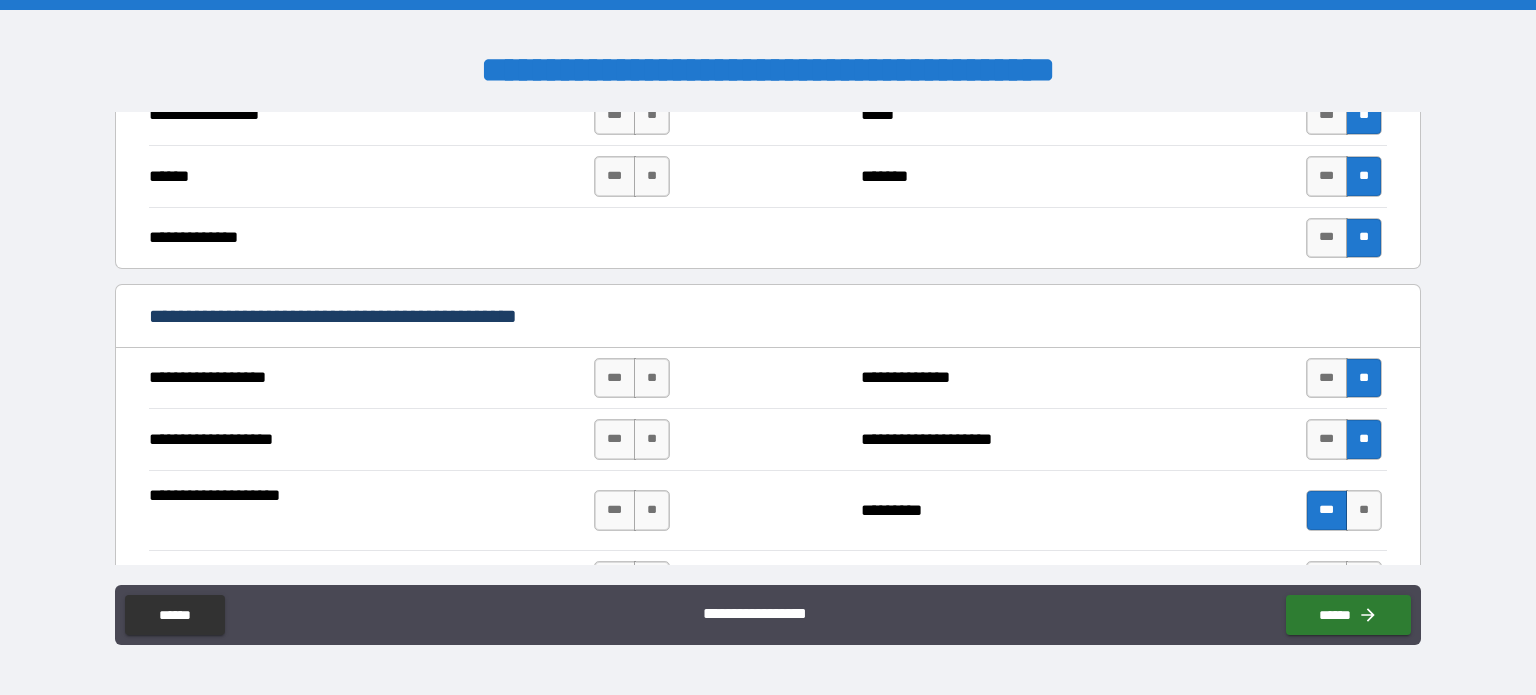 scroll, scrollTop: 1148, scrollLeft: 0, axis: vertical 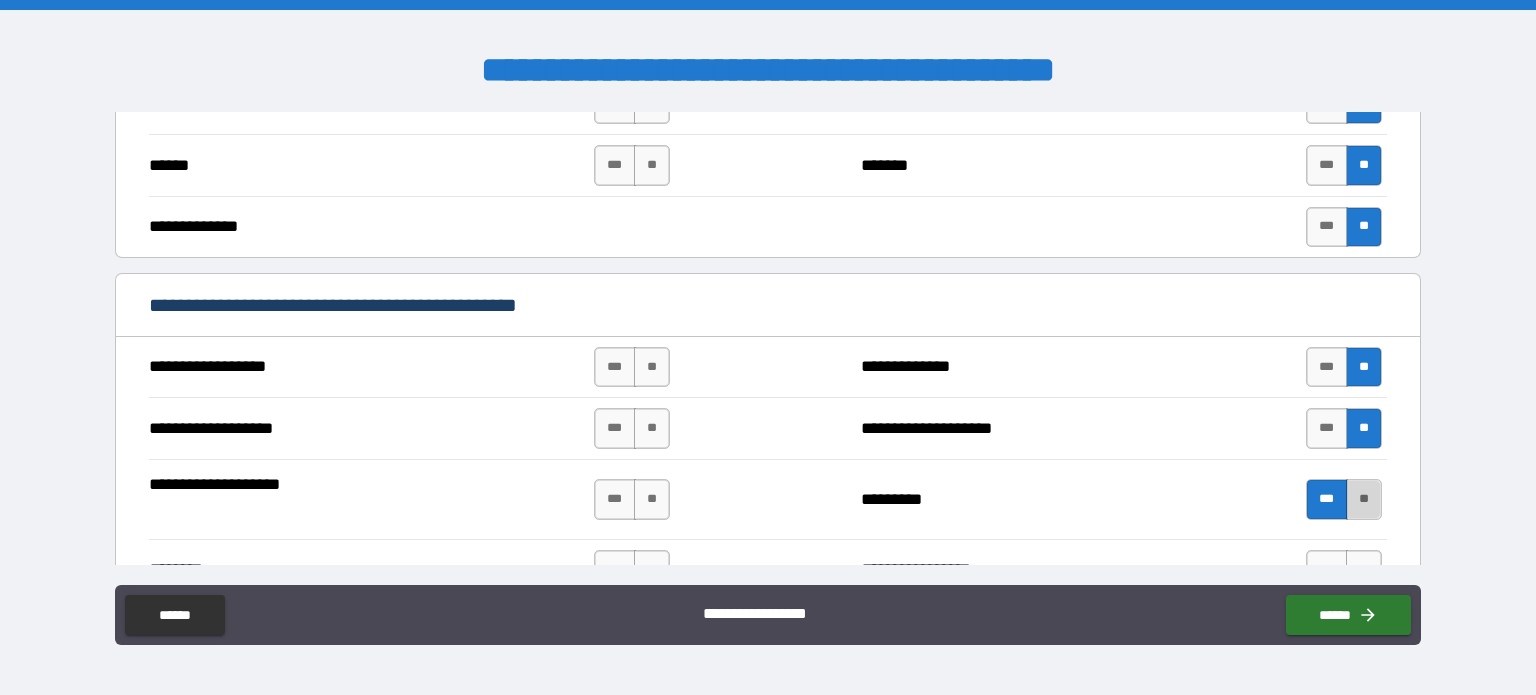 click on "**" at bounding box center [1364, 499] 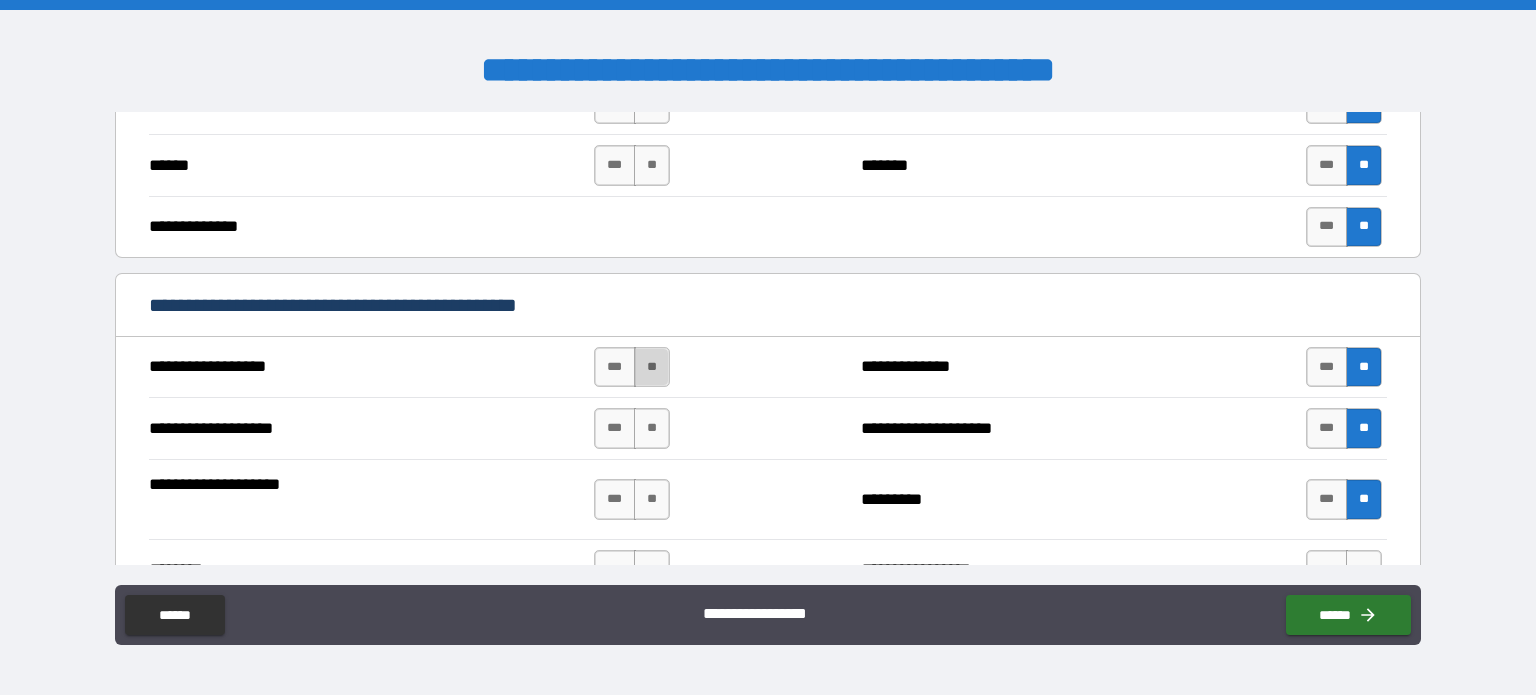 click on "**" at bounding box center [652, 367] 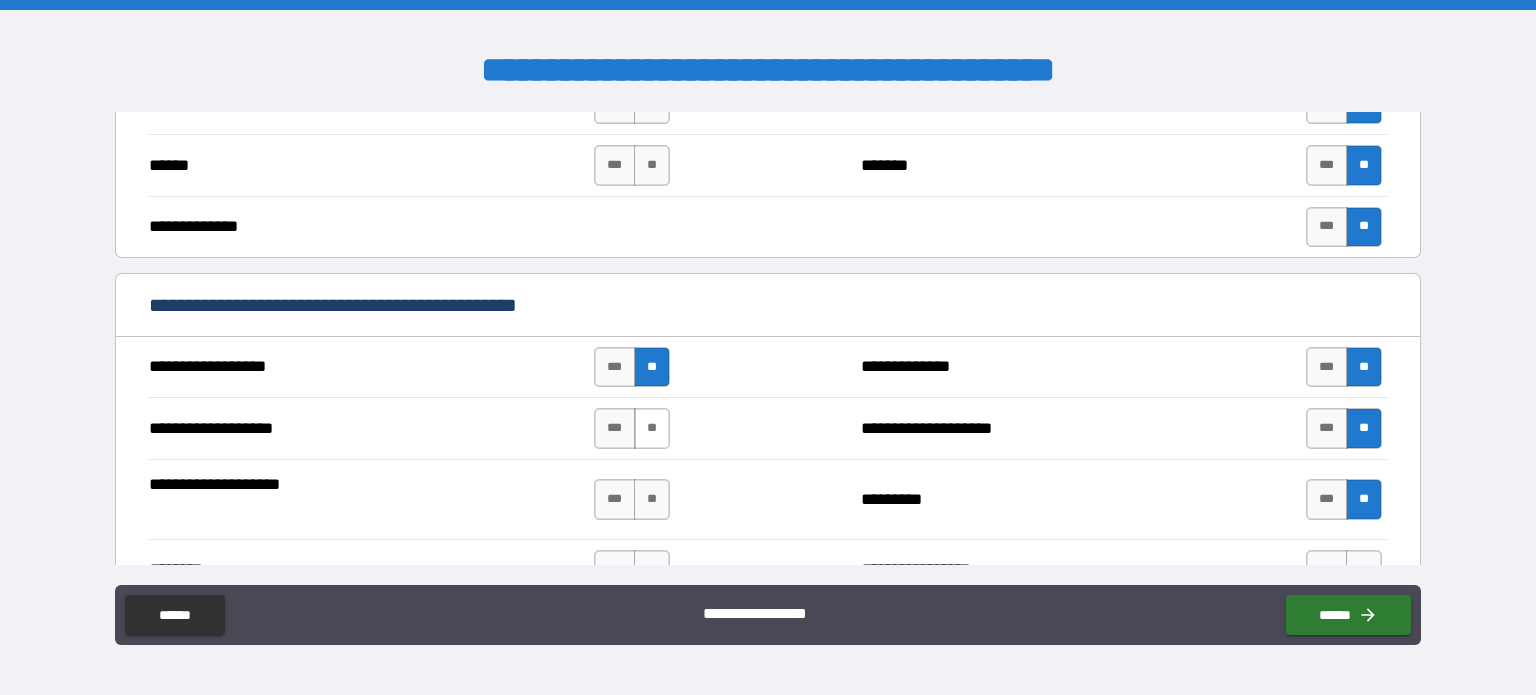 click on "**" at bounding box center (652, 428) 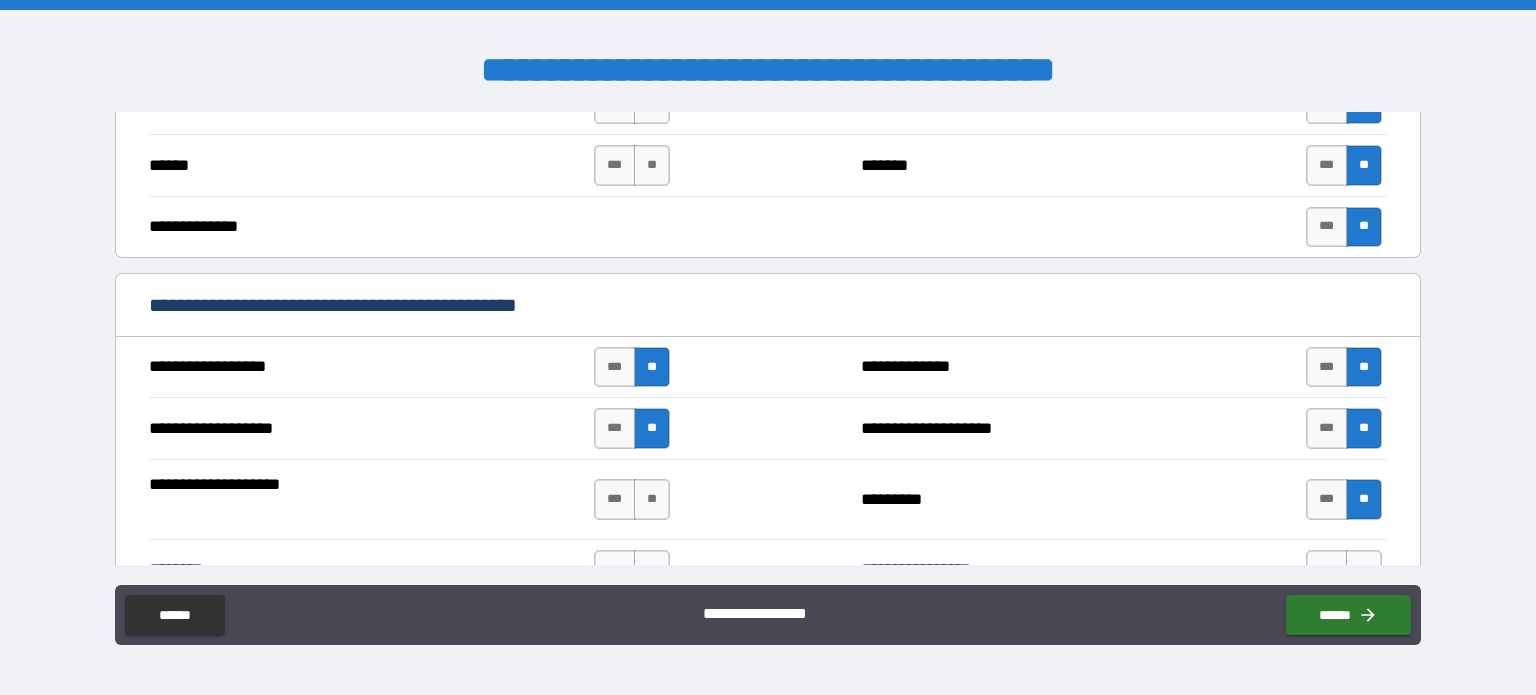 click on "**********" at bounding box center [412, 500] 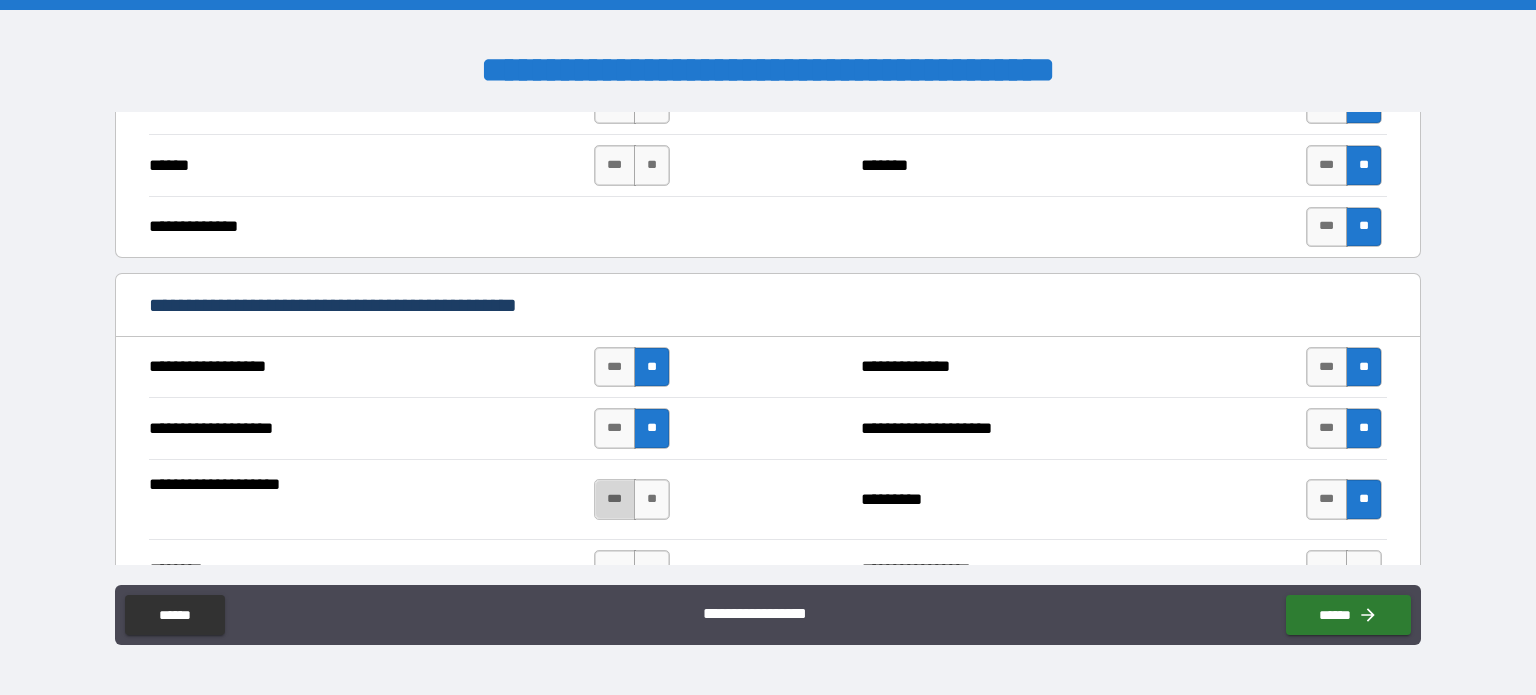 click on "***" at bounding box center [615, 499] 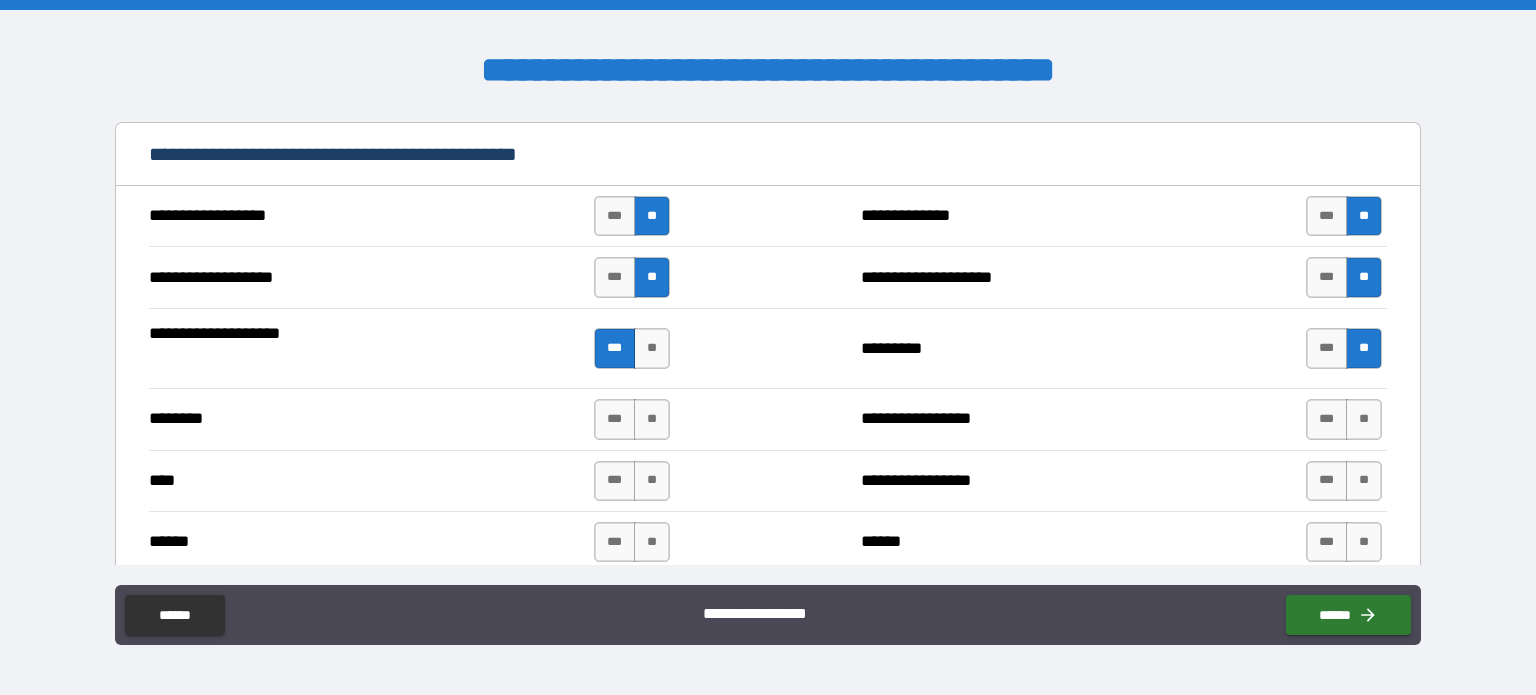 scroll, scrollTop: 1304, scrollLeft: 0, axis: vertical 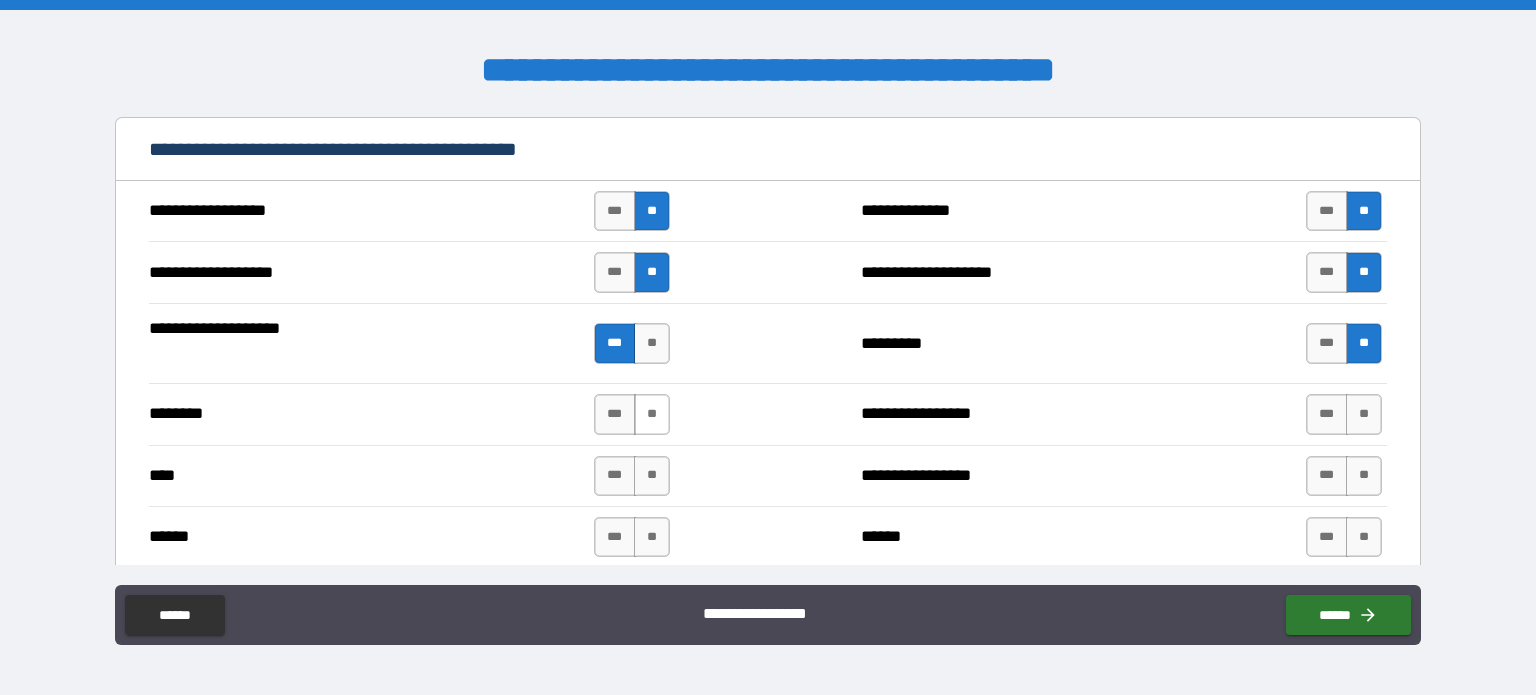 click on "**" at bounding box center [652, 414] 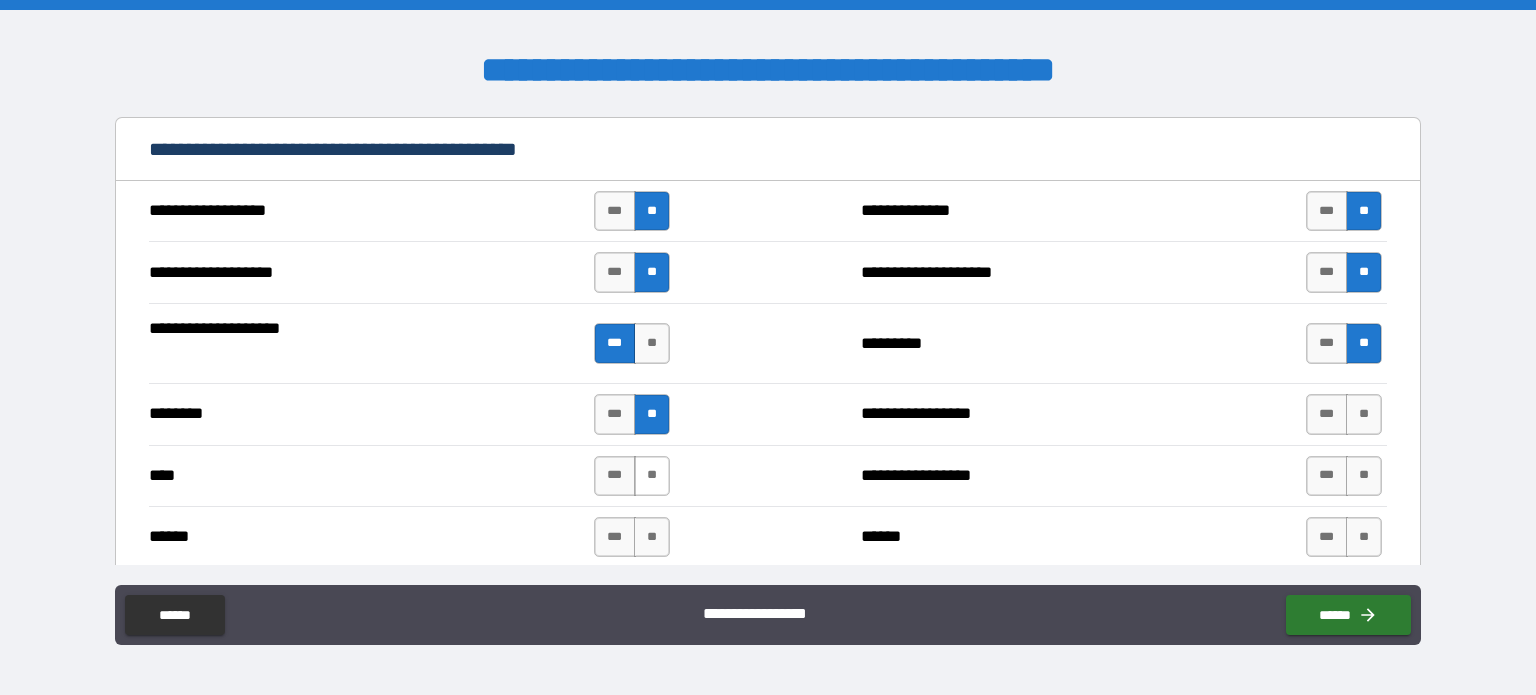click on "**" at bounding box center (652, 476) 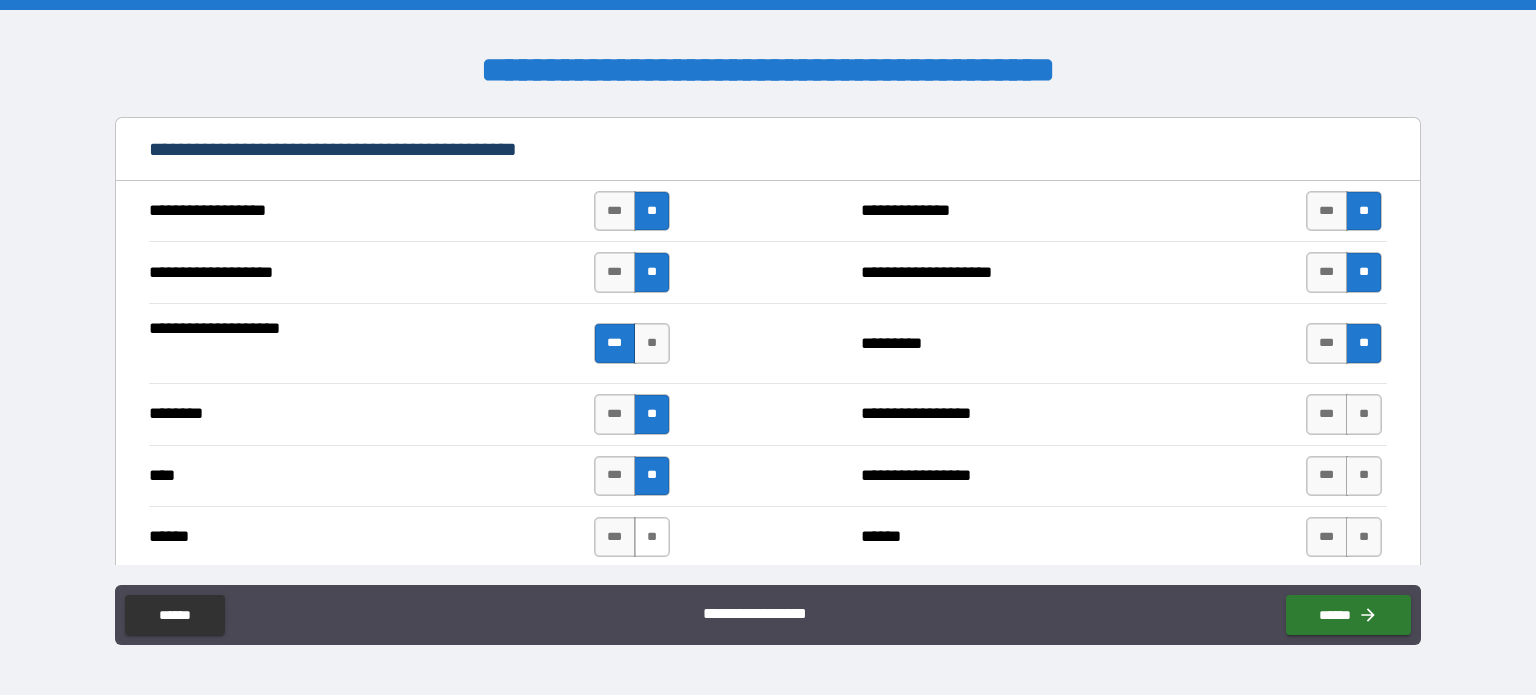 click on "**" at bounding box center [652, 537] 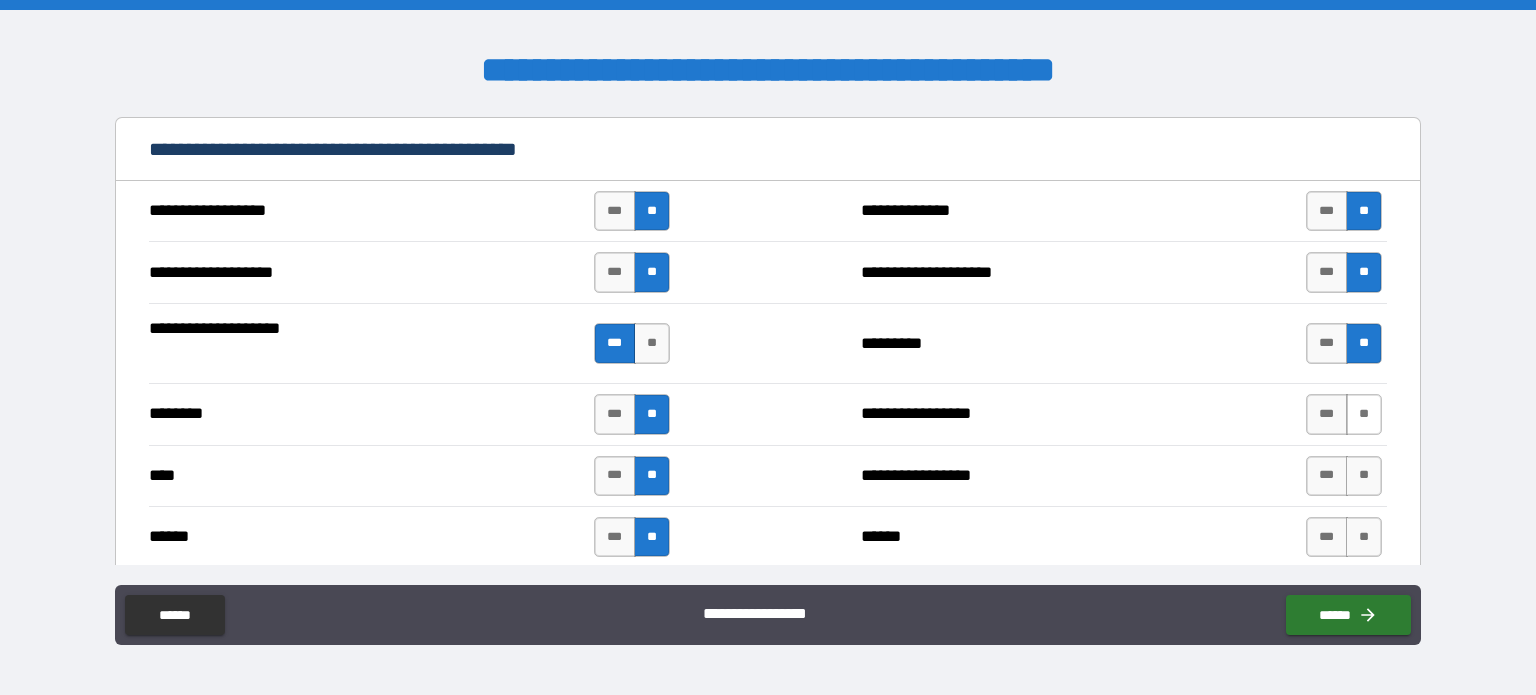click on "**" at bounding box center [1364, 414] 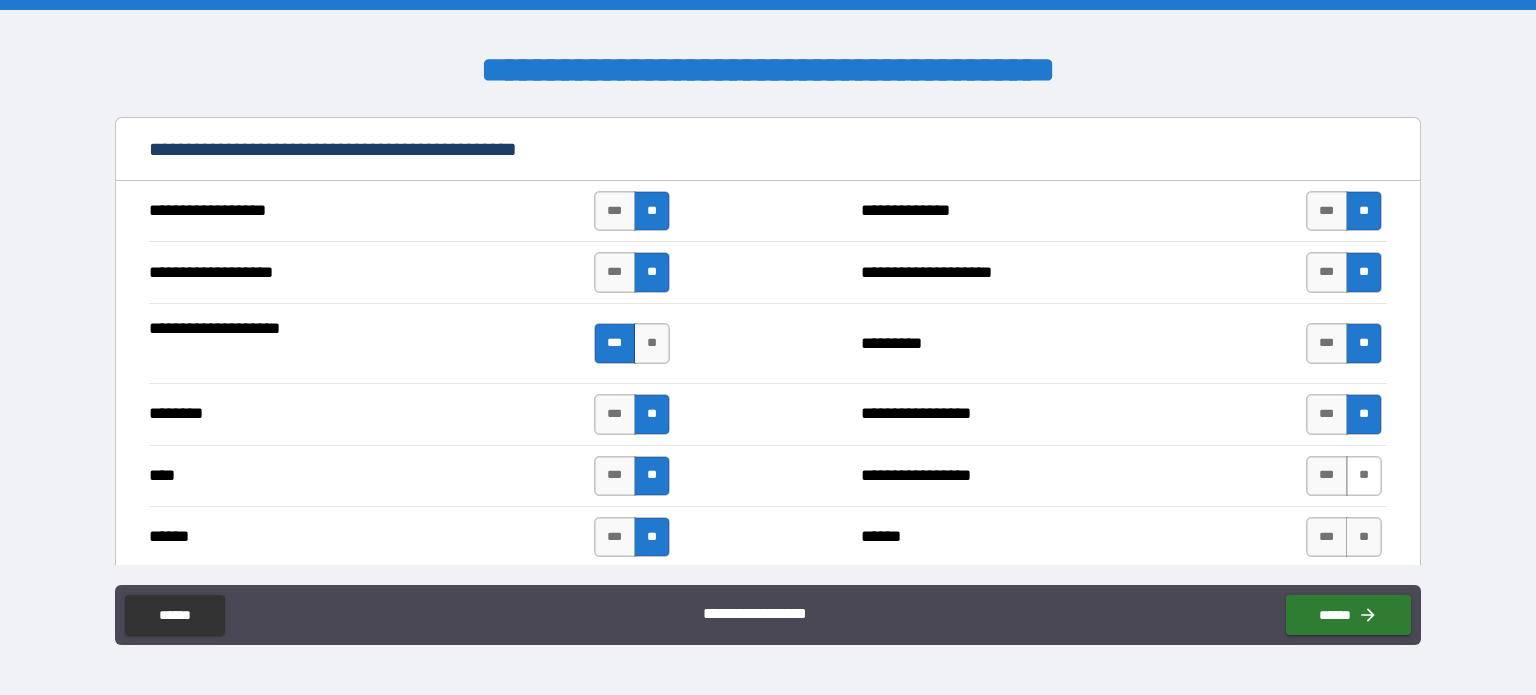 click on "**" at bounding box center (1364, 476) 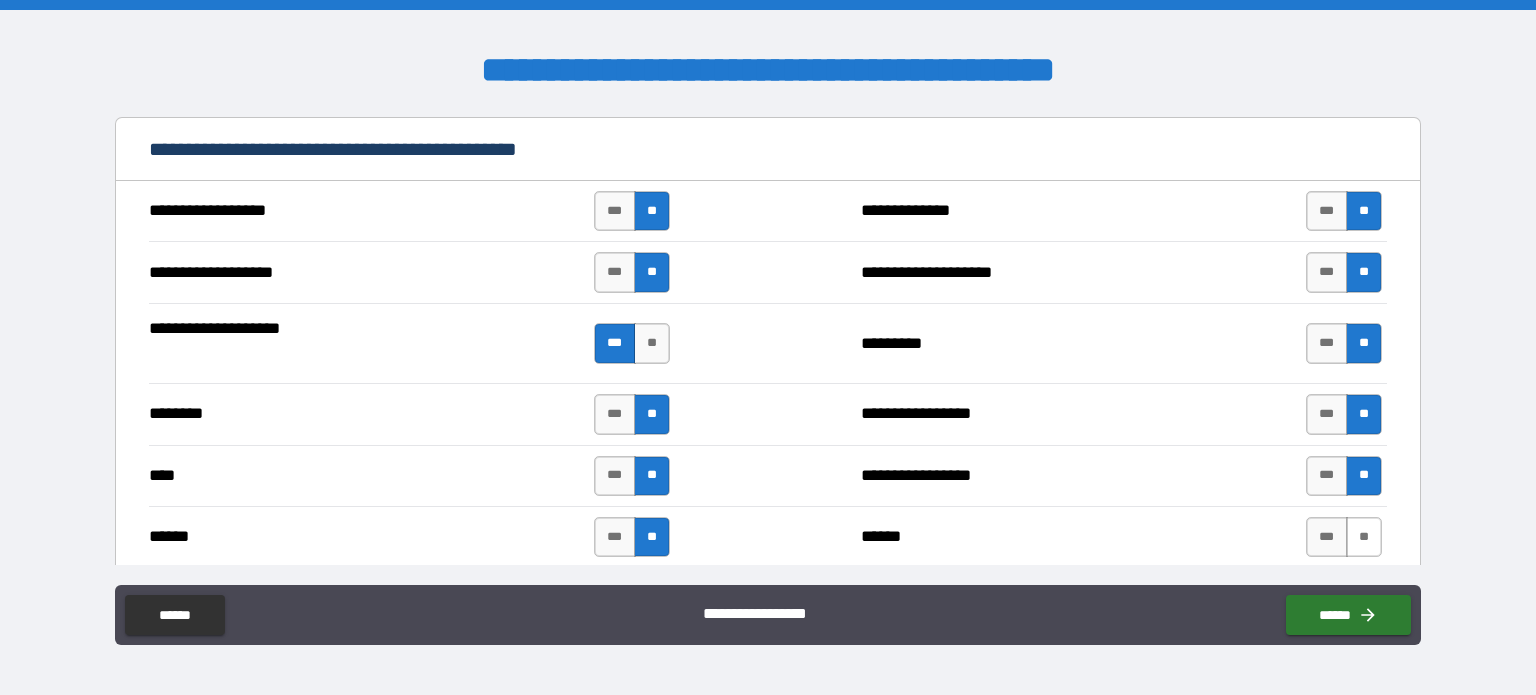 click on "**" at bounding box center (1364, 537) 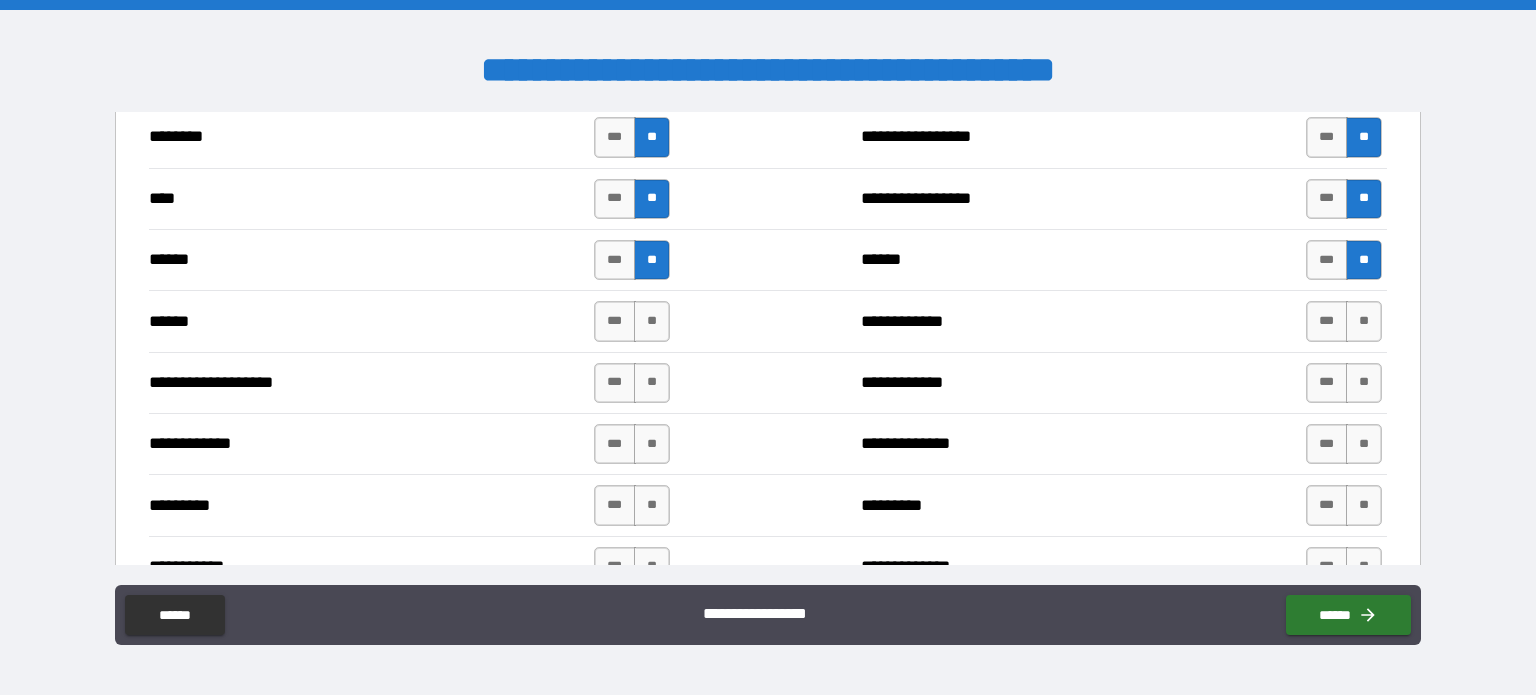 scroll, scrollTop: 1597, scrollLeft: 0, axis: vertical 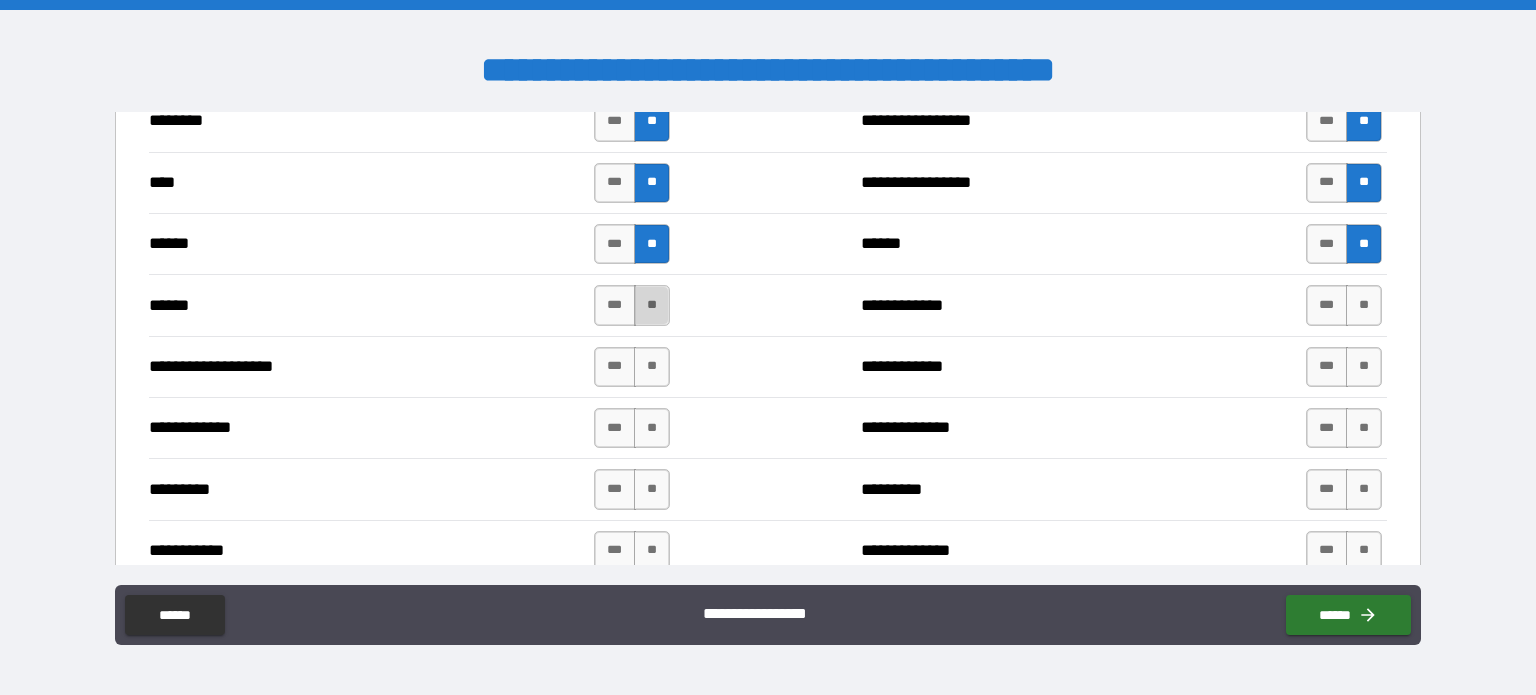 click on "**" at bounding box center [652, 305] 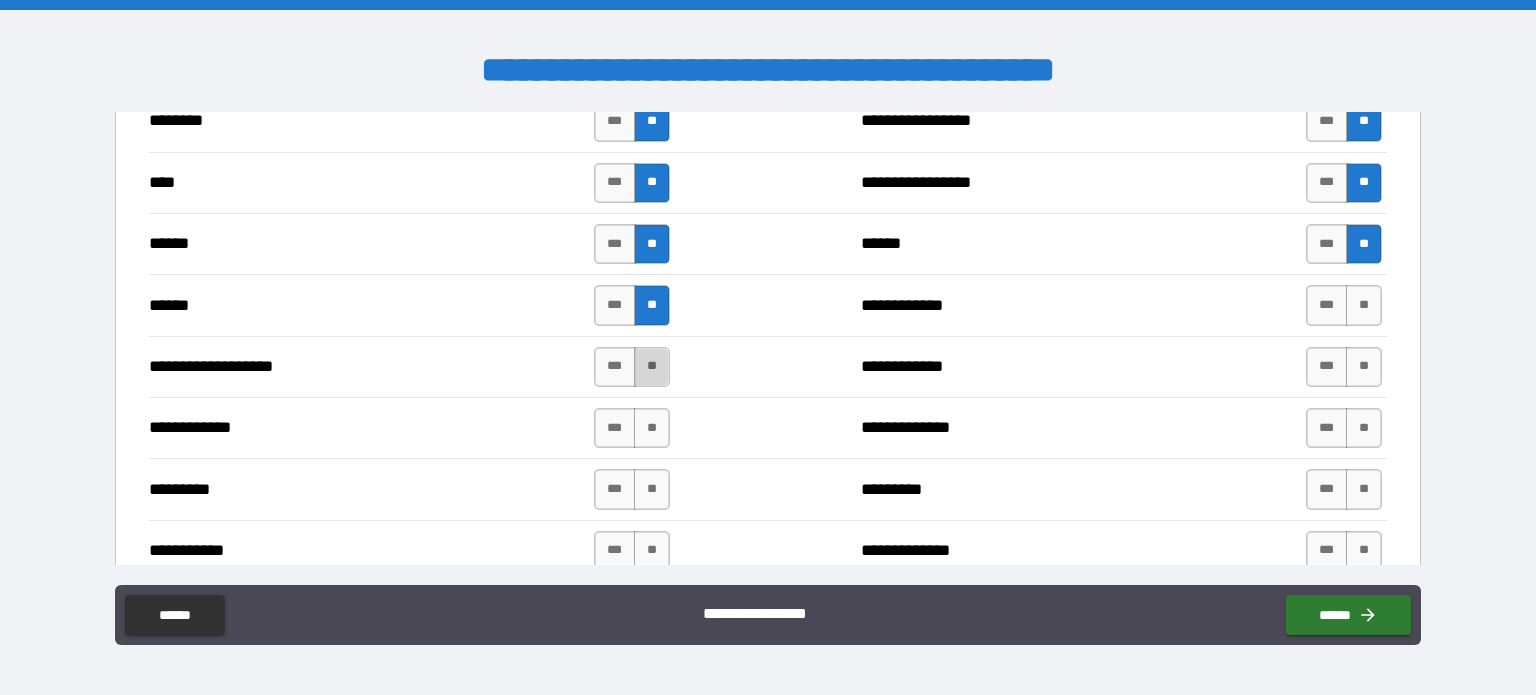 click on "**" at bounding box center (652, 367) 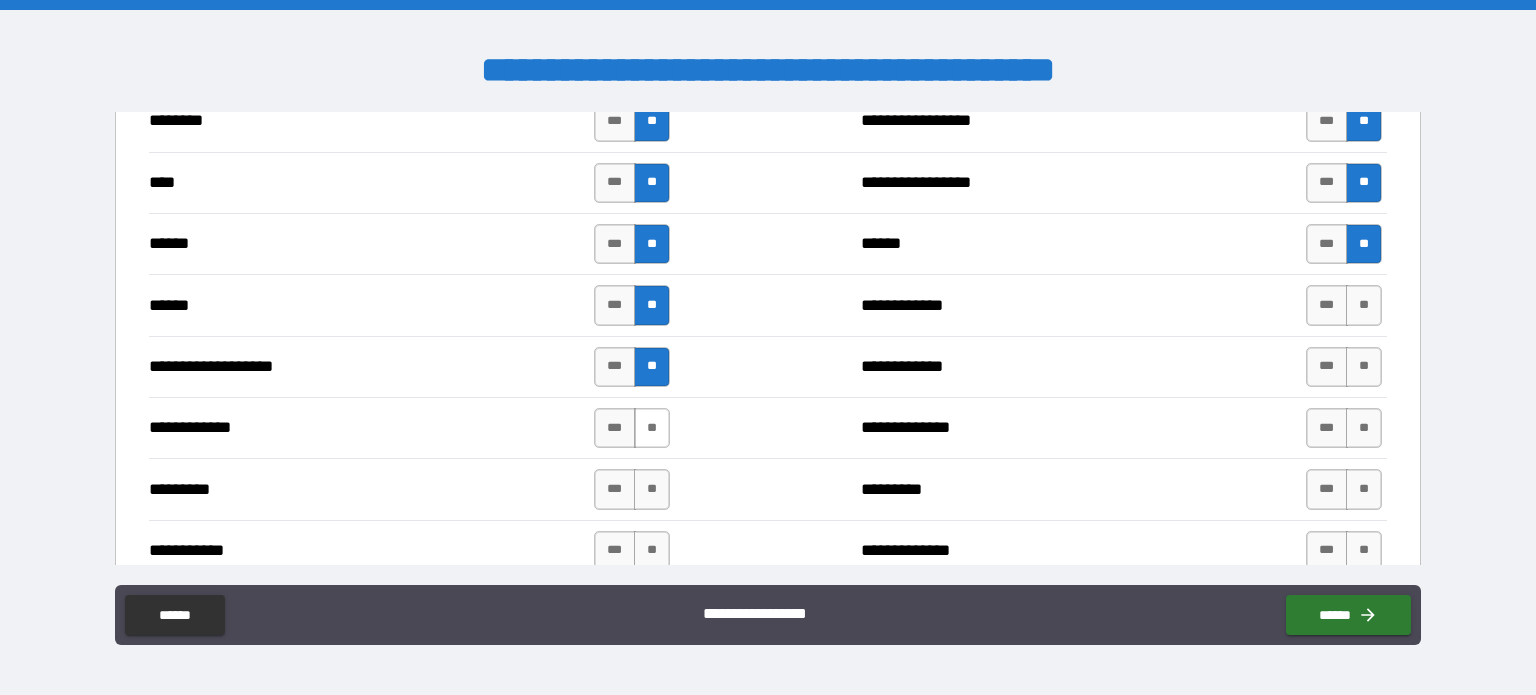 click on "**" at bounding box center [652, 428] 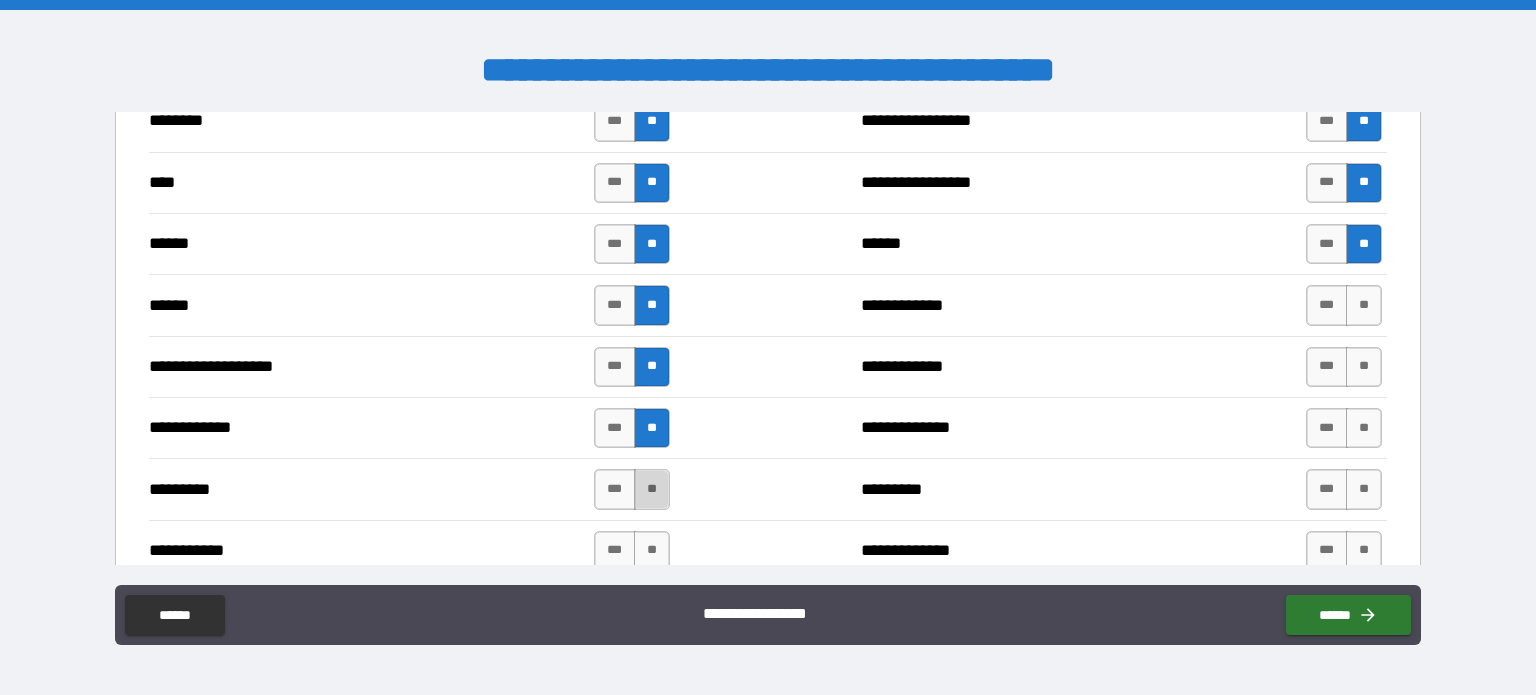 click on "**" at bounding box center [652, 489] 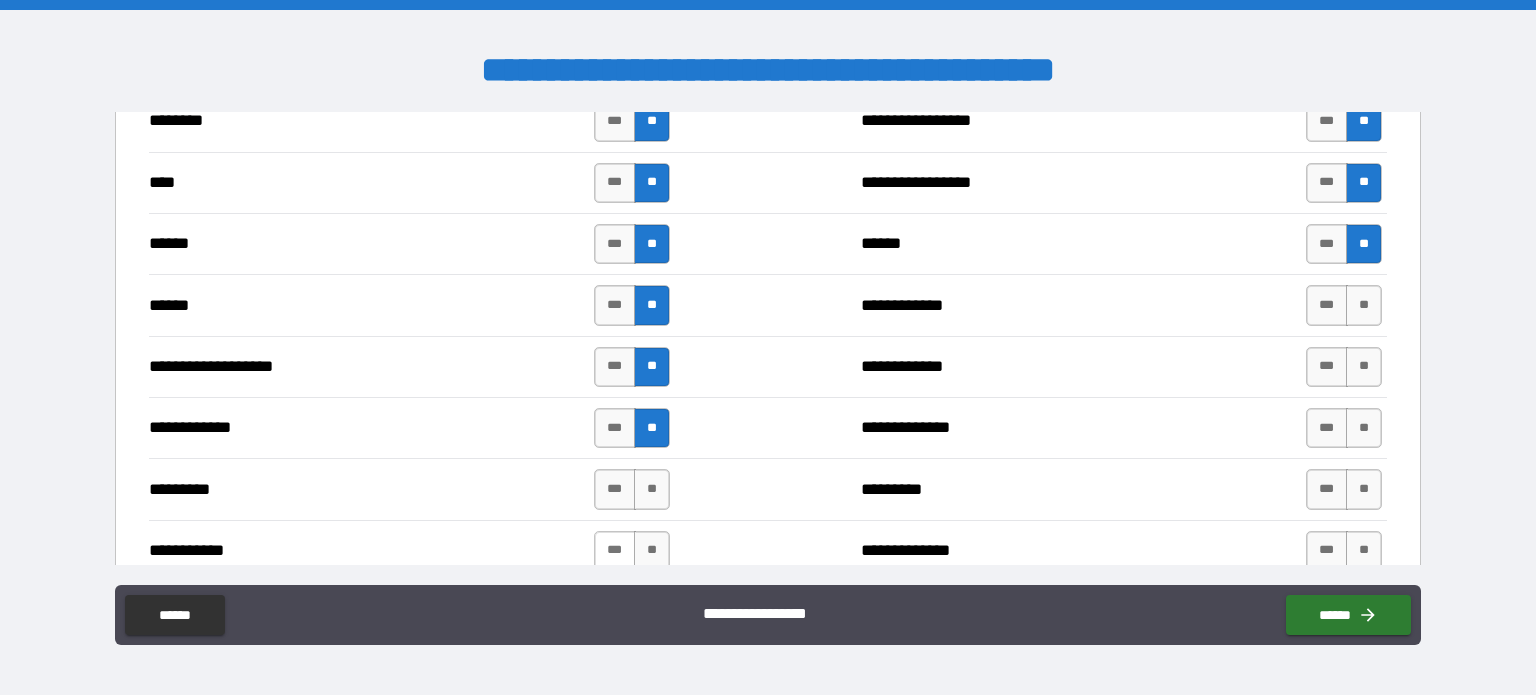 click on "***" at bounding box center [615, 551] 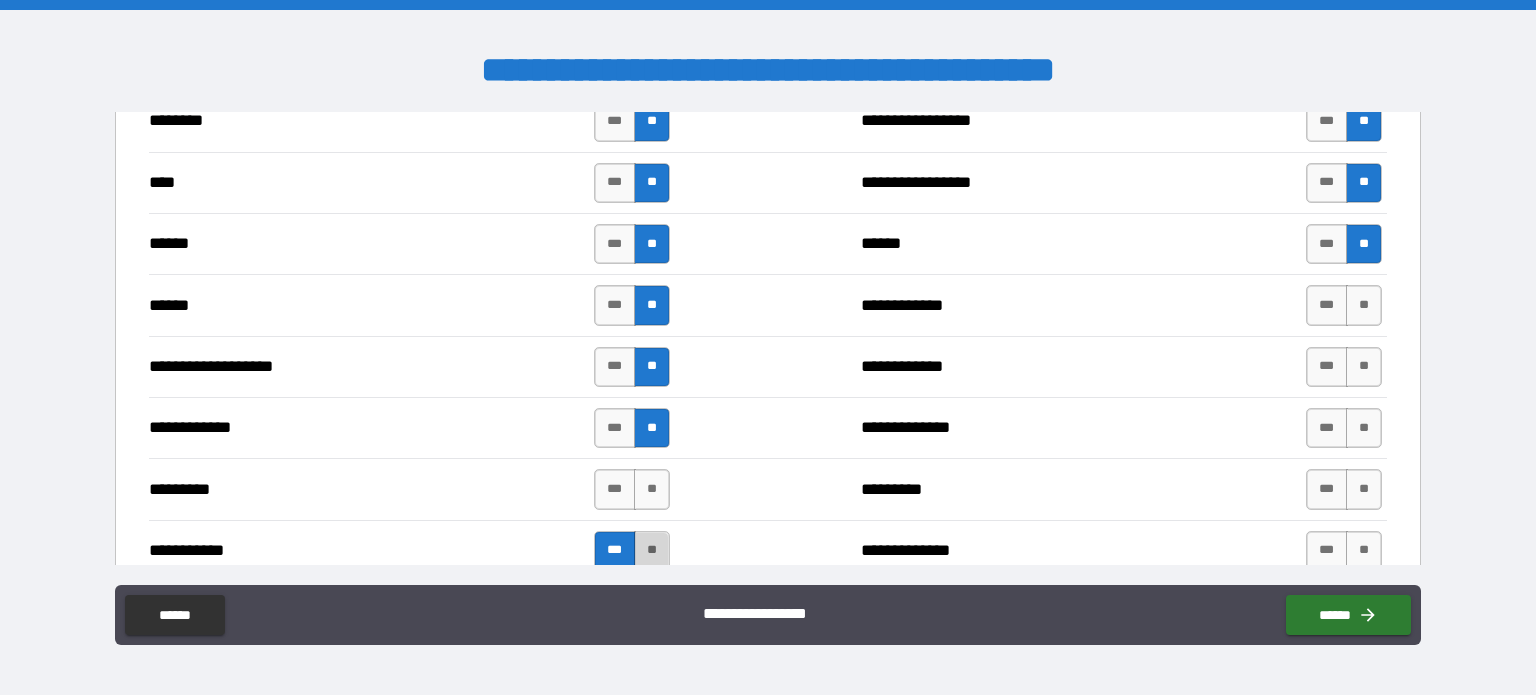 click on "**" at bounding box center (652, 551) 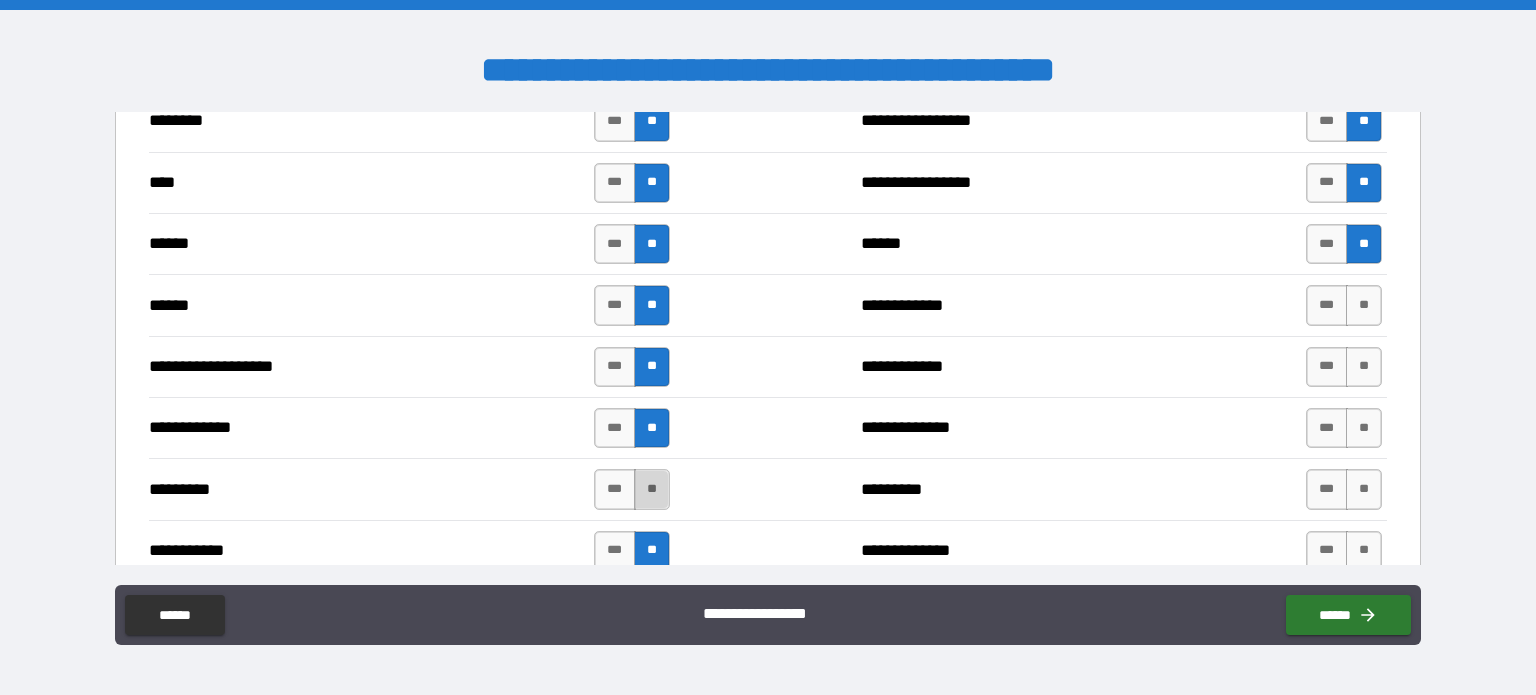 click on "**" at bounding box center [652, 489] 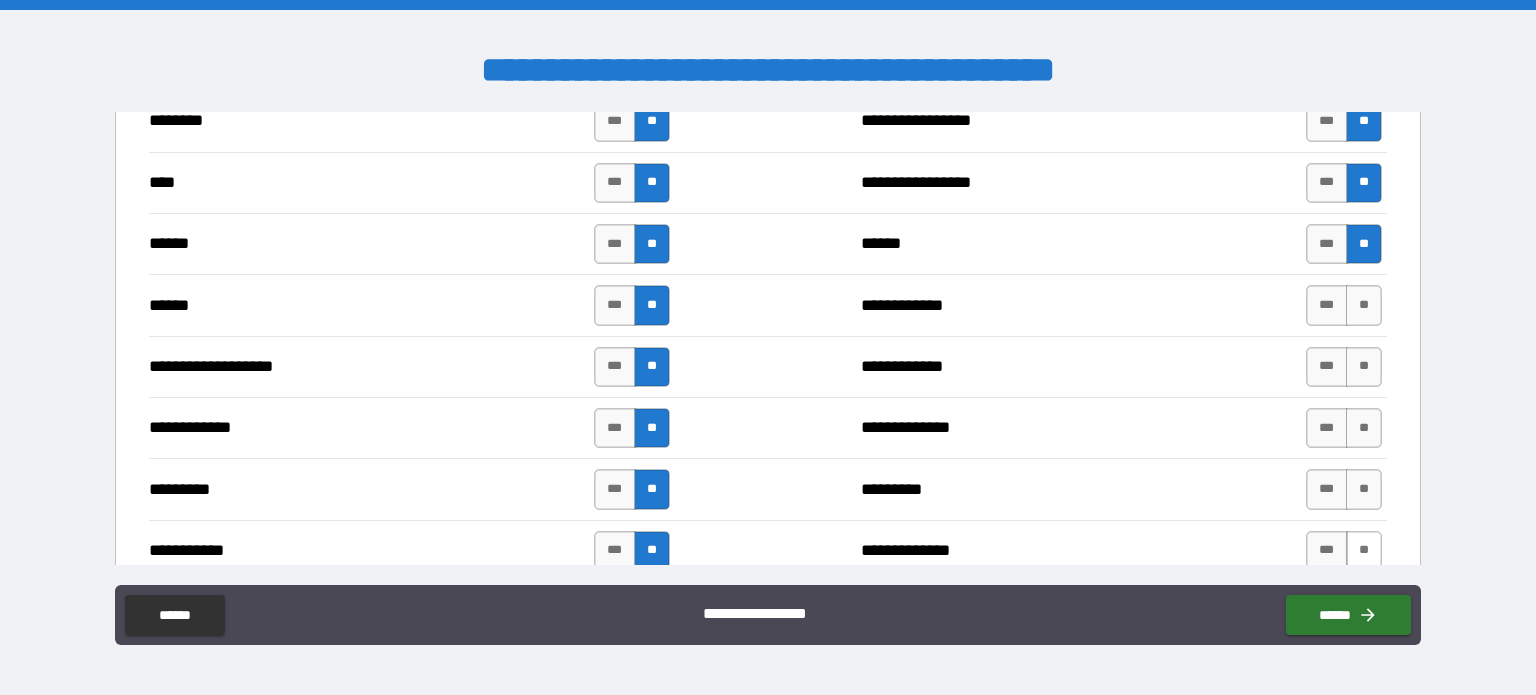 click on "**" at bounding box center (1364, 551) 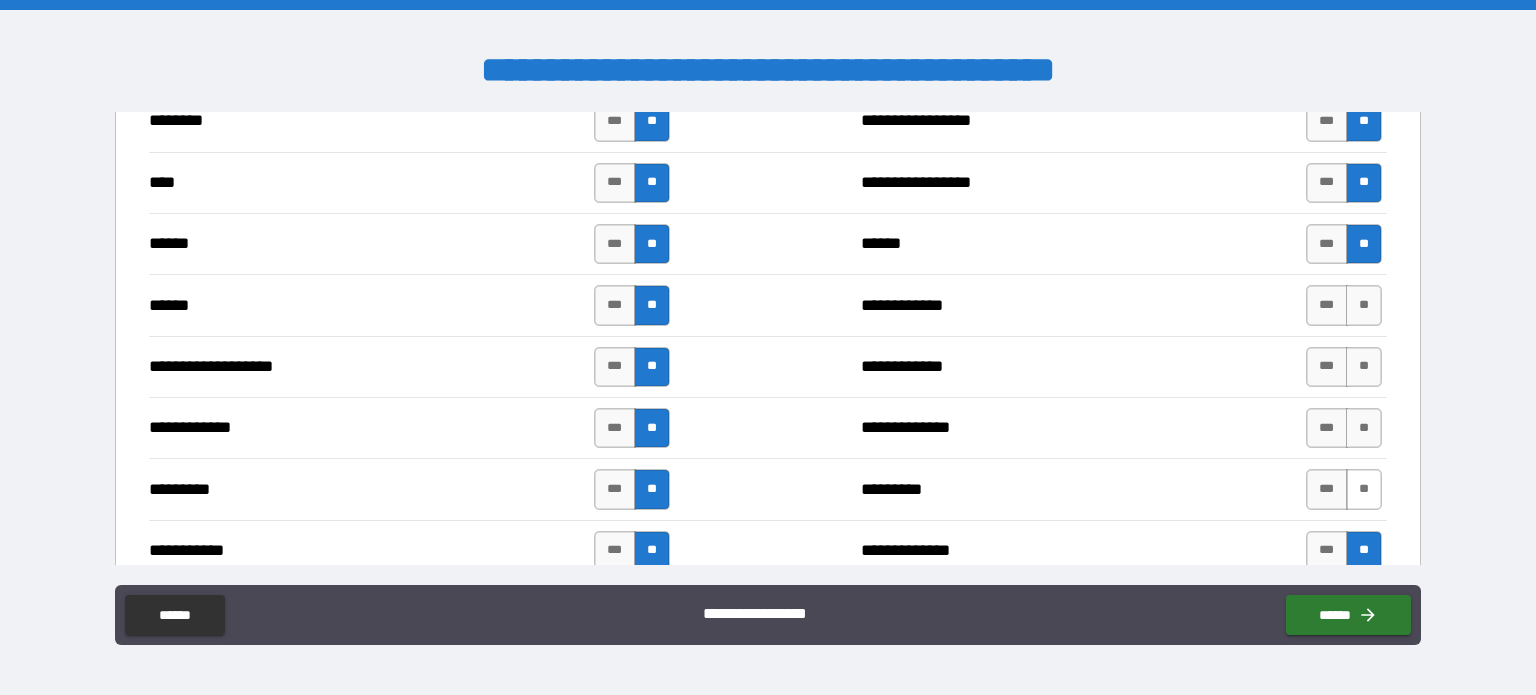 click on "**" at bounding box center (1364, 489) 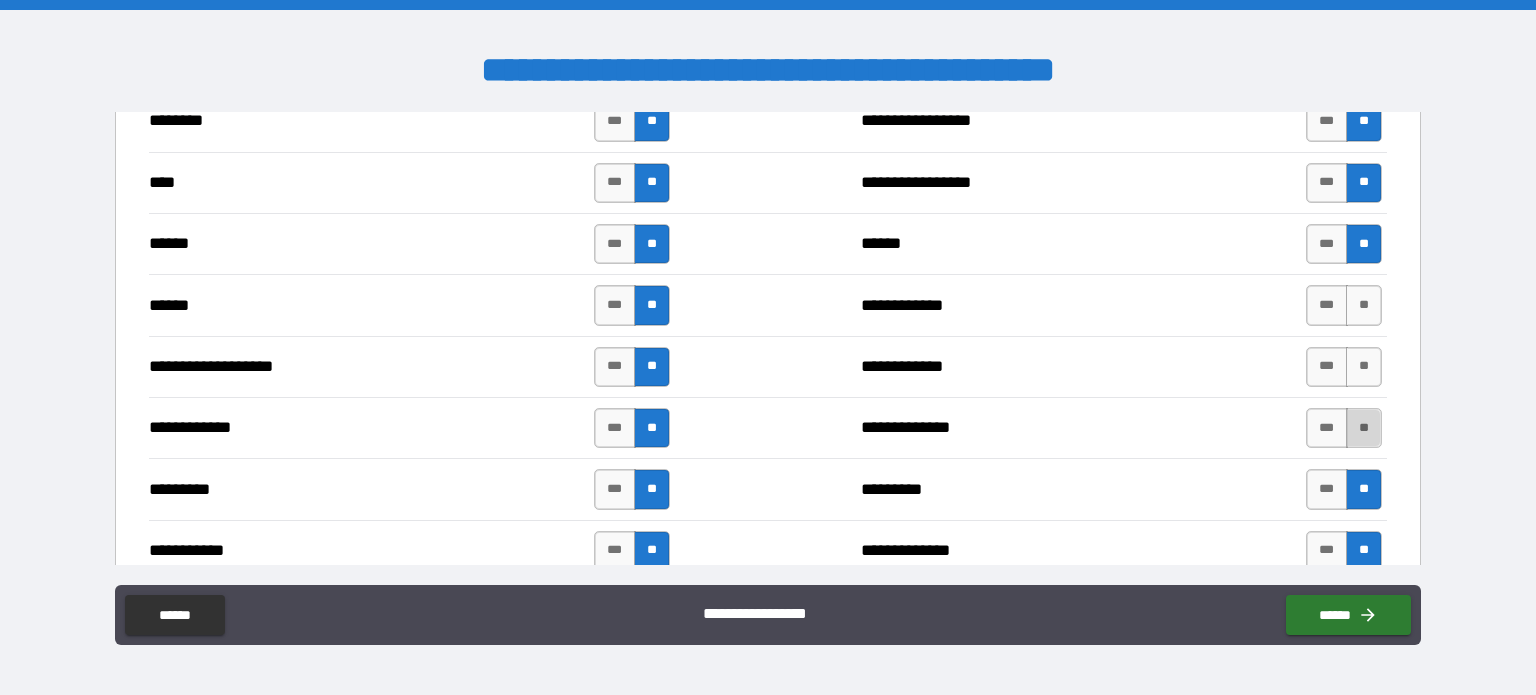 click on "**" at bounding box center [1364, 428] 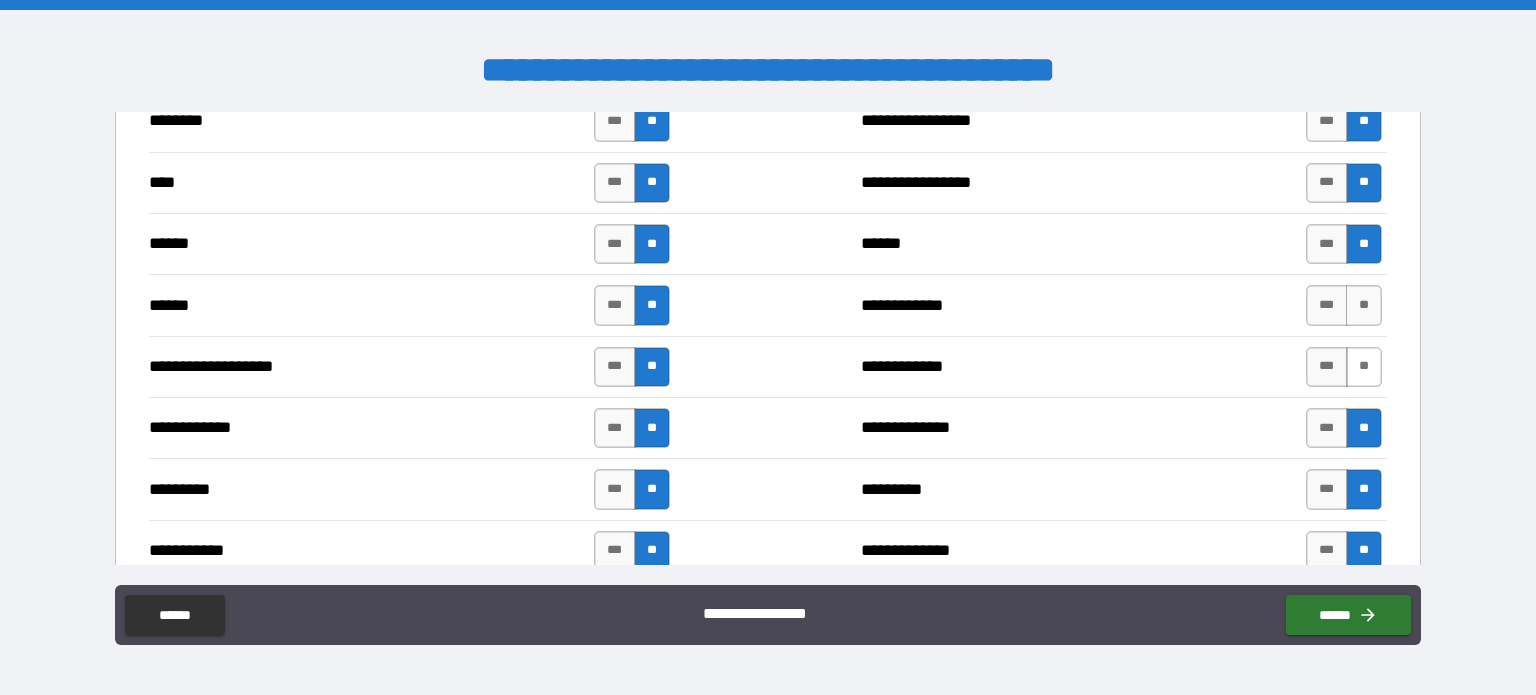 click on "**" at bounding box center (1364, 367) 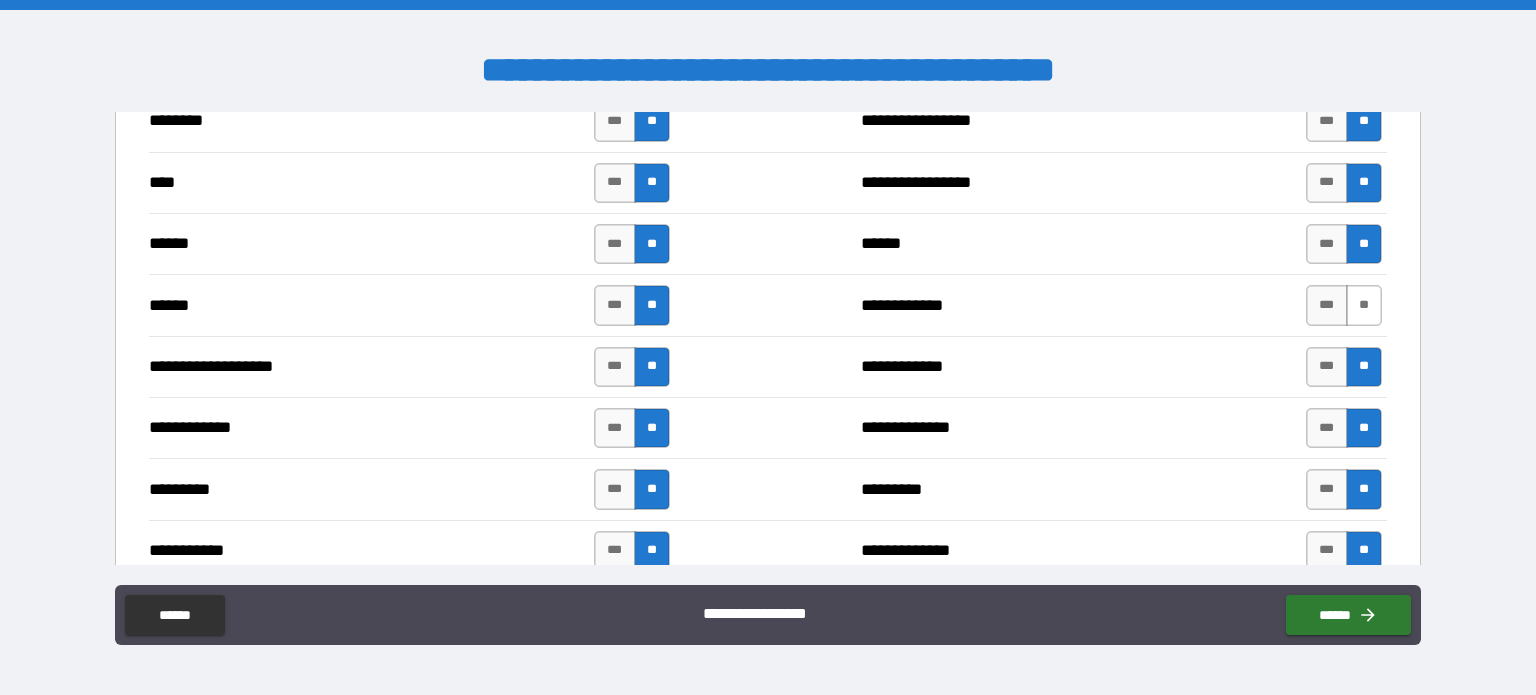 click on "**" at bounding box center [1364, 305] 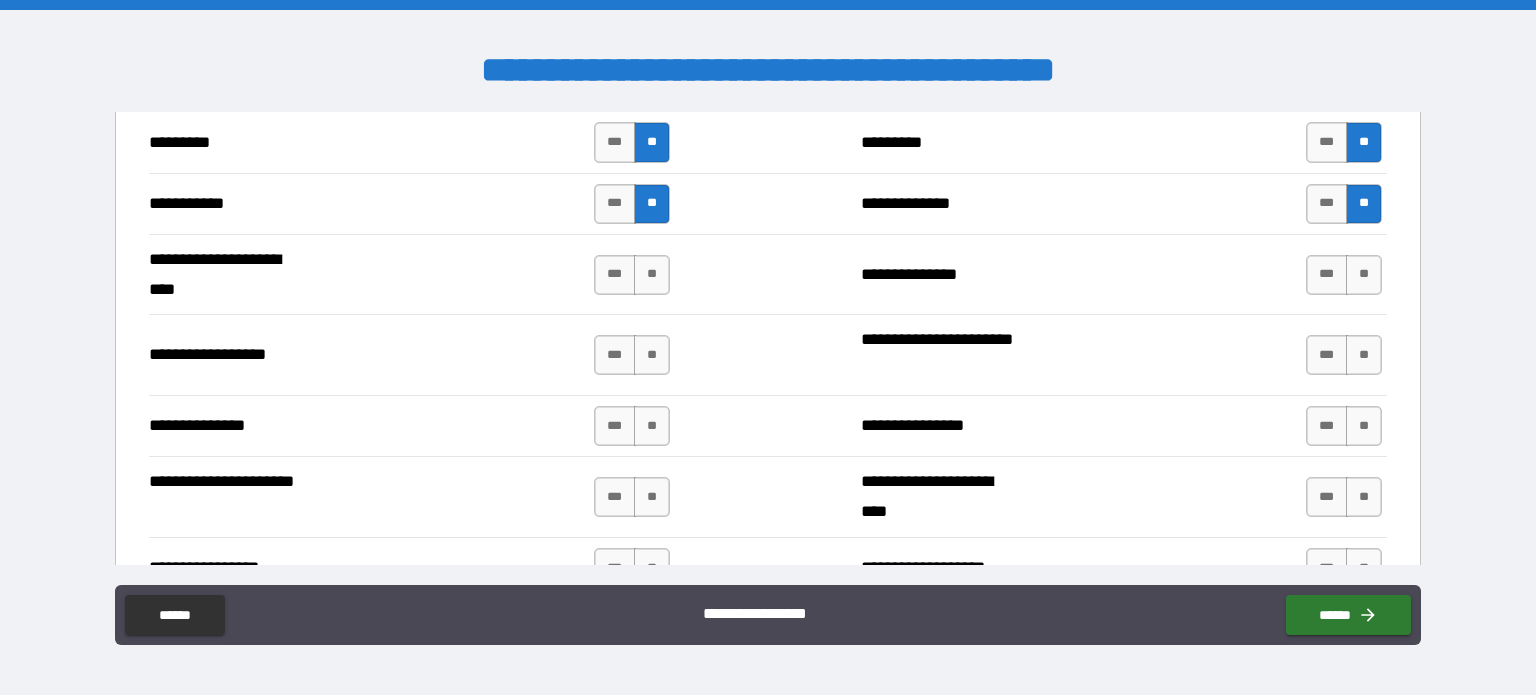 scroll, scrollTop: 1959, scrollLeft: 0, axis: vertical 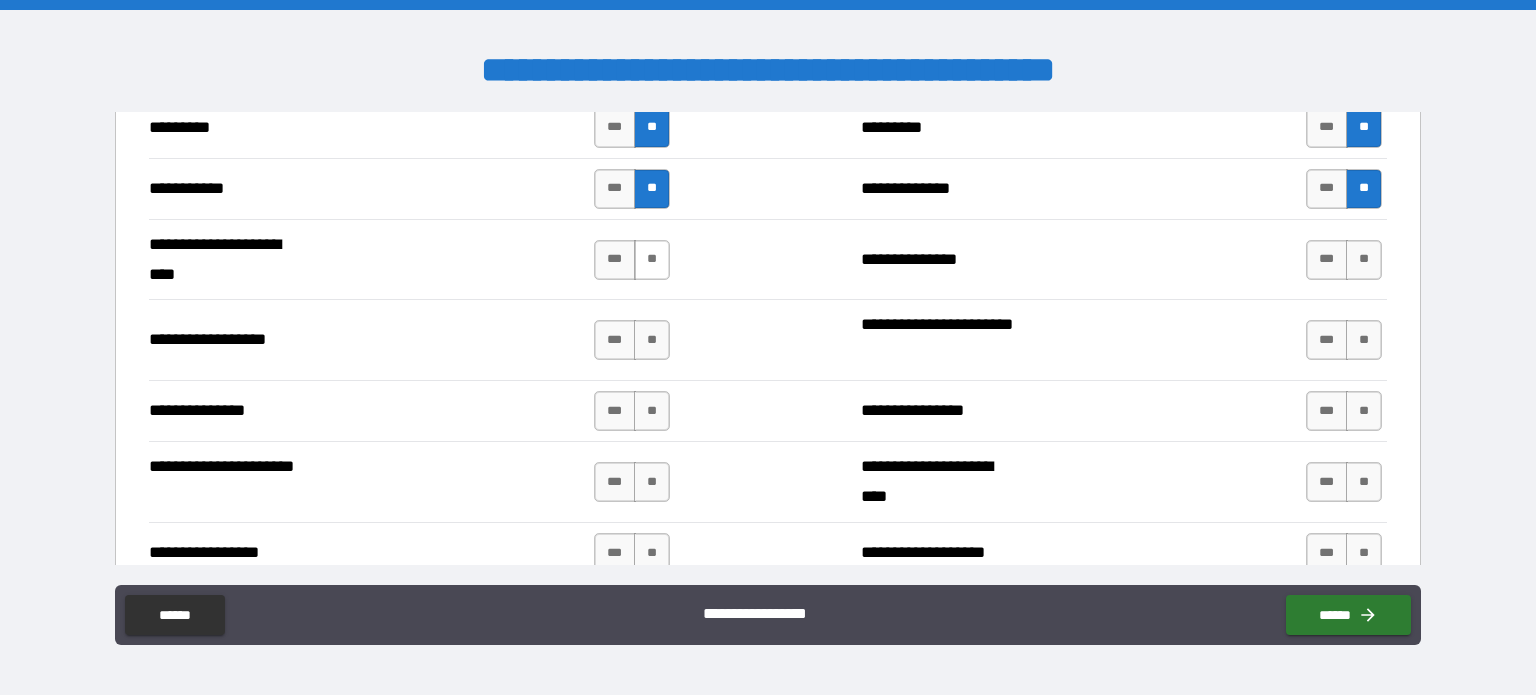 click on "**" at bounding box center (652, 260) 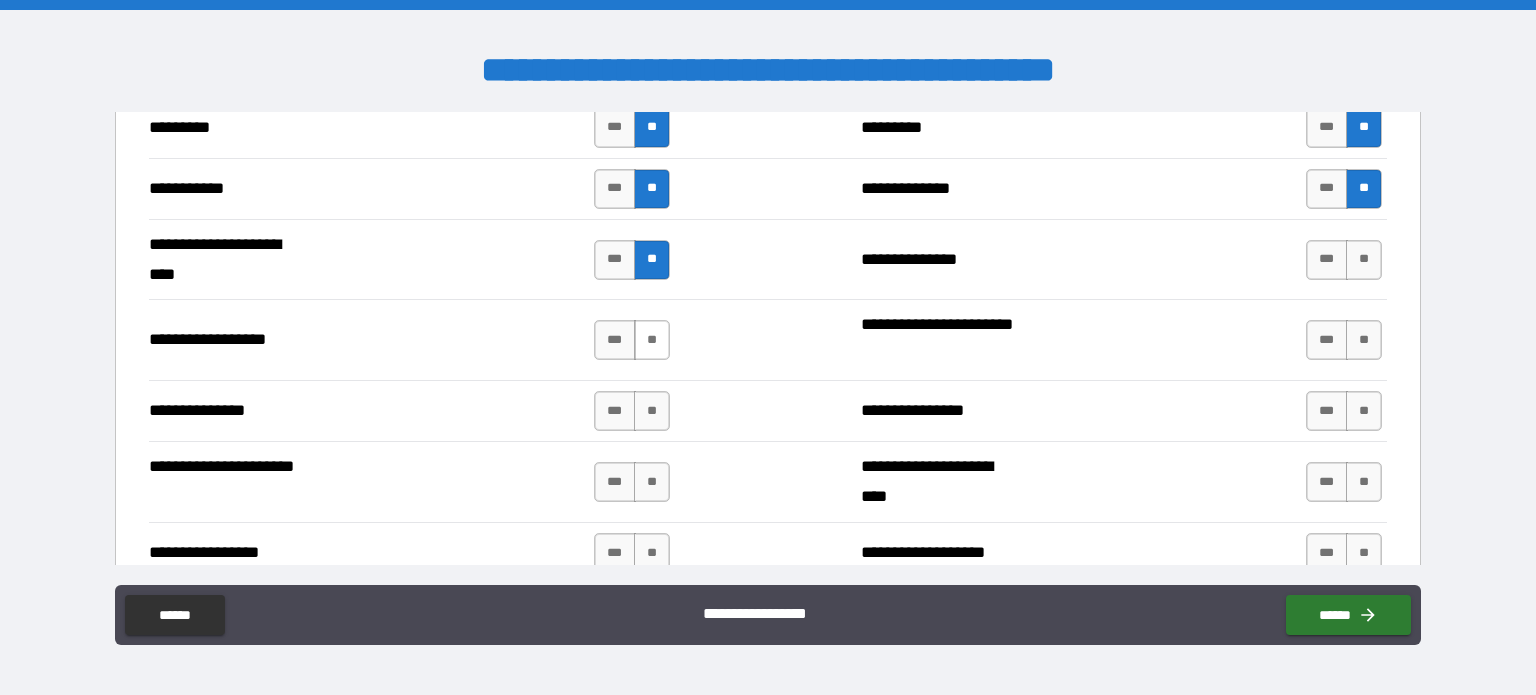 click on "**" at bounding box center [652, 340] 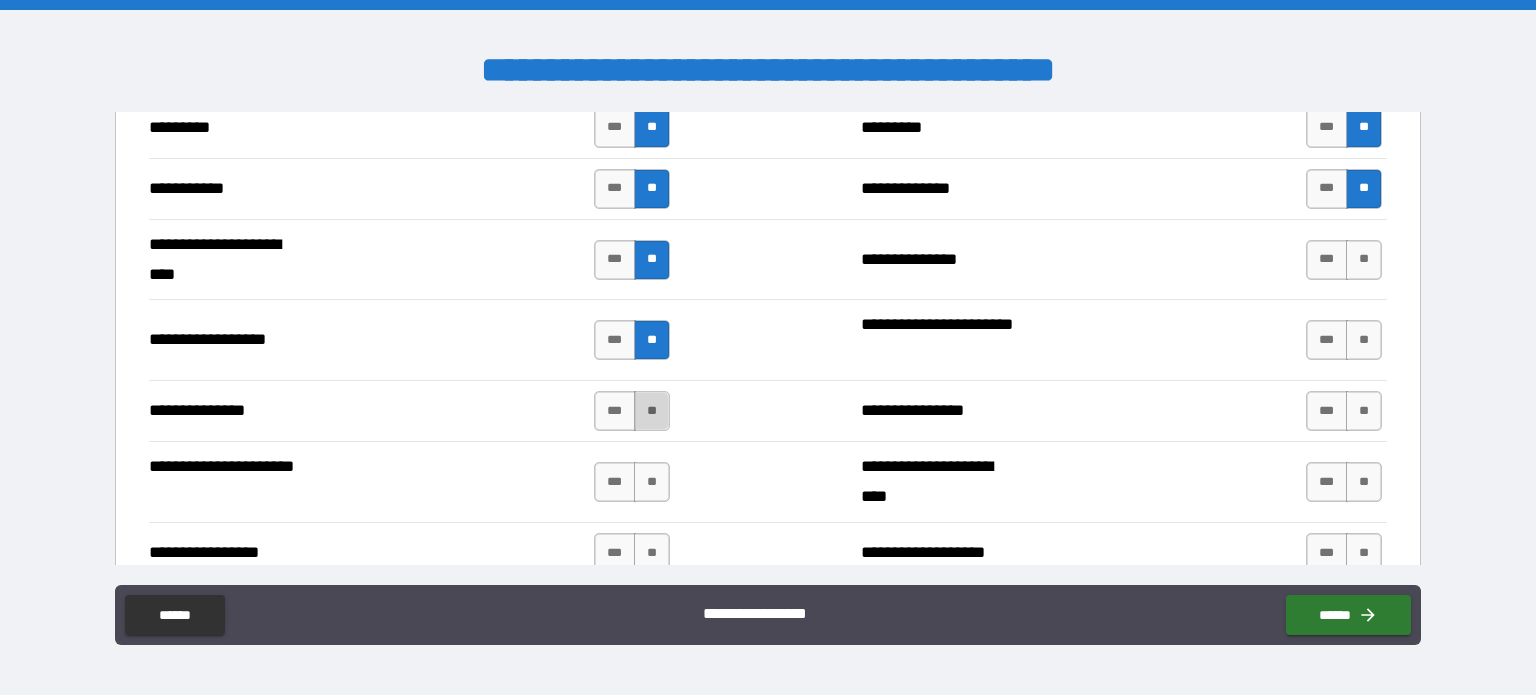 click on "**" at bounding box center [652, 411] 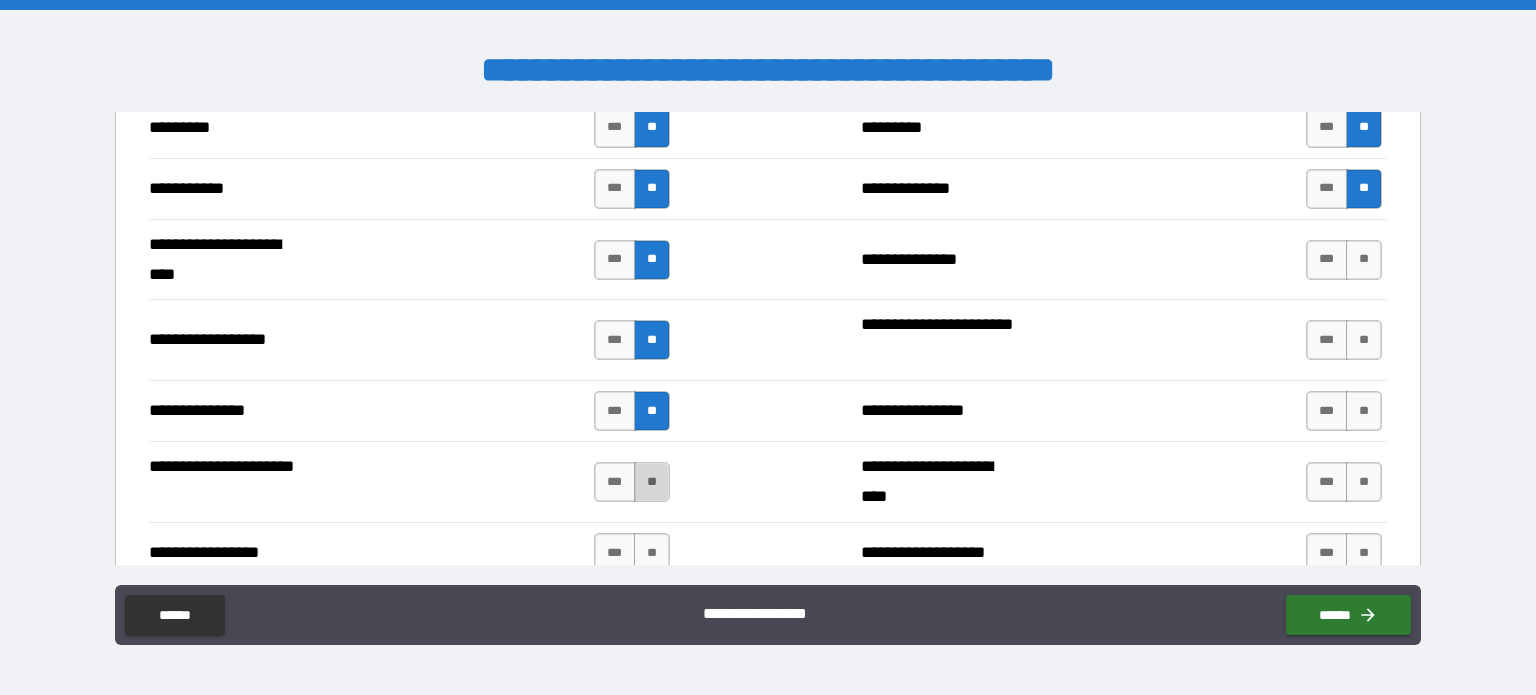 click on "**" at bounding box center [652, 482] 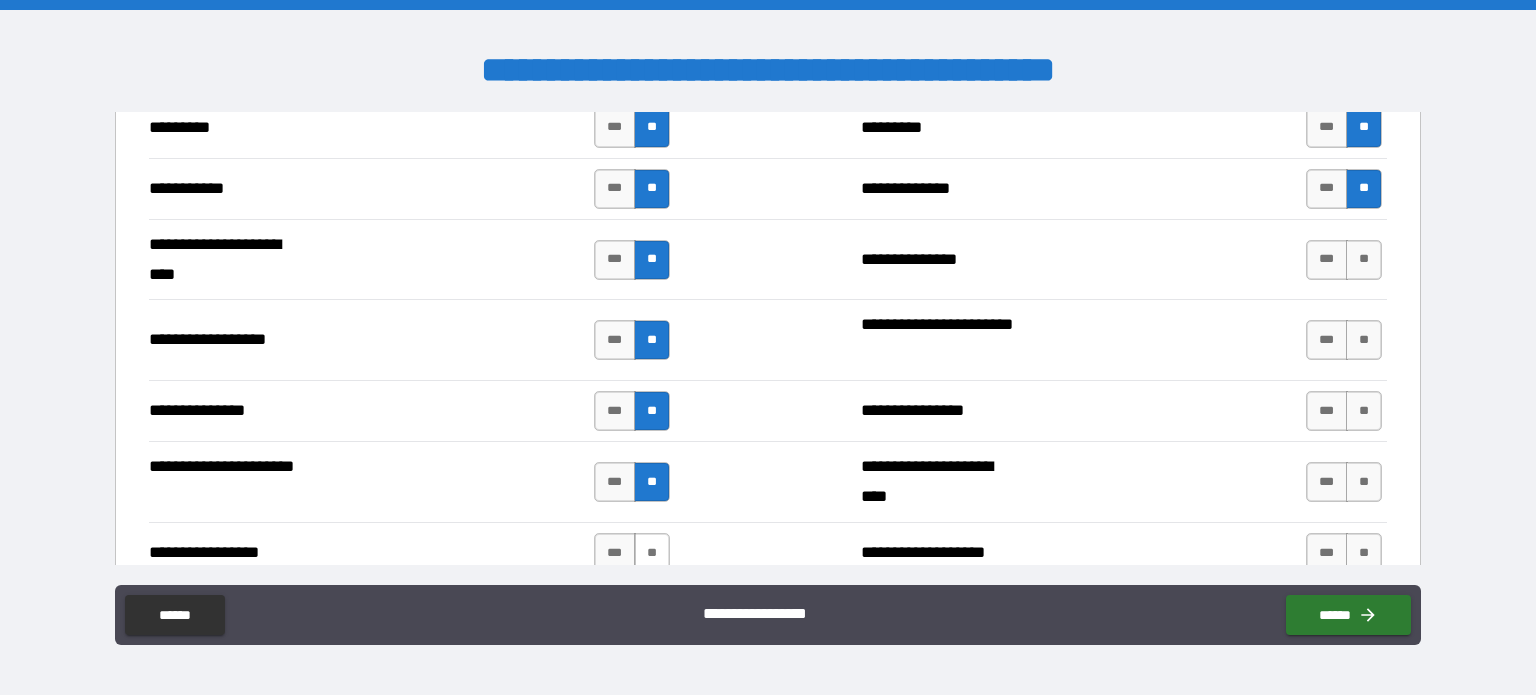 click on "**" at bounding box center (652, 553) 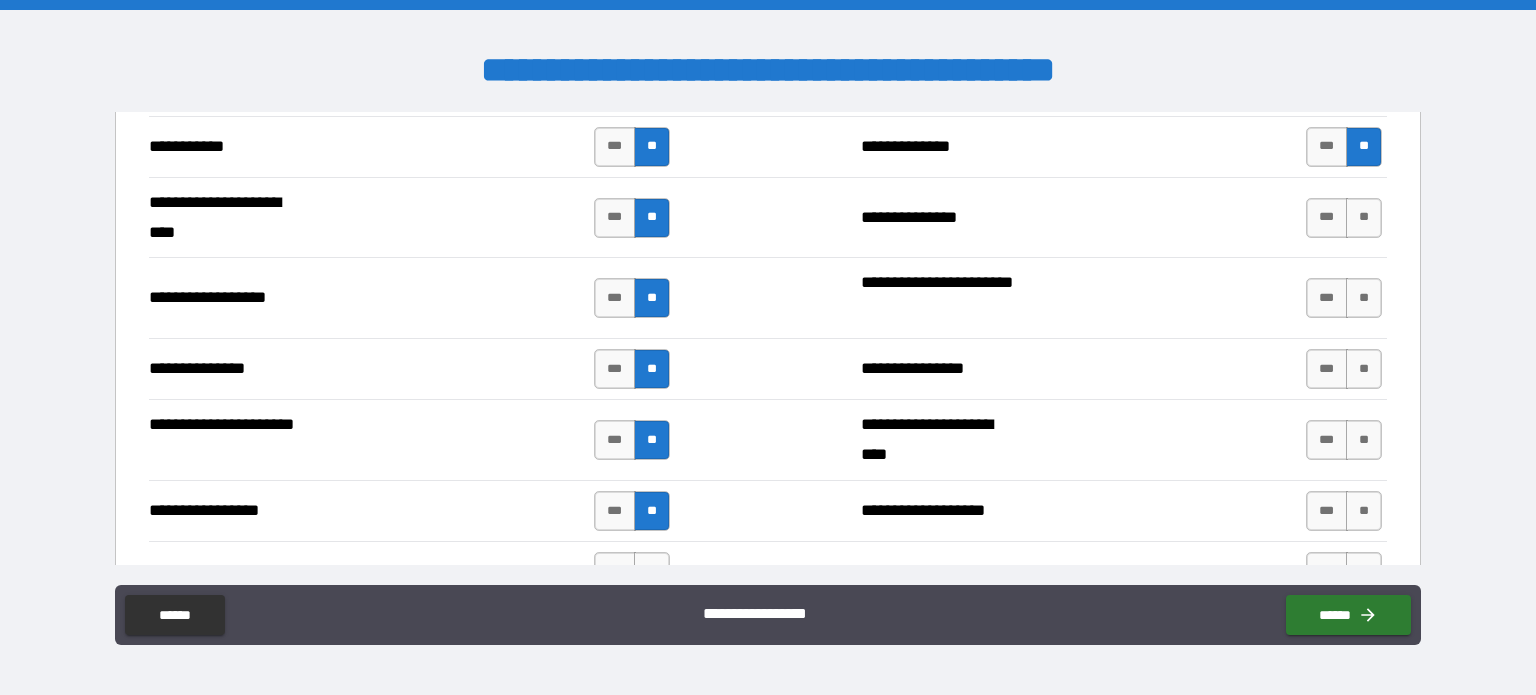 scroll, scrollTop: 2004, scrollLeft: 0, axis: vertical 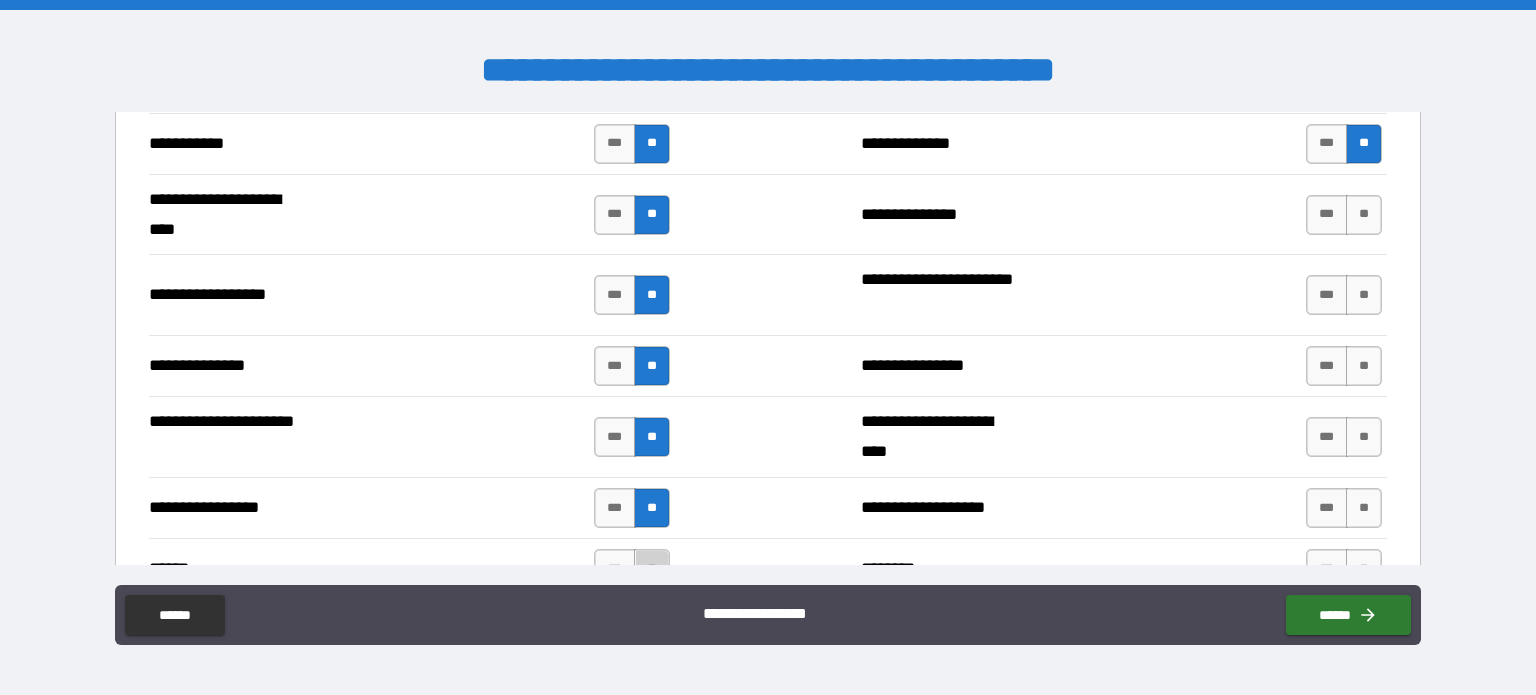 click on "**" at bounding box center [652, 569] 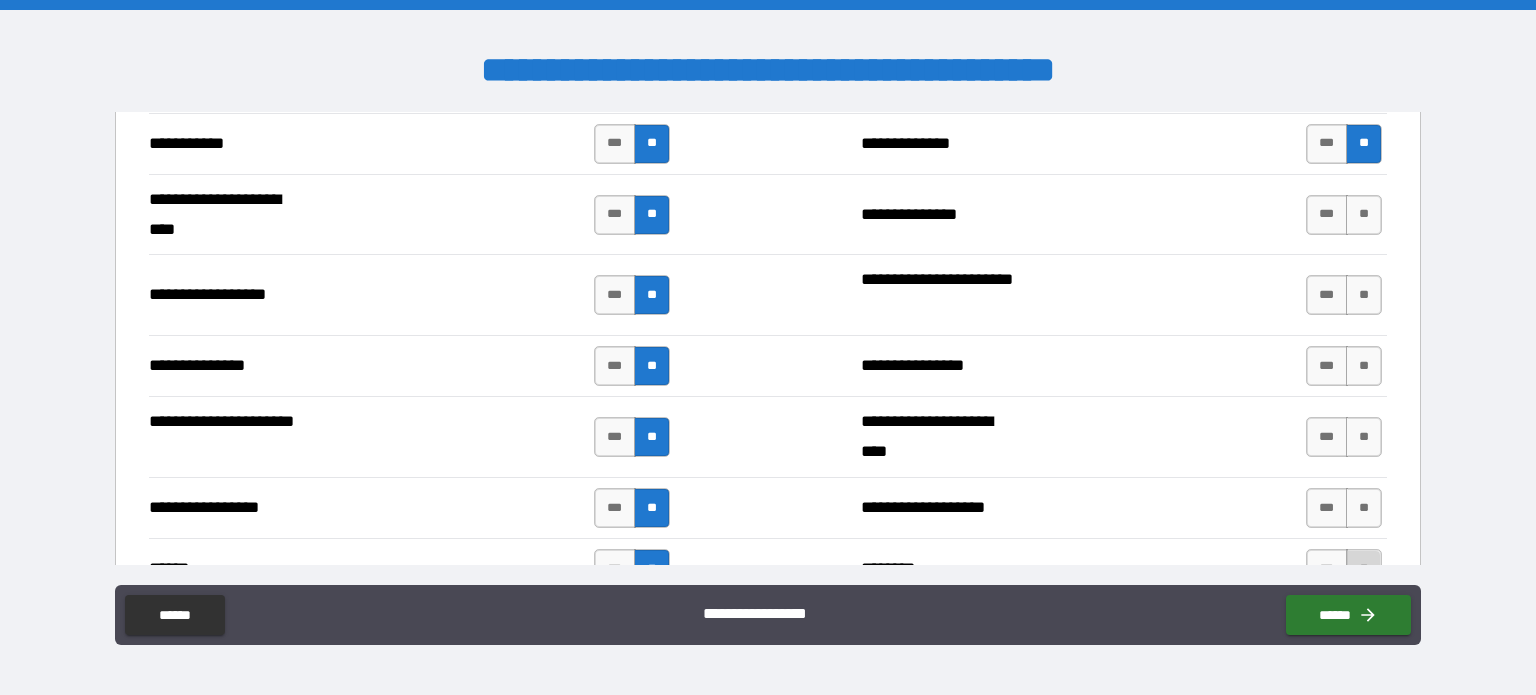 click on "**" at bounding box center (1364, 569) 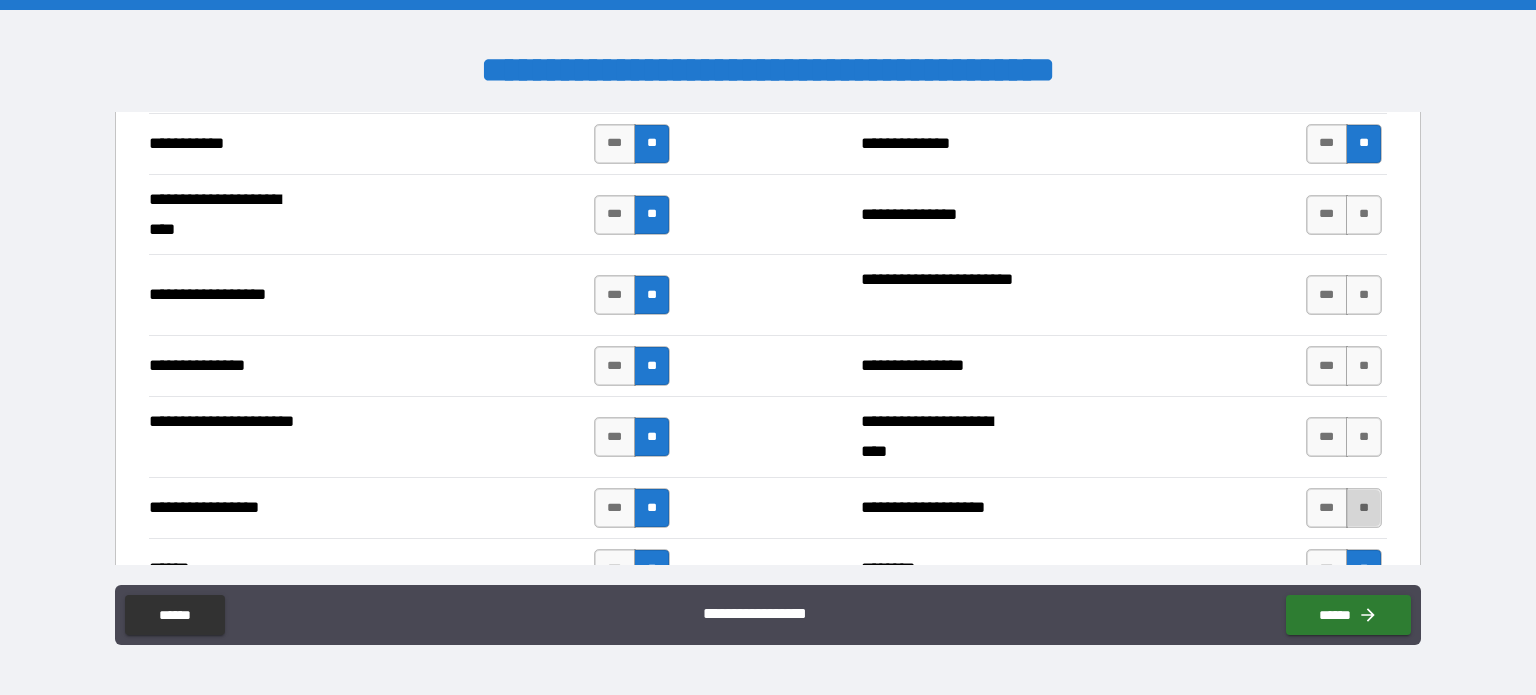 click on "**" at bounding box center (1364, 508) 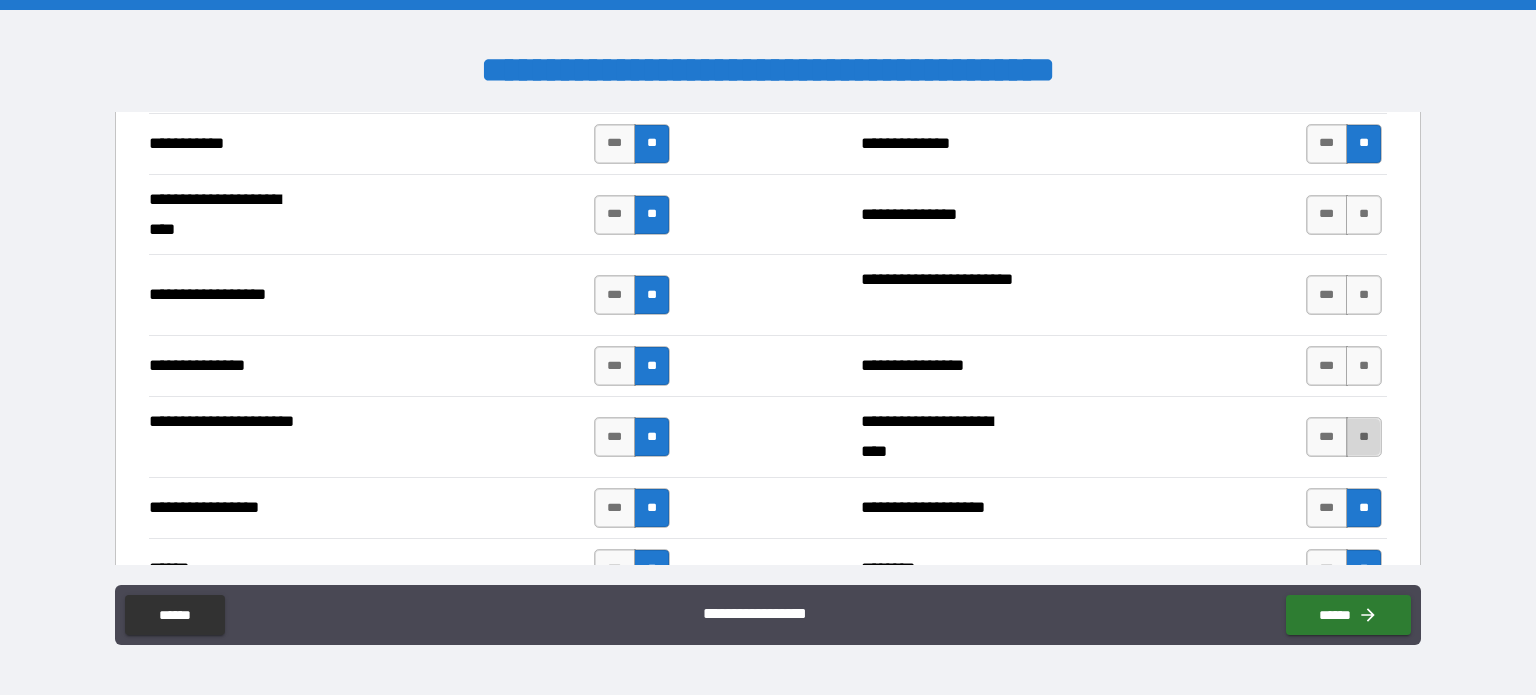 click on "**" at bounding box center [1364, 437] 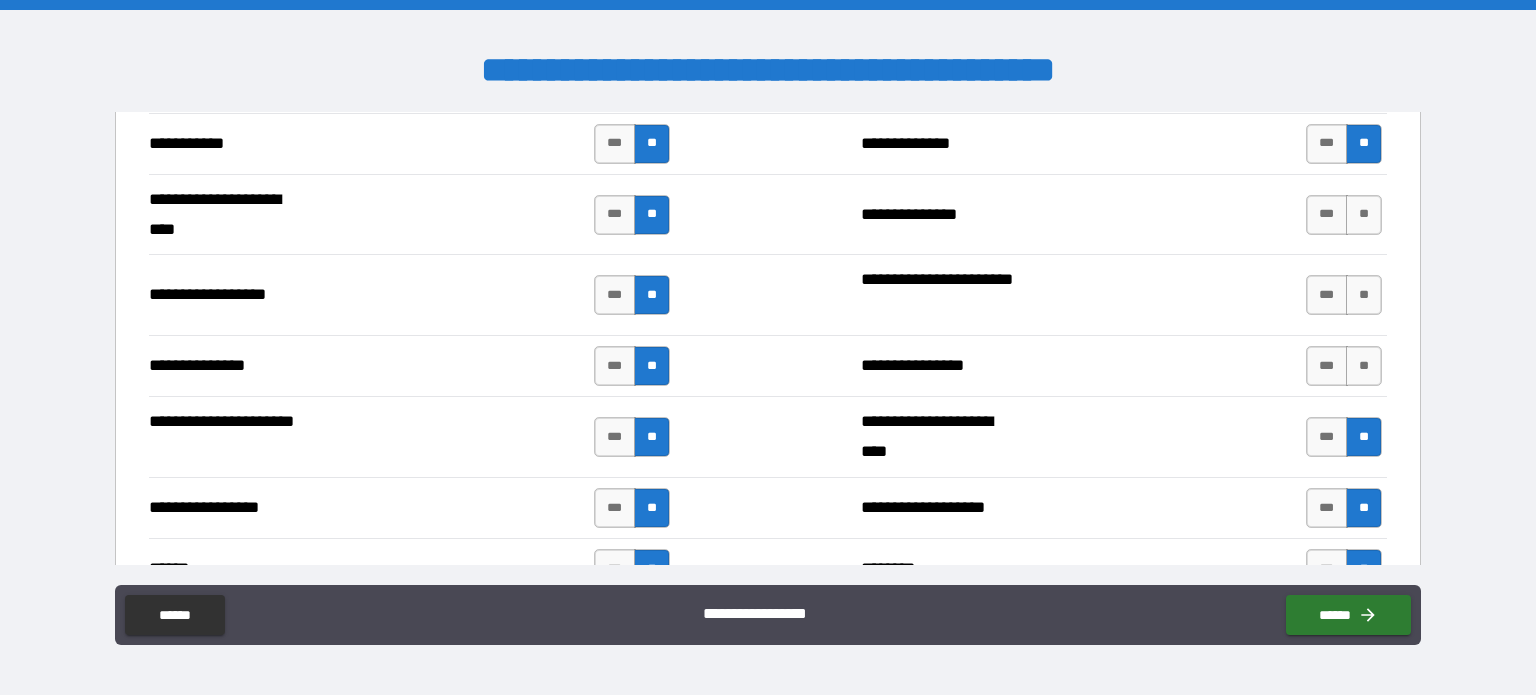 click on "**********" at bounding box center [768, 365] 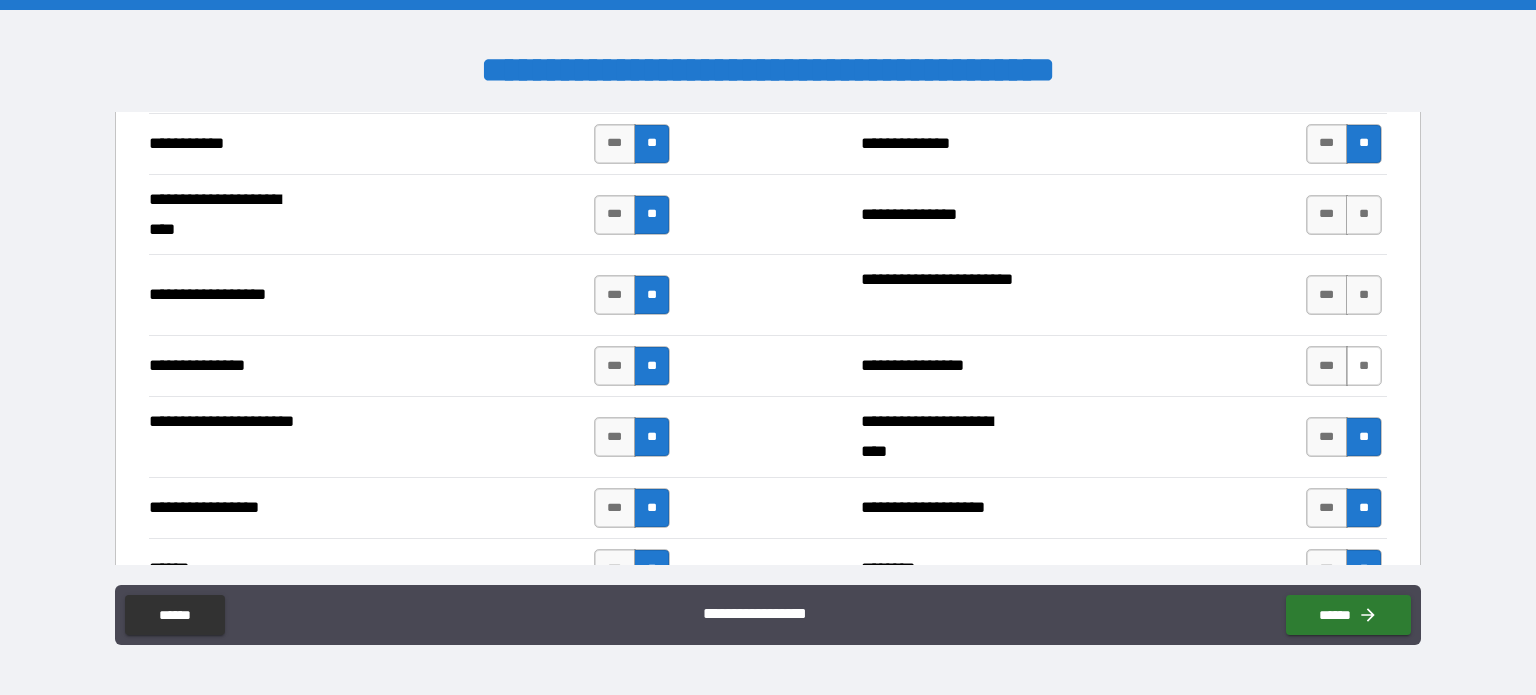 click on "**" at bounding box center [1364, 366] 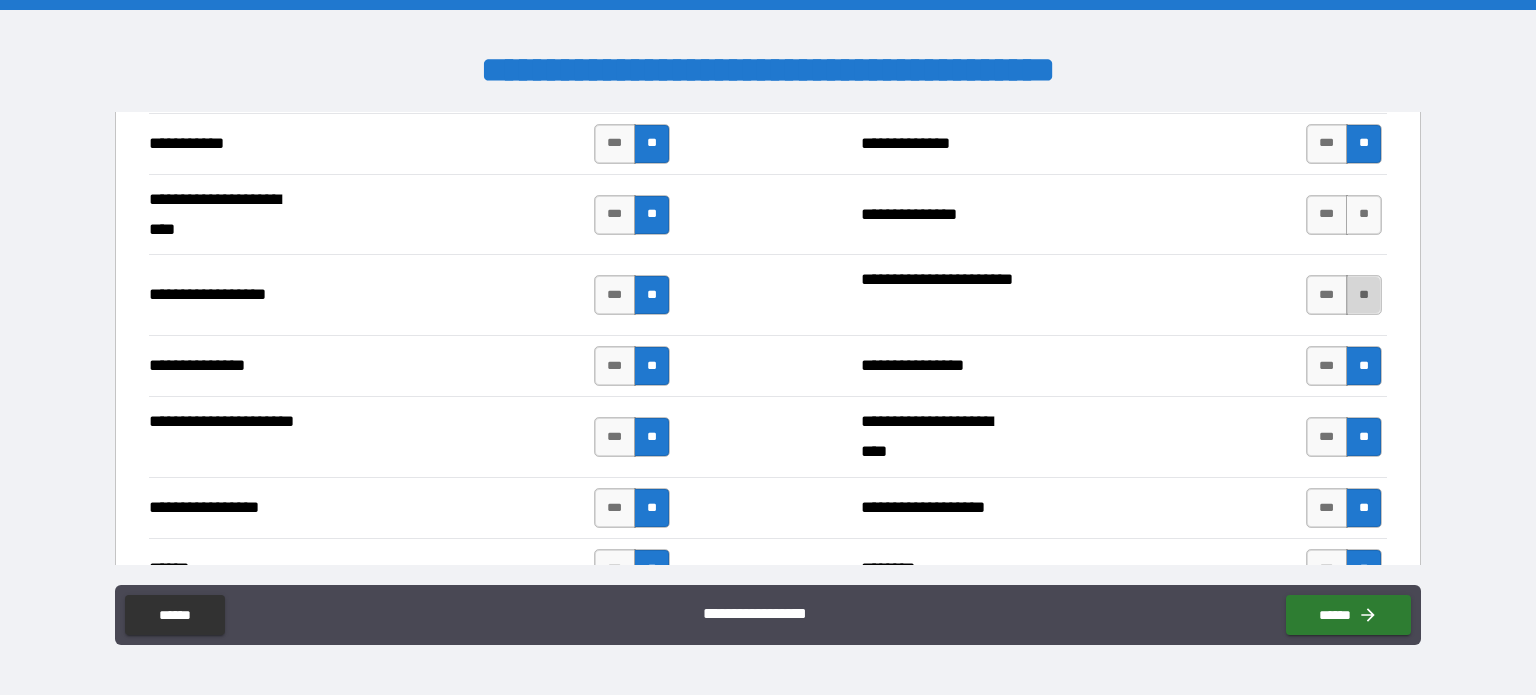 click on "**" at bounding box center (1364, 295) 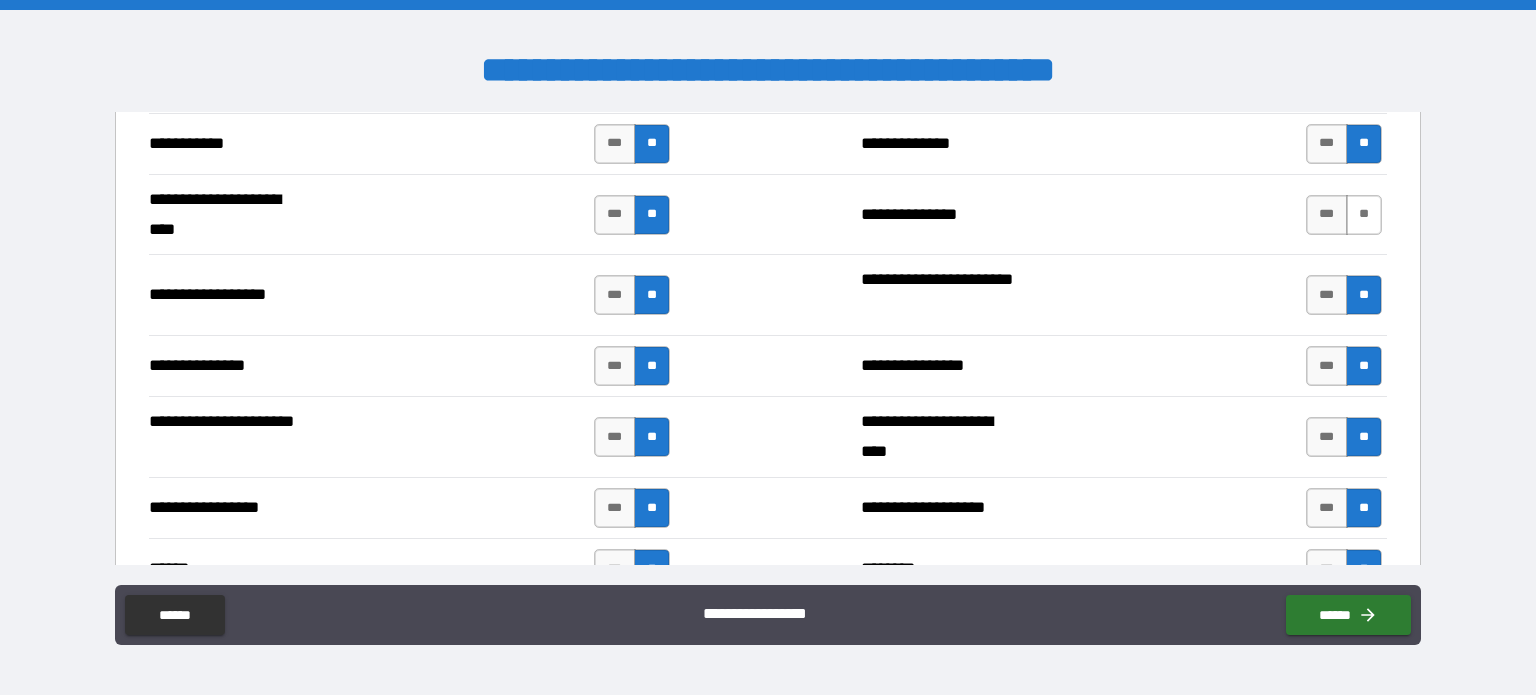 click on "**" at bounding box center (1364, 215) 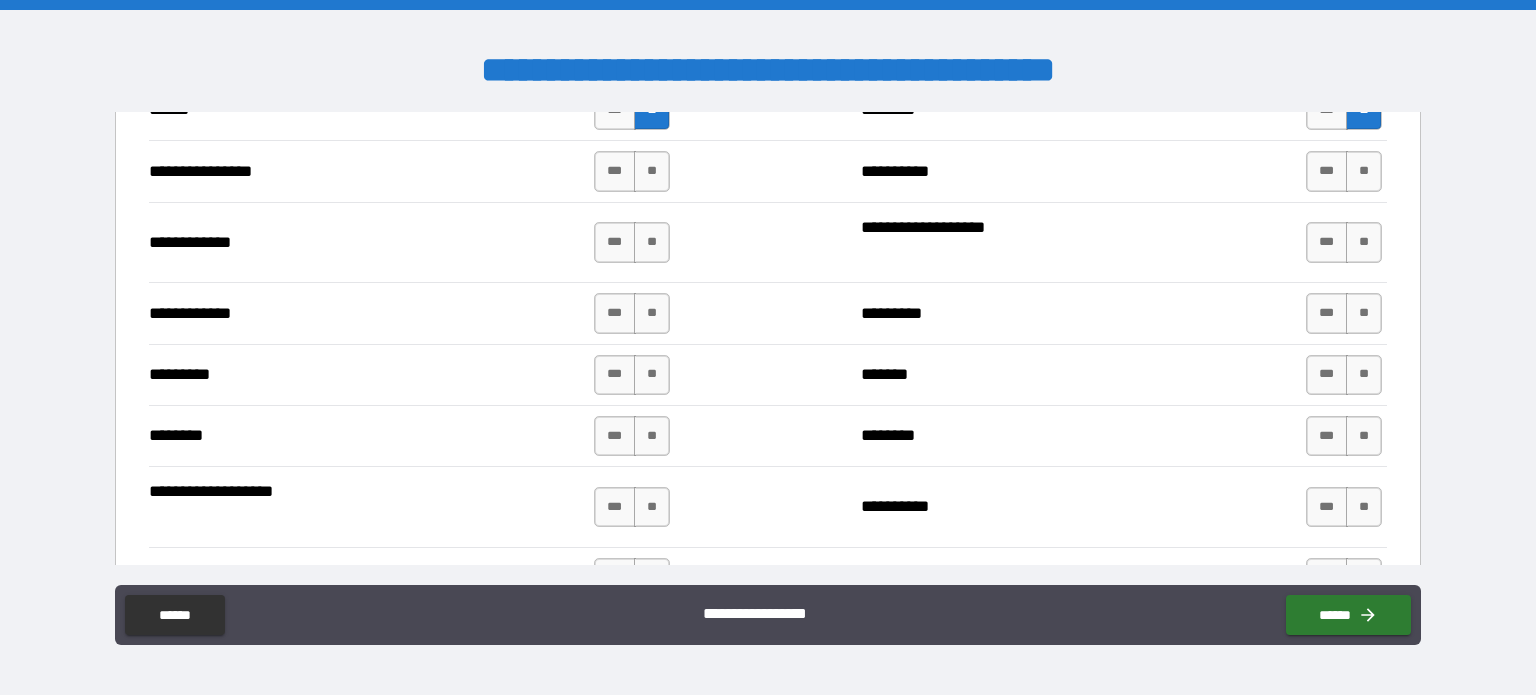 scroll, scrollTop: 2464, scrollLeft: 0, axis: vertical 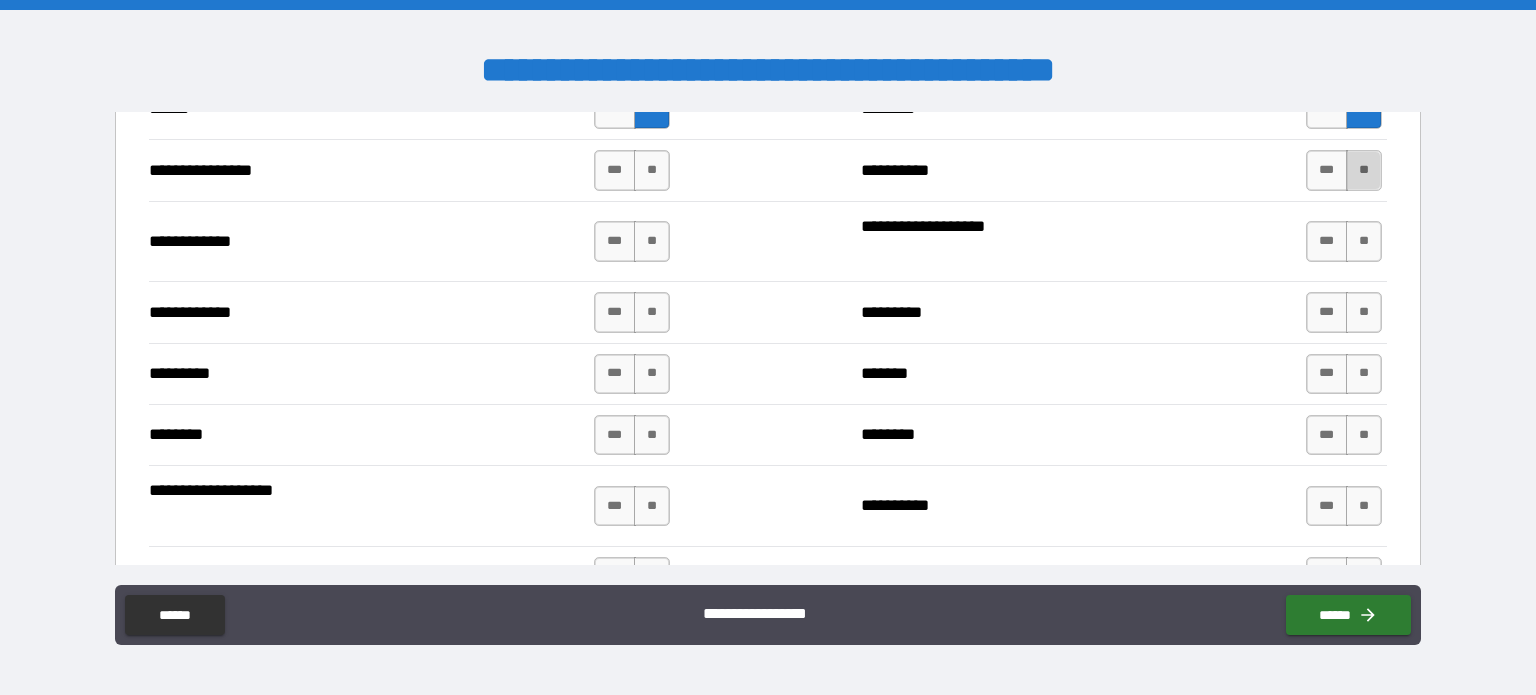 click on "**" at bounding box center (1364, 170) 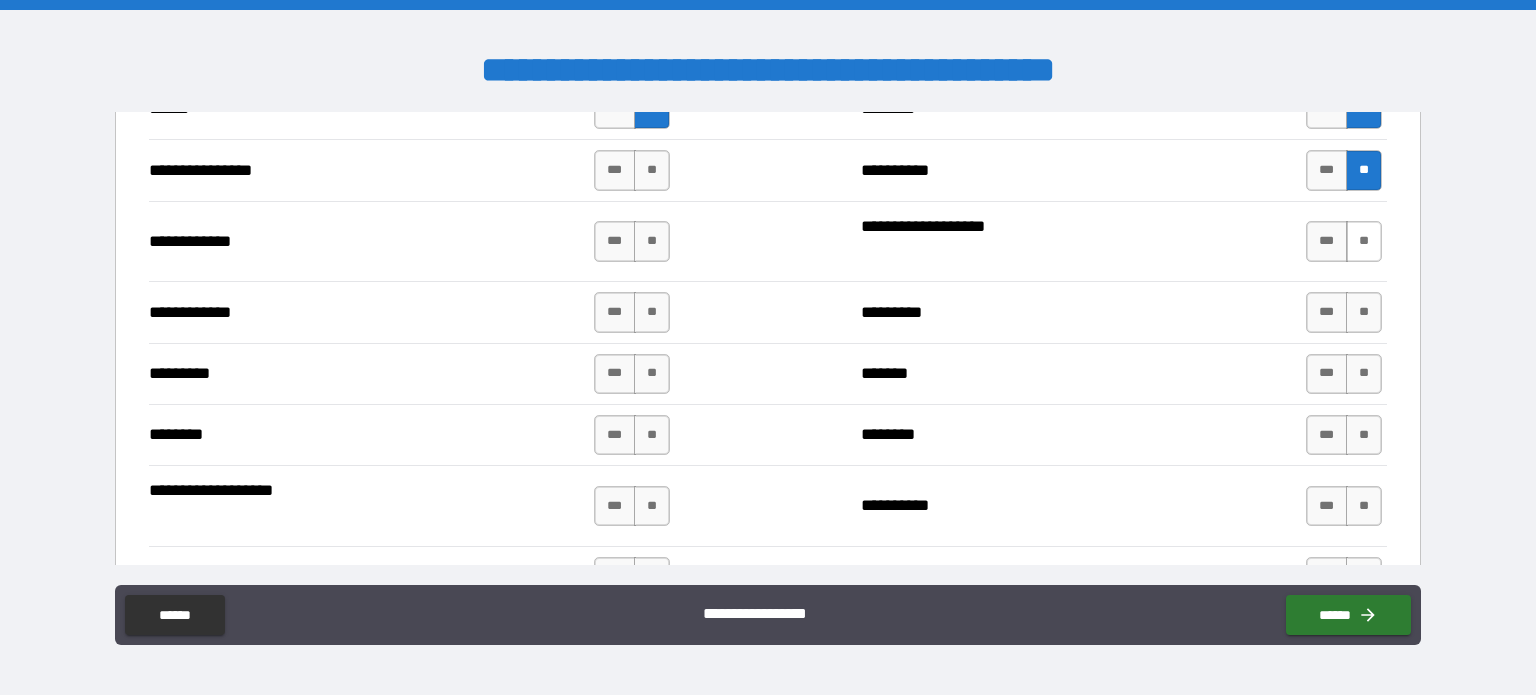 click on "**" at bounding box center (1364, 241) 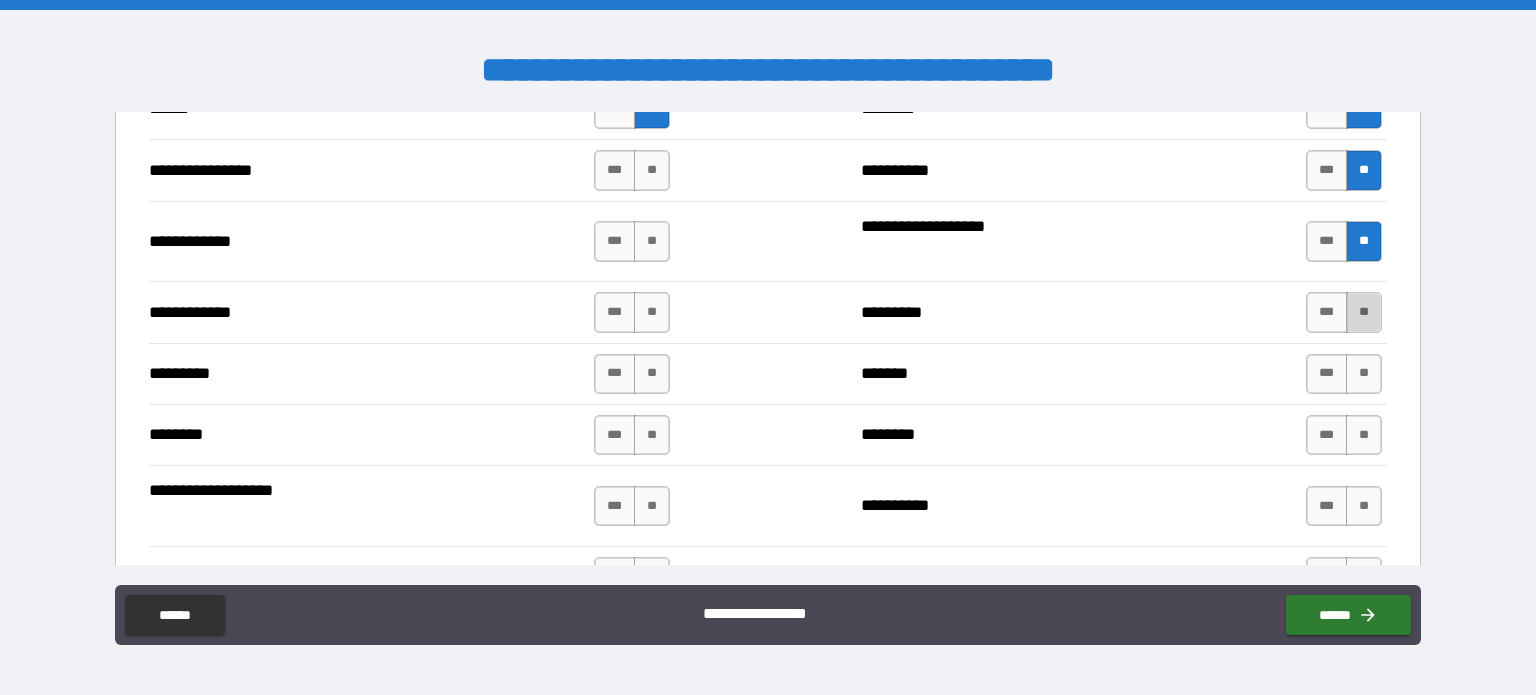 click on "**" at bounding box center [1364, 312] 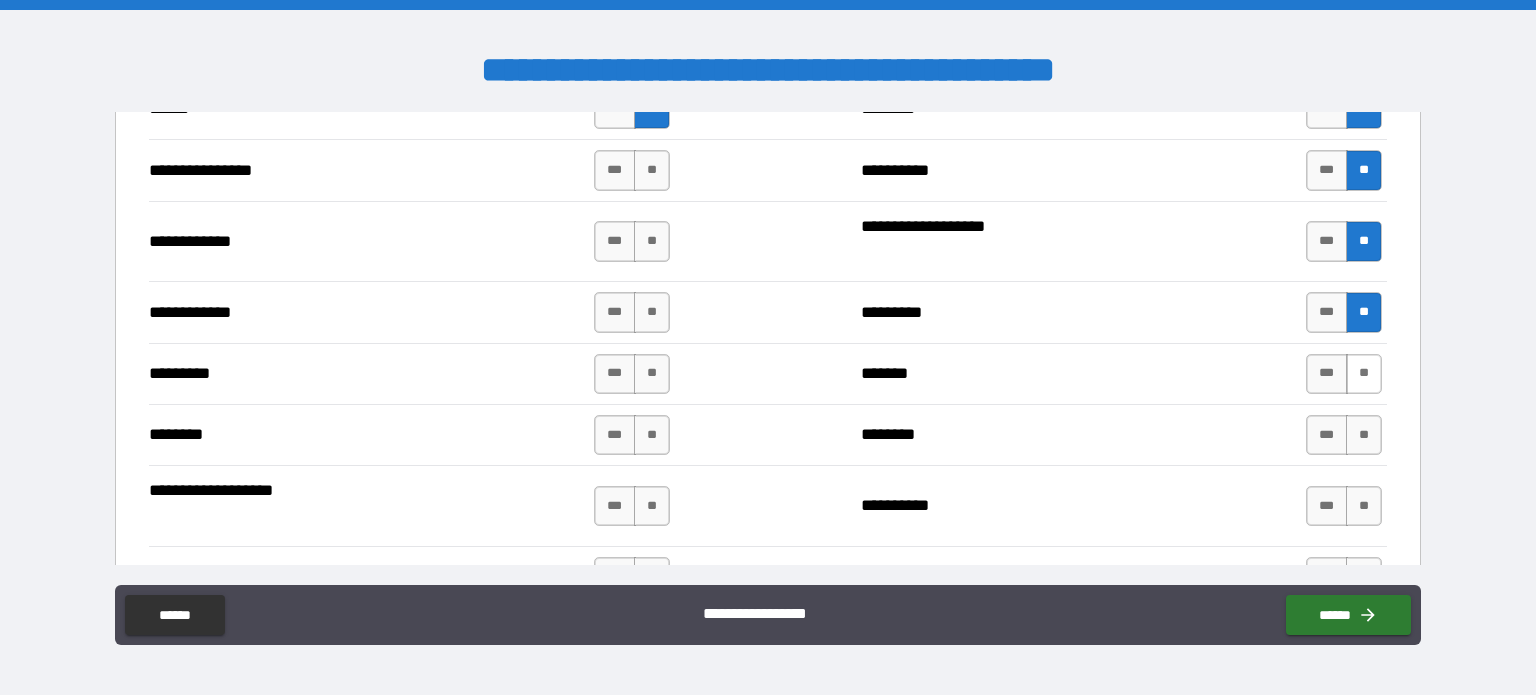 click on "**" at bounding box center (1364, 374) 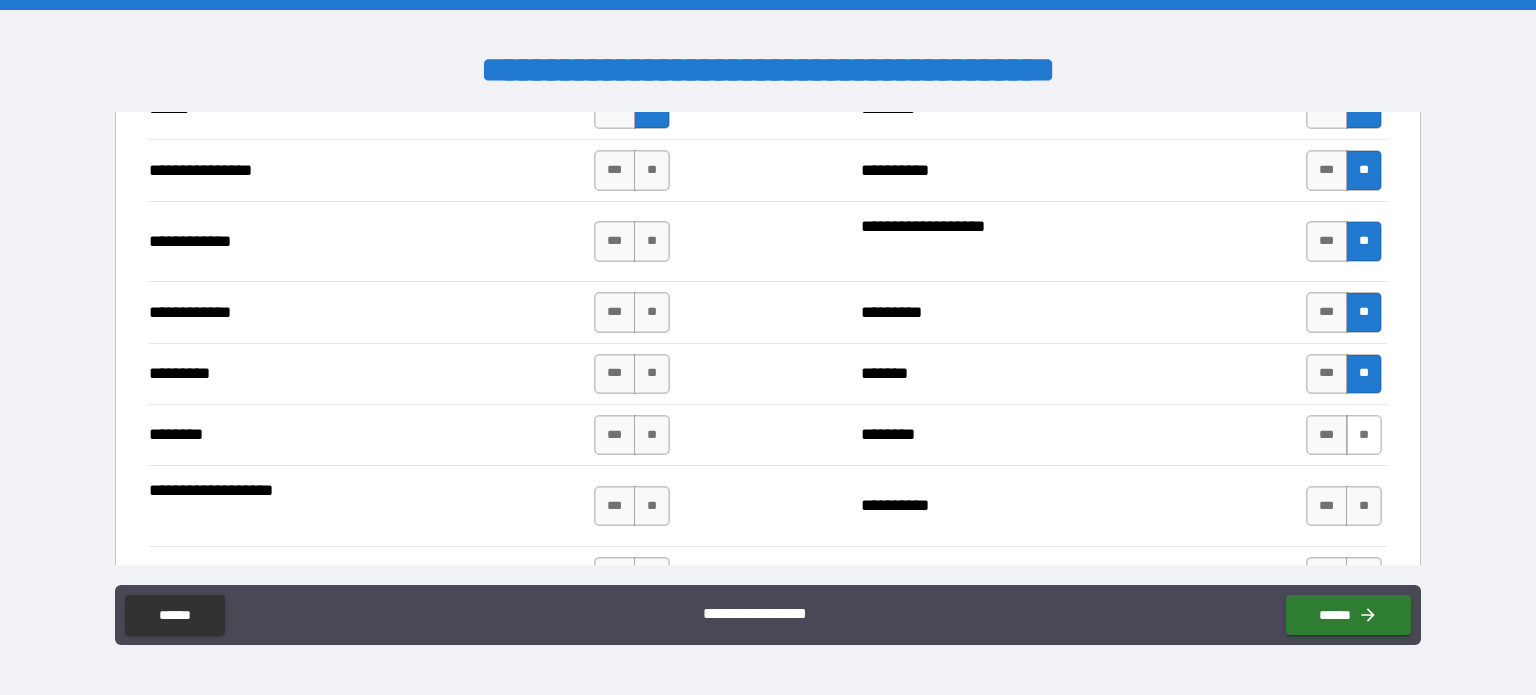 click on "**" at bounding box center [1364, 435] 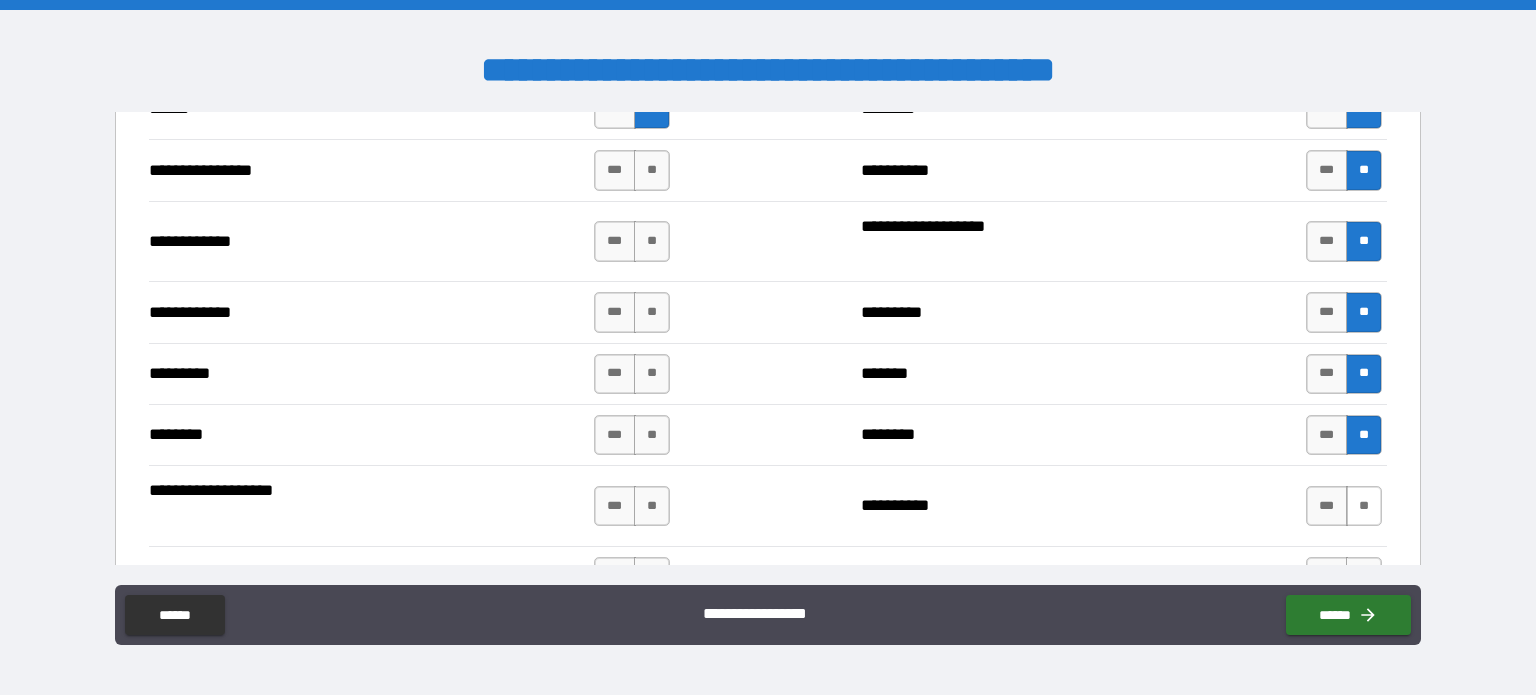 click on "**" at bounding box center [1364, 506] 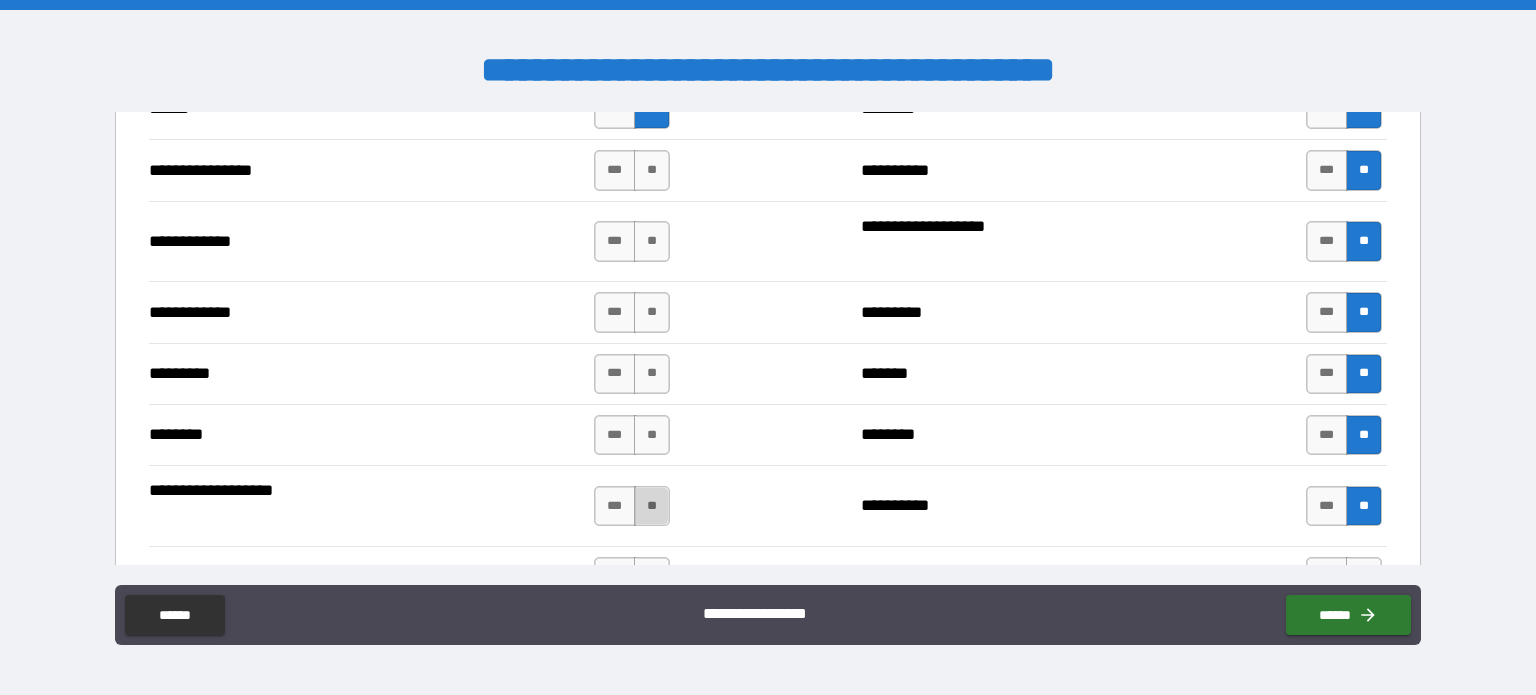 click on "**" at bounding box center [652, 506] 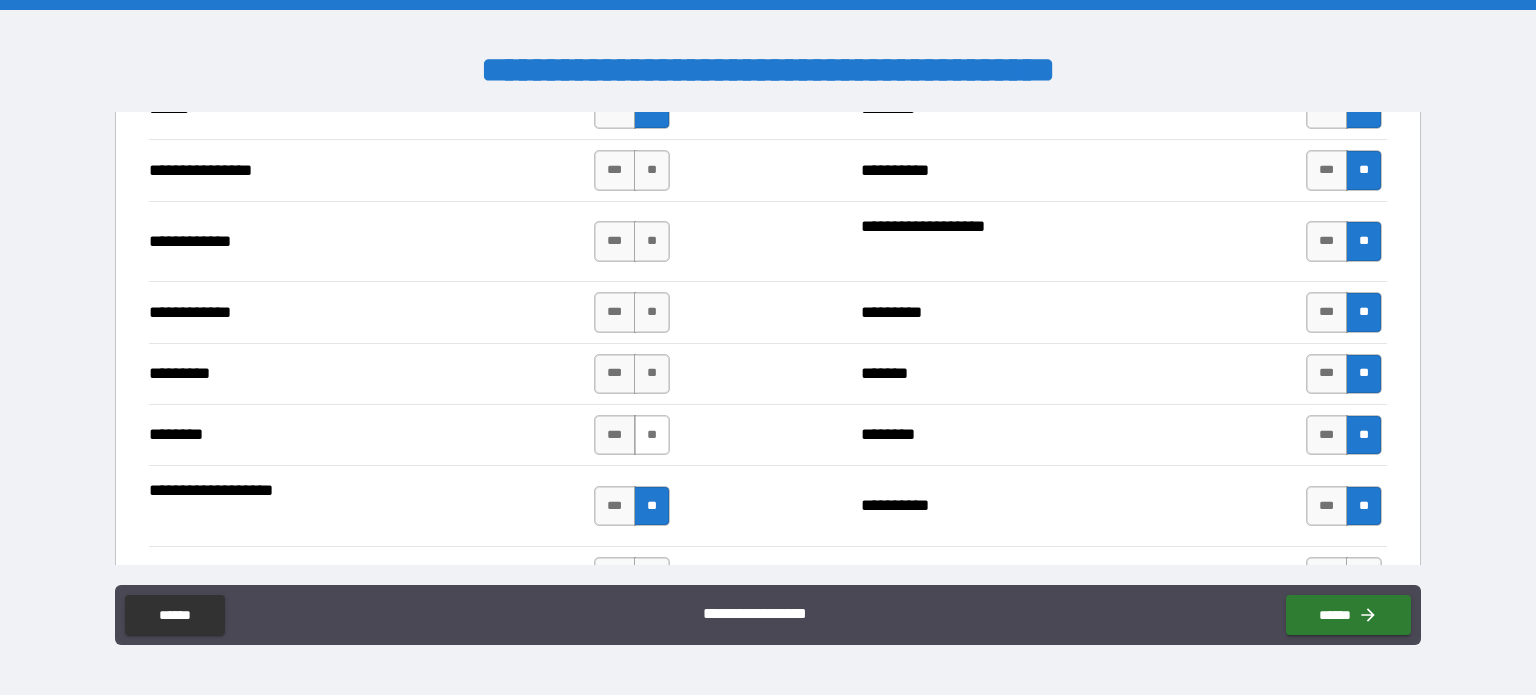 click on "**" at bounding box center (652, 435) 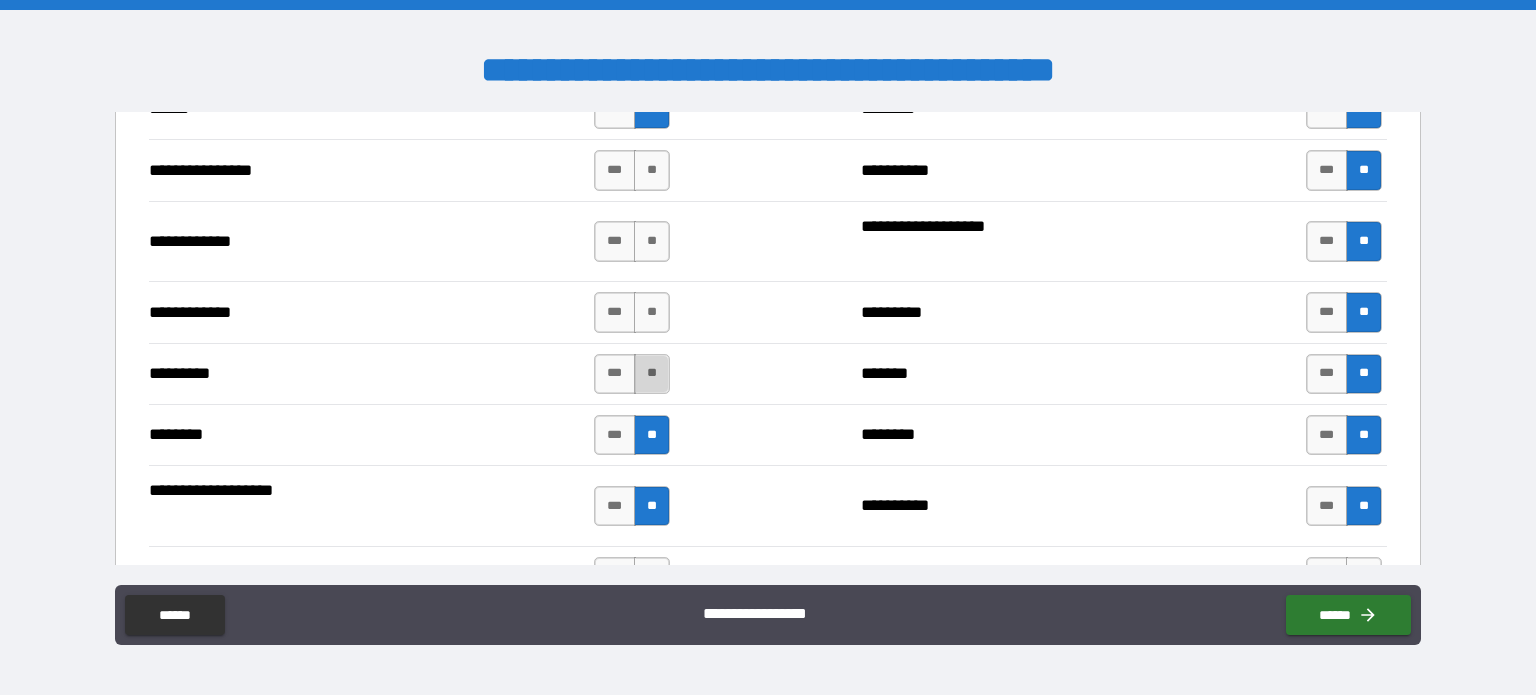 click on "**" at bounding box center (652, 374) 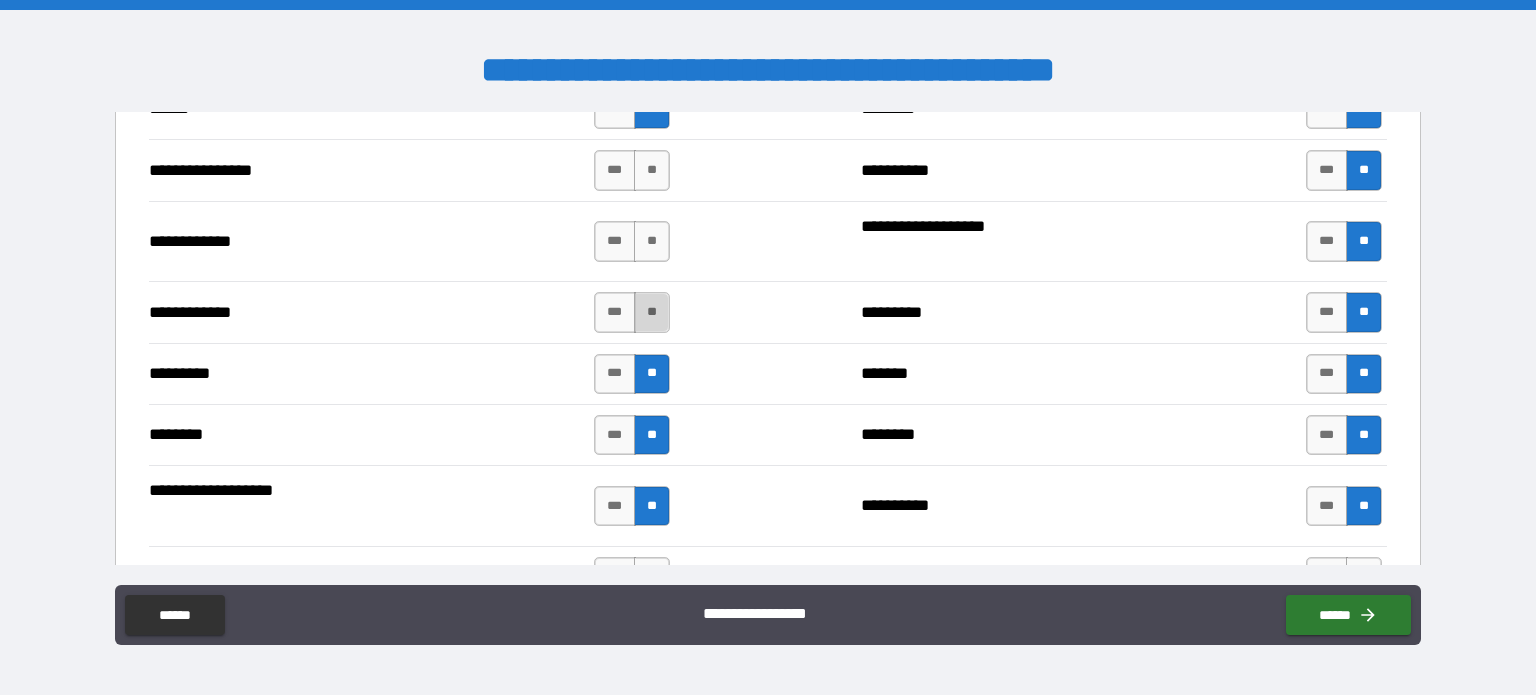 click on "**" at bounding box center (652, 312) 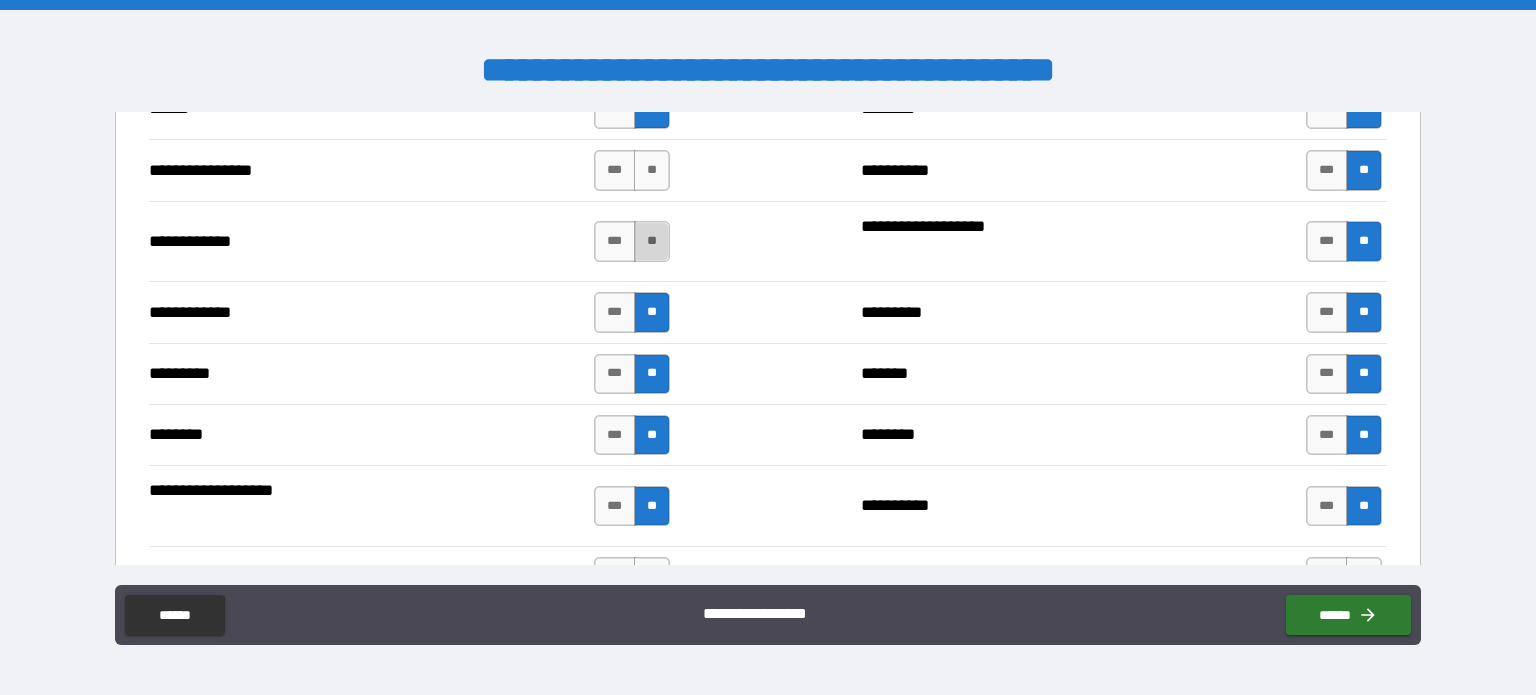 click on "**" at bounding box center (652, 241) 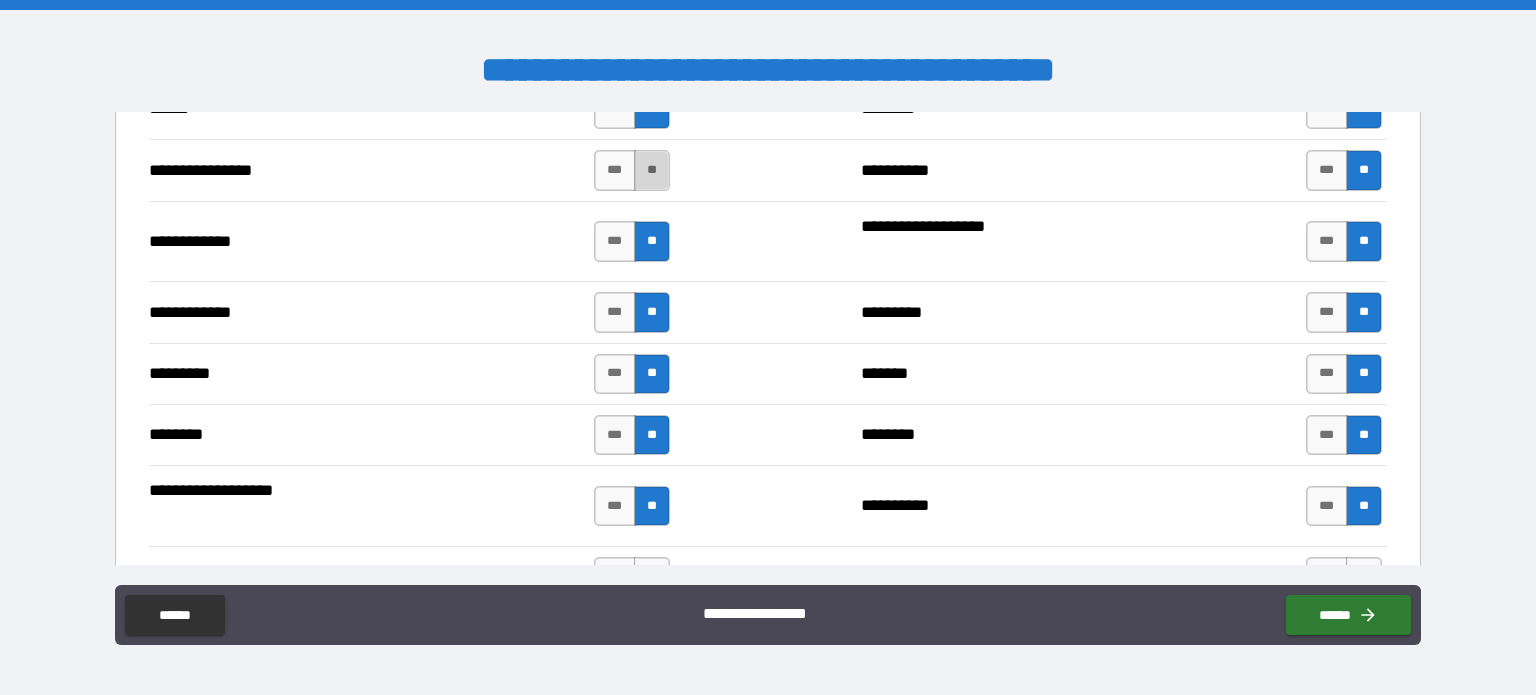 click on "**" at bounding box center [652, 170] 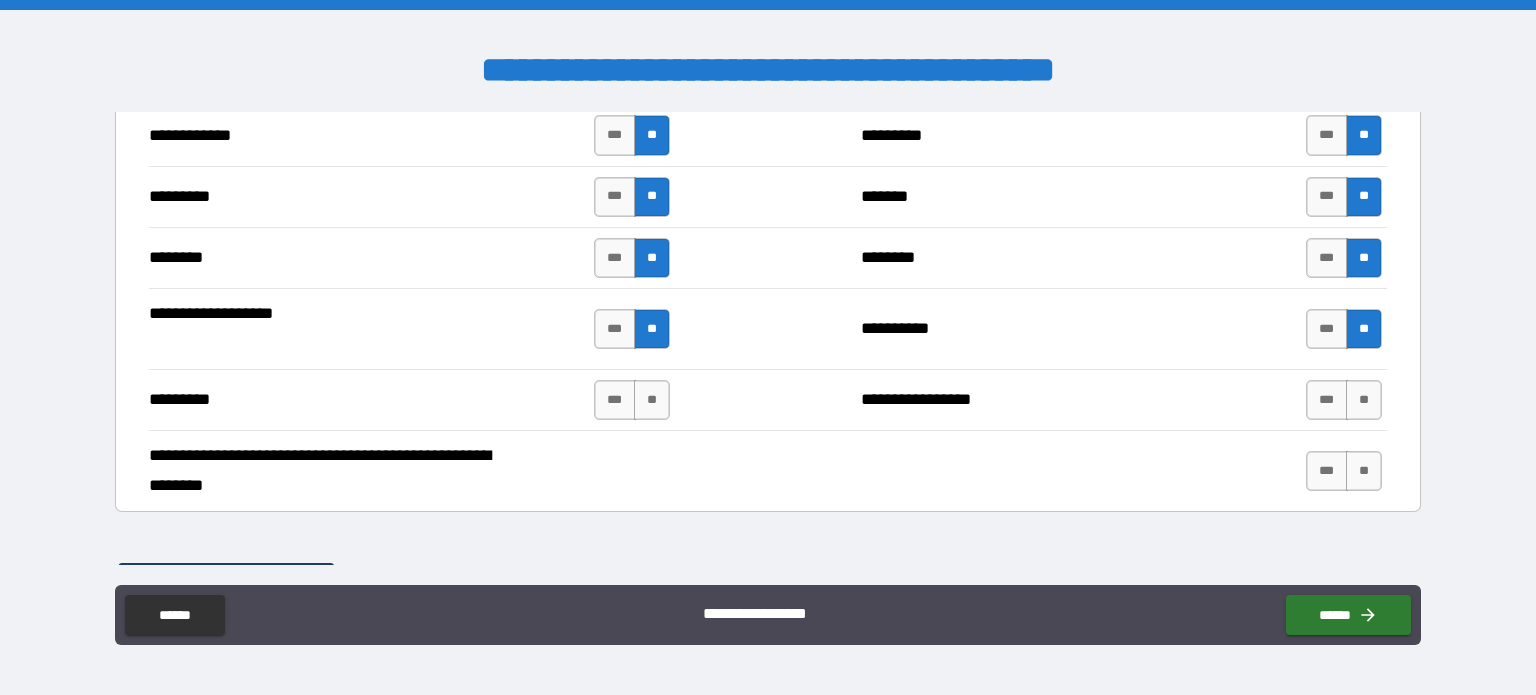 scroll, scrollTop: 2660, scrollLeft: 0, axis: vertical 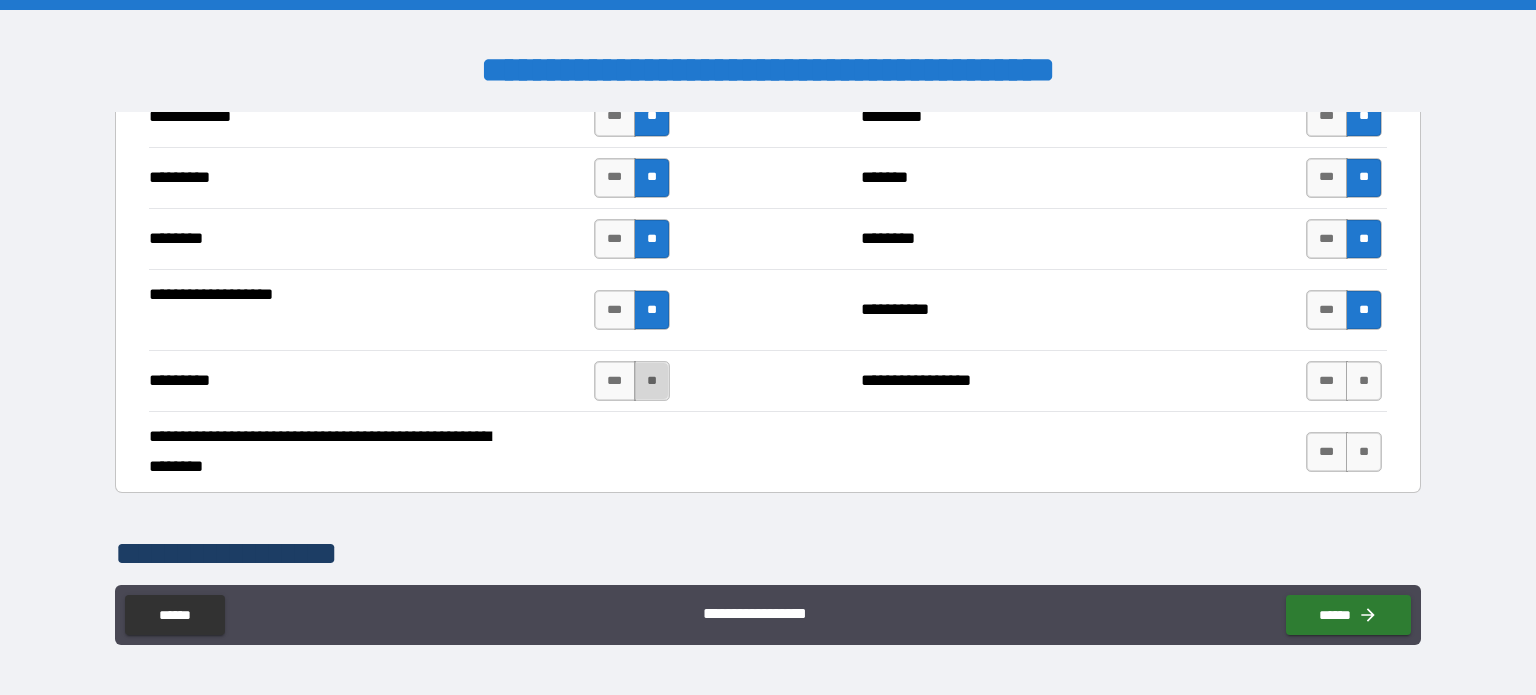 click on "**" at bounding box center (652, 381) 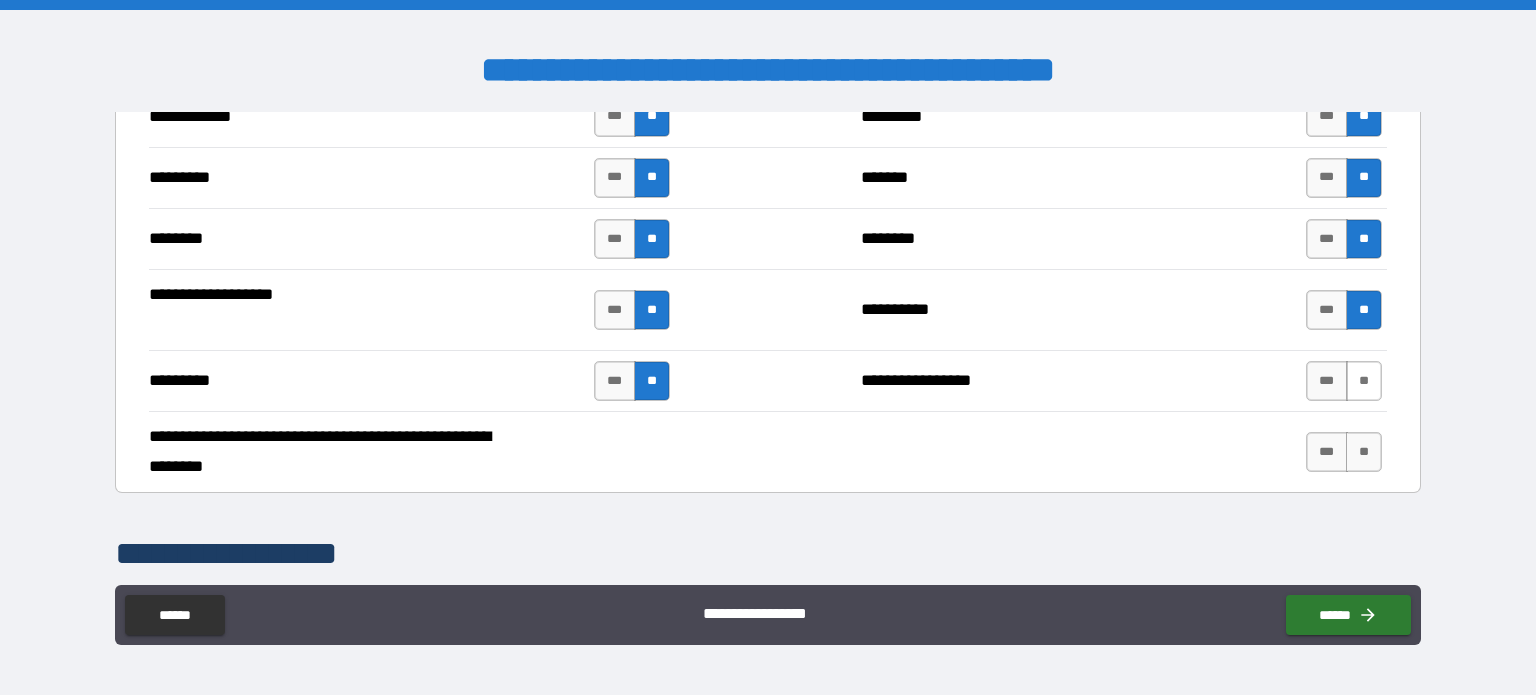 click on "**" at bounding box center [1364, 381] 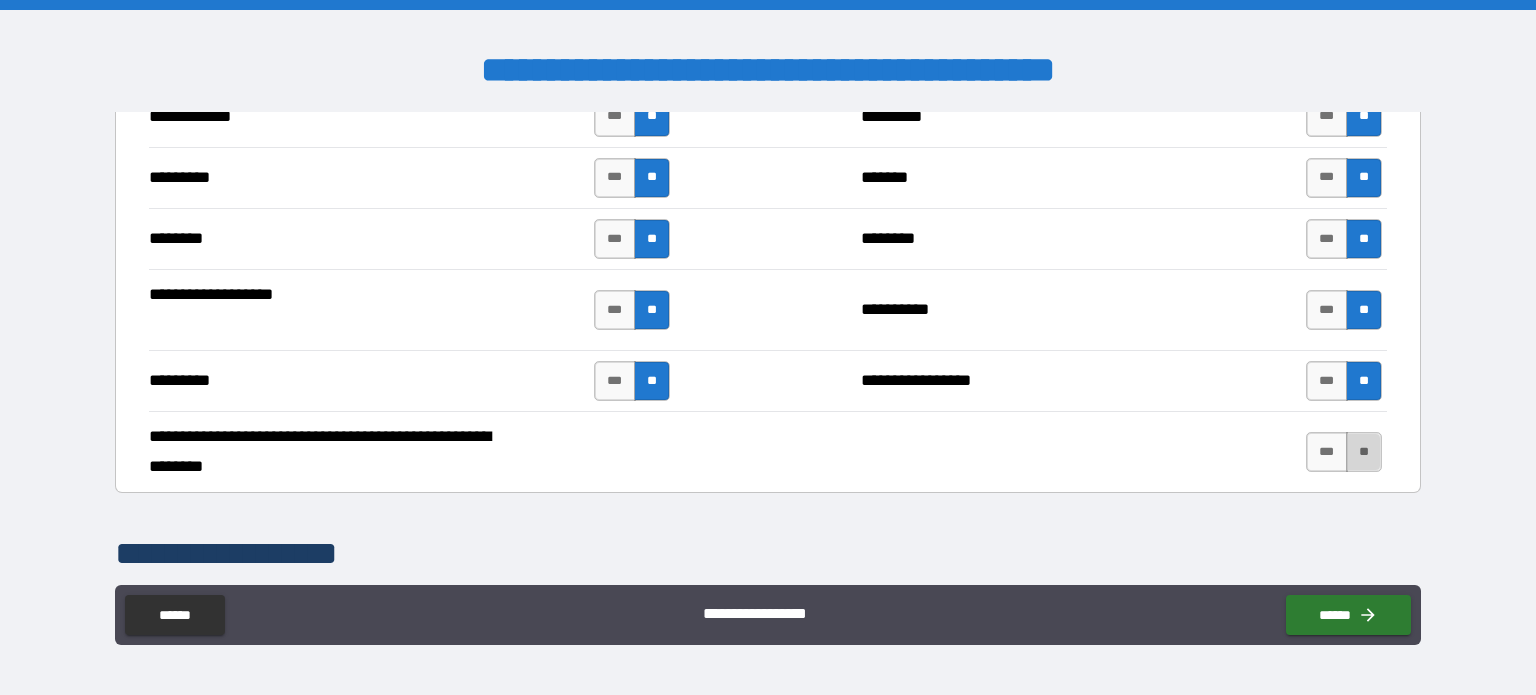 click on "**" at bounding box center (1364, 452) 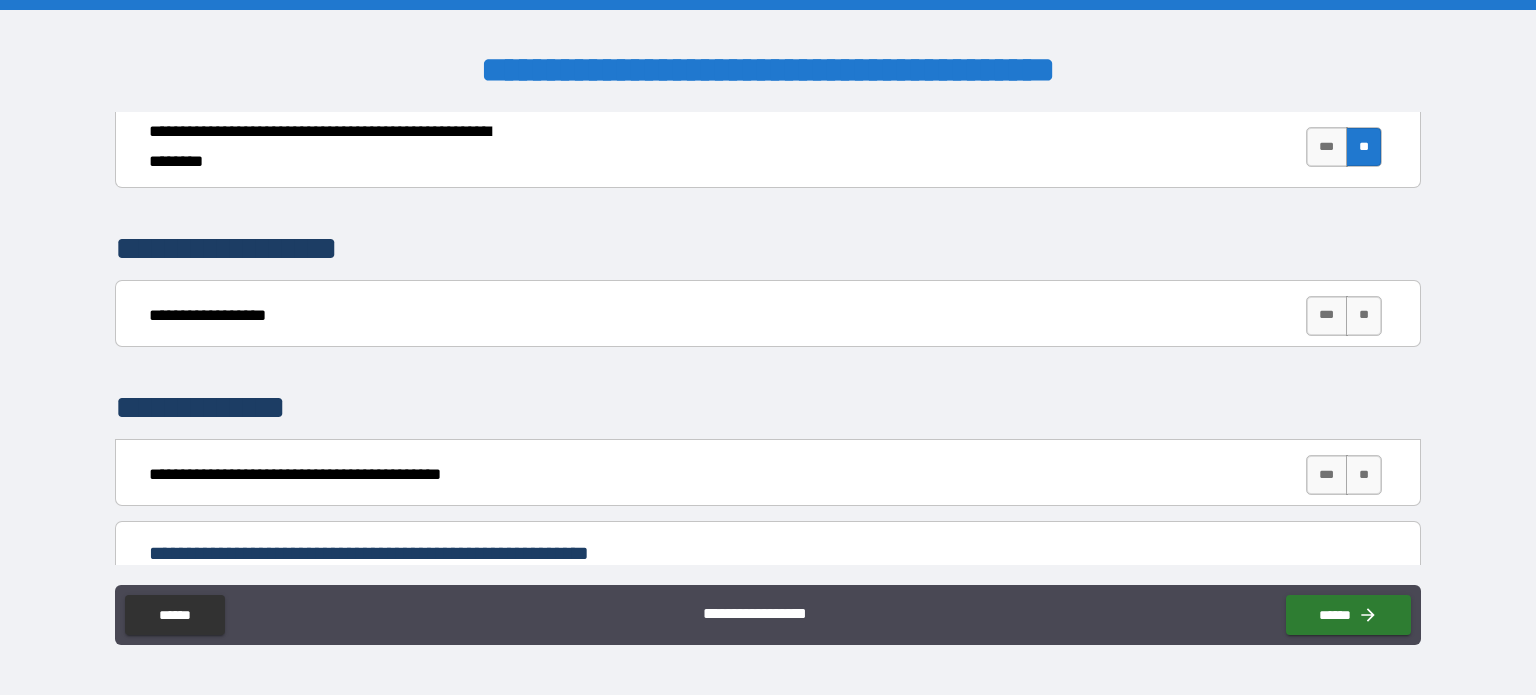 scroll, scrollTop: 2968, scrollLeft: 0, axis: vertical 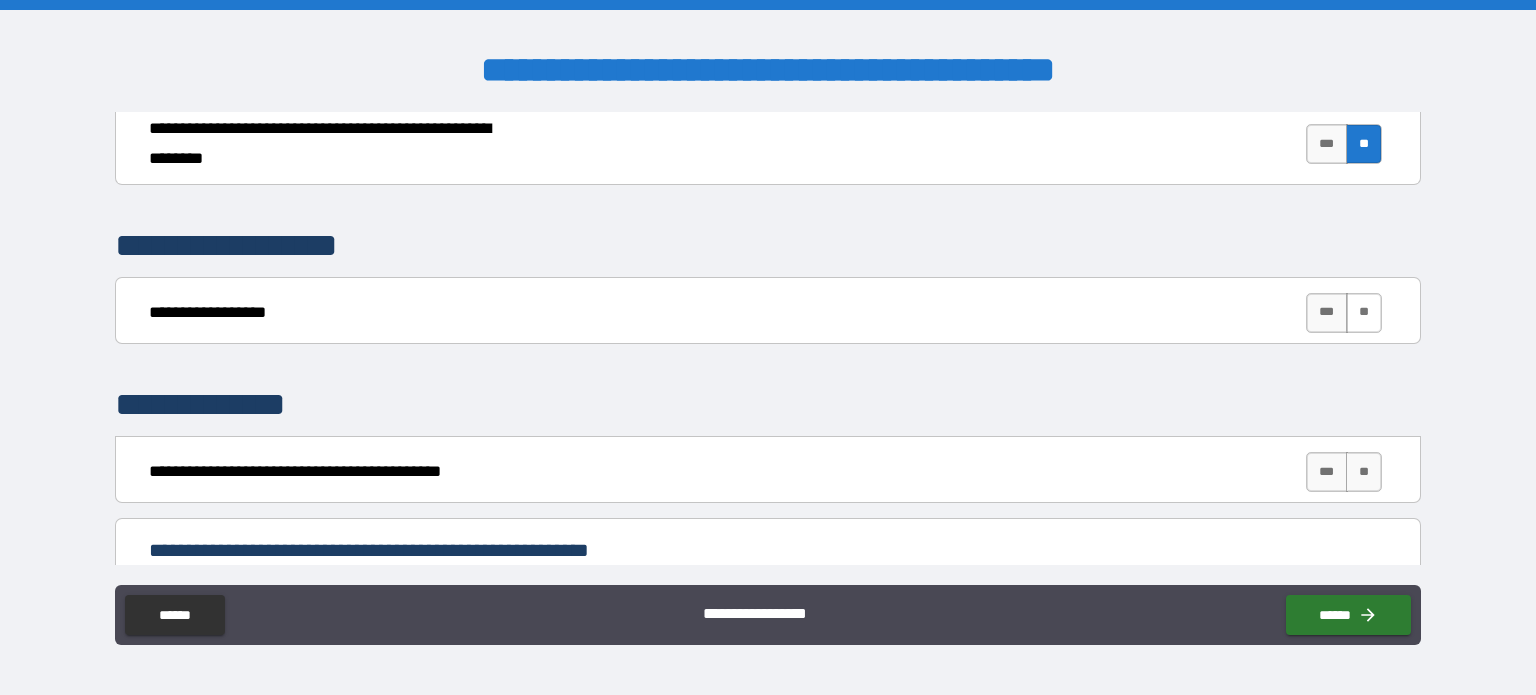 click on "**" at bounding box center (1364, 313) 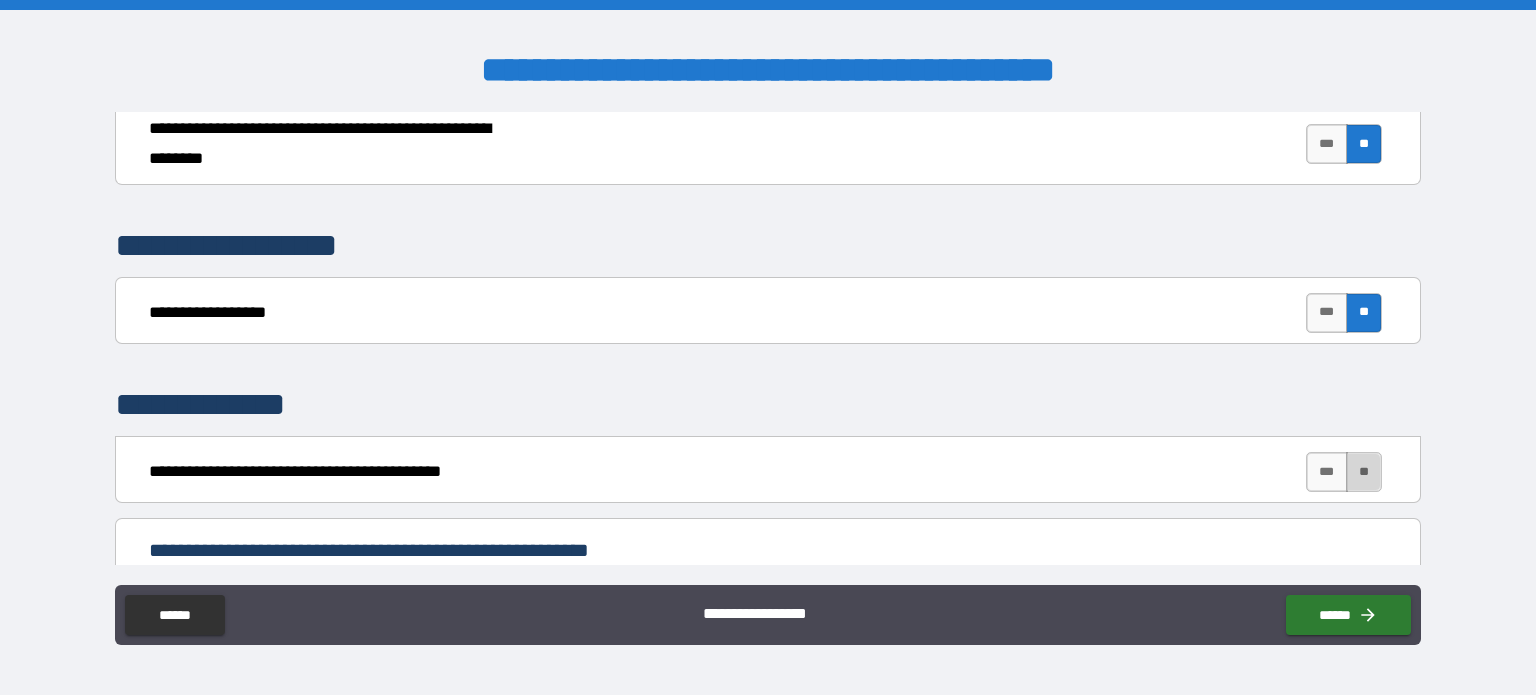 click on "**" at bounding box center (1364, 472) 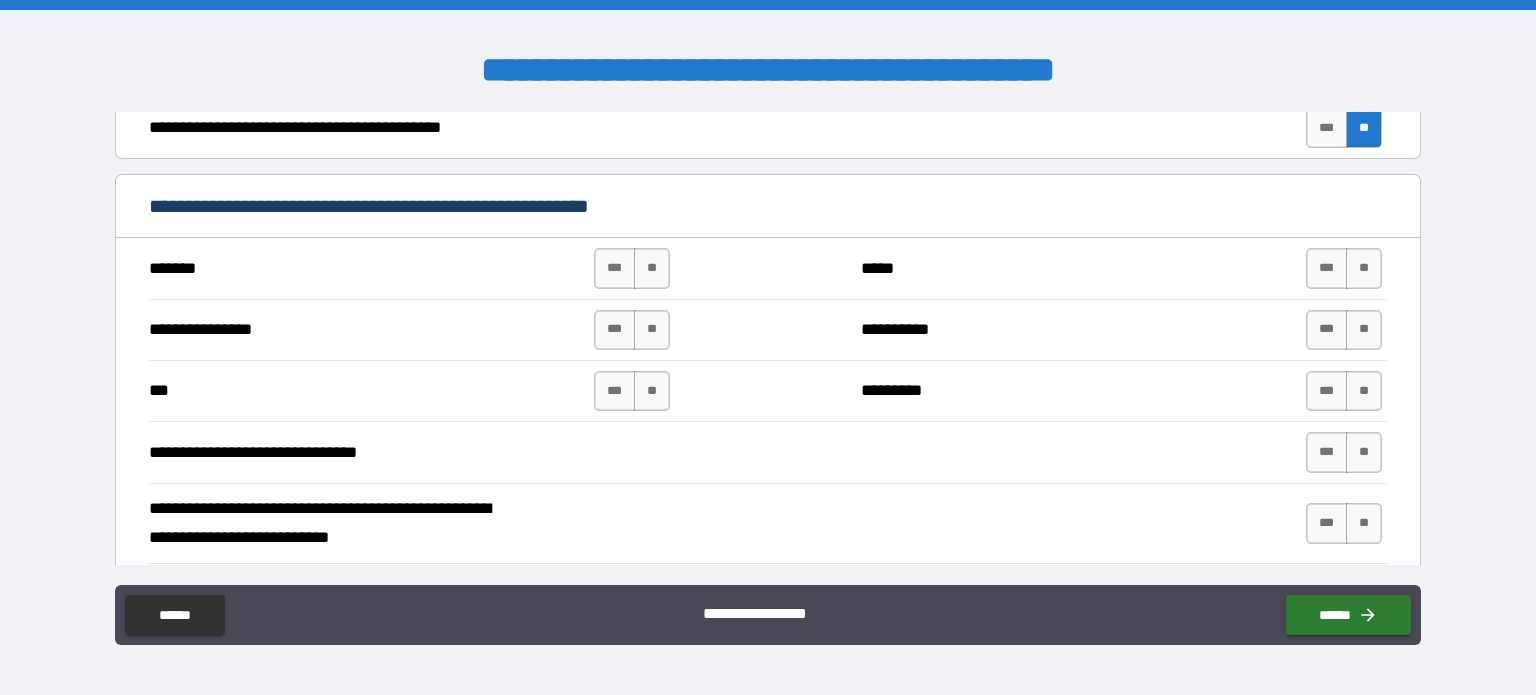 scroll, scrollTop: 3324, scrollLeft: 0, axis: vertical 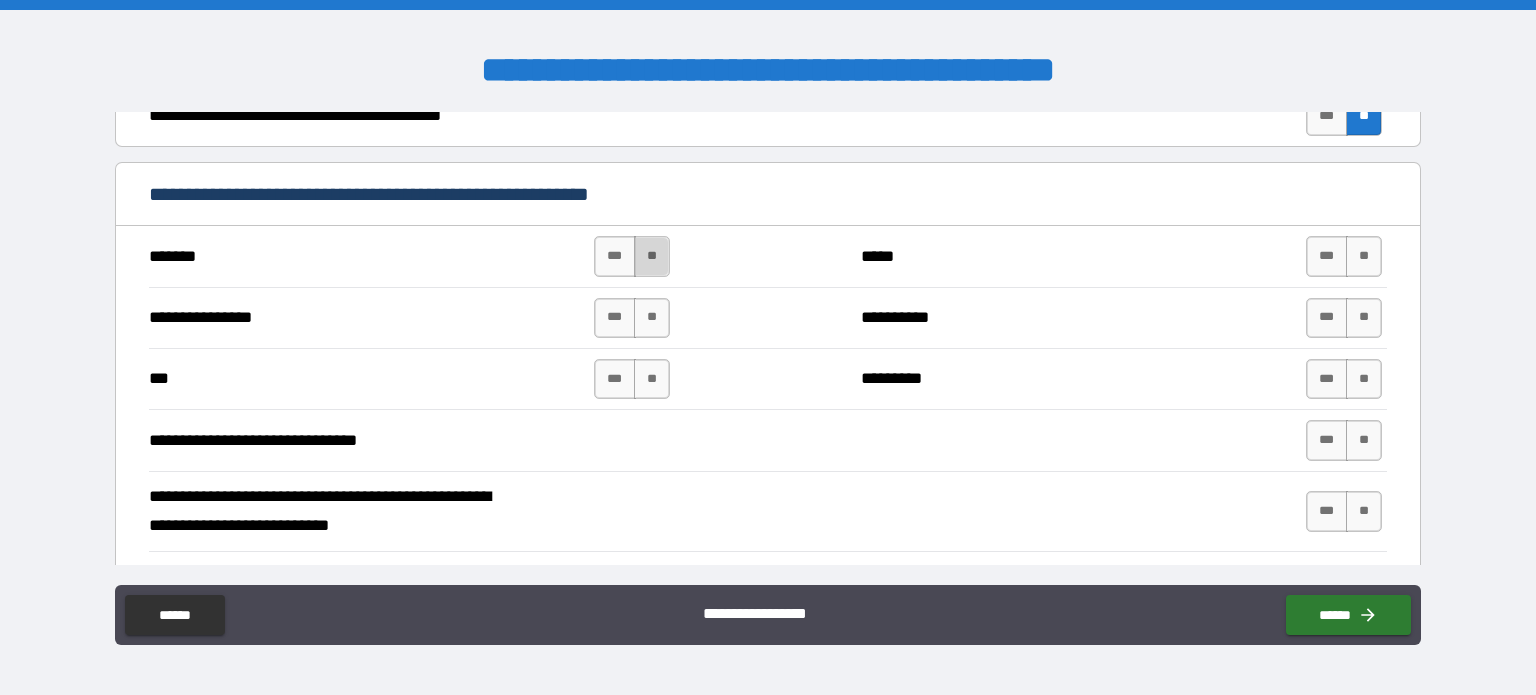 click on "**" at bounding box center [652, 256] 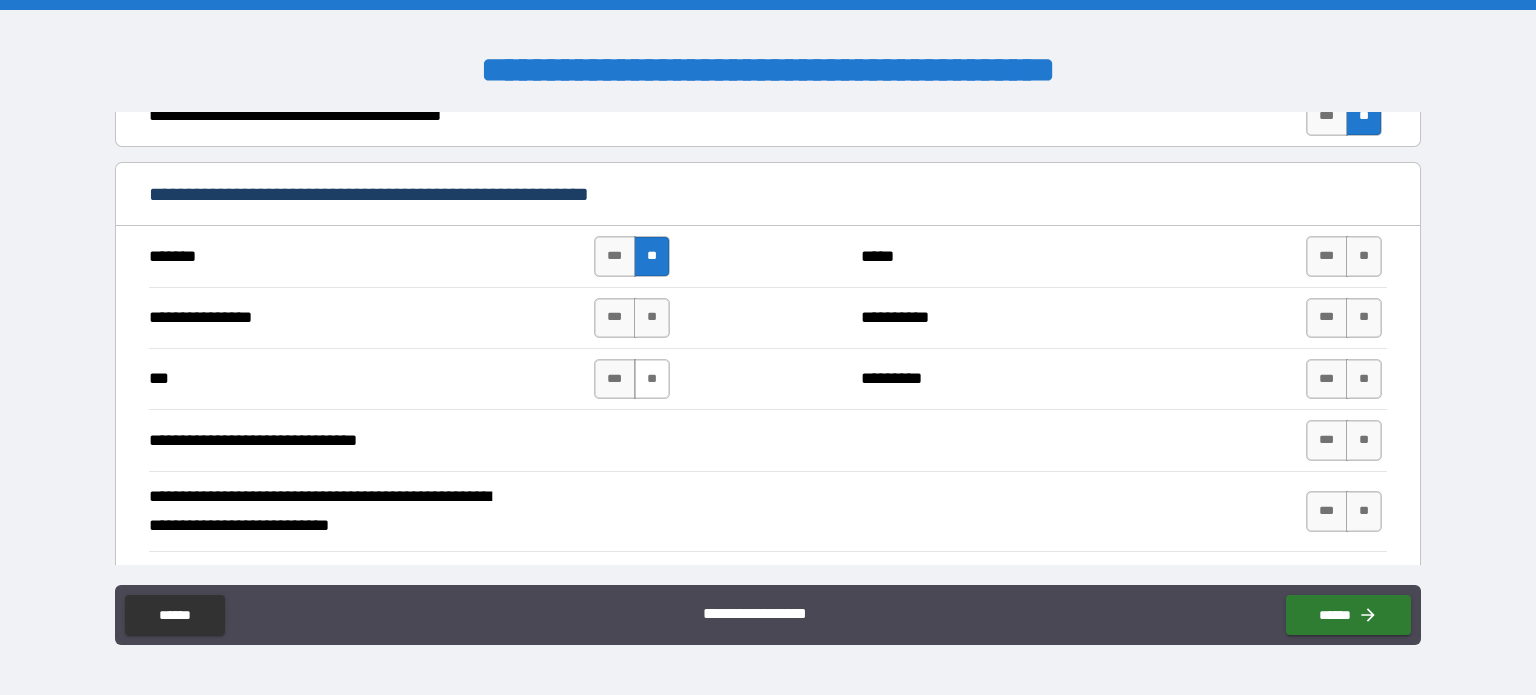 drag, startPoint x: 640, startPoint y: 300, endPoint x: 650, endPoint y: 370, distance: 70.71068 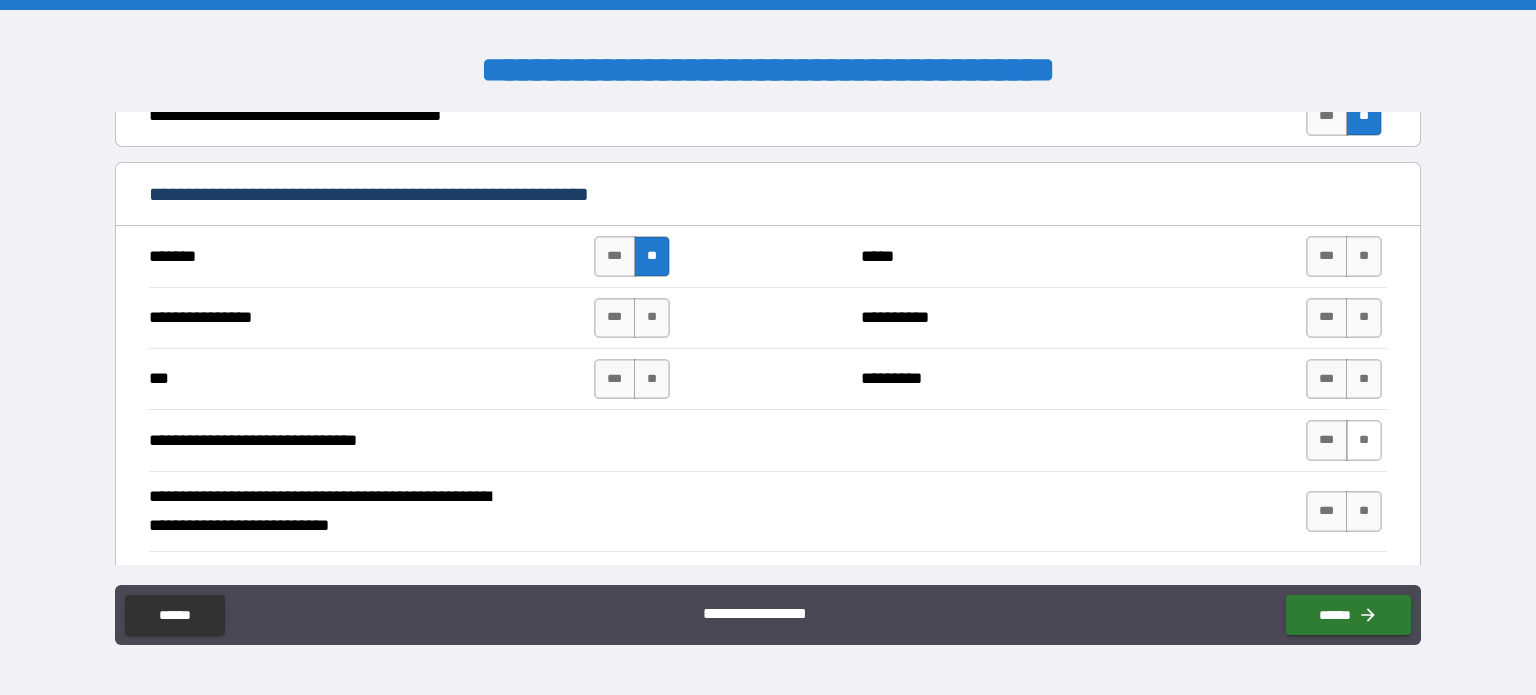 click on "**" at bounding box center (1364, 440) 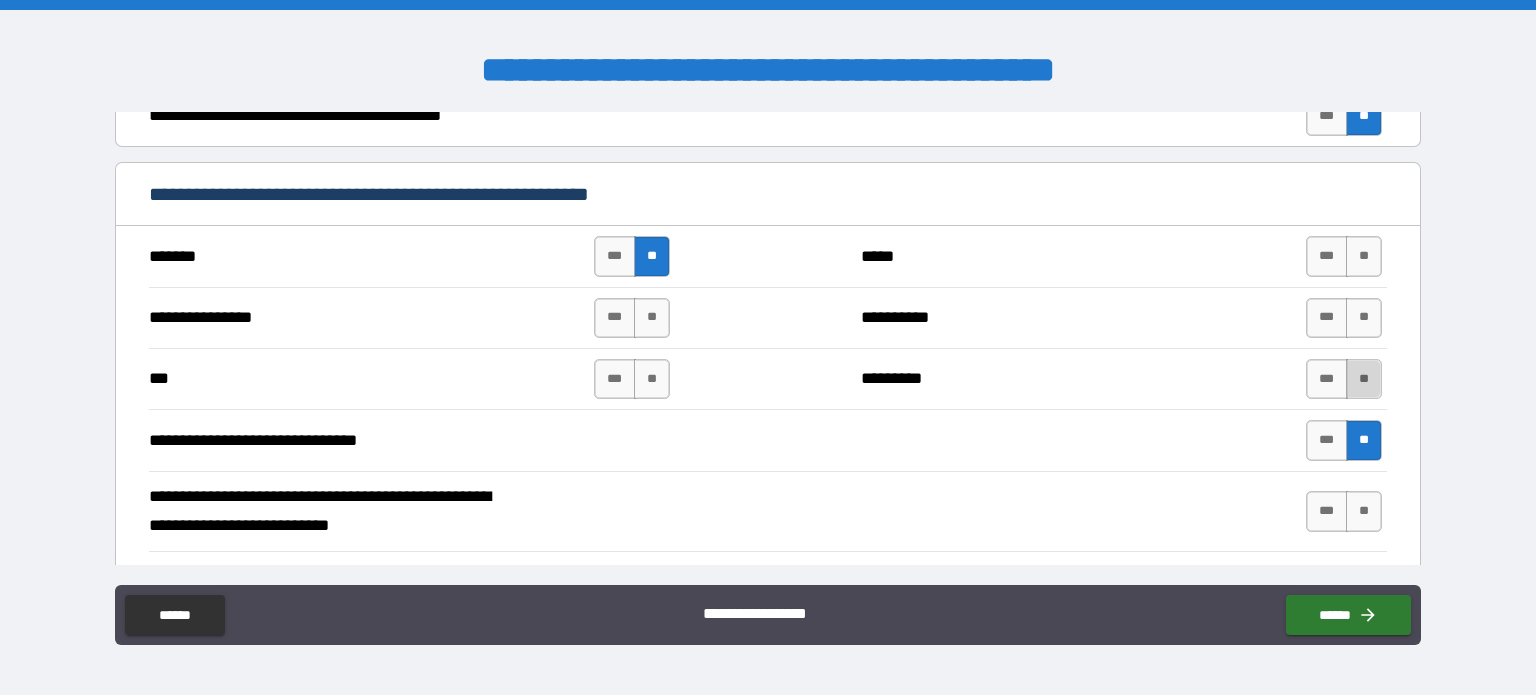 click on "**" at bounding box center (1364, 379) 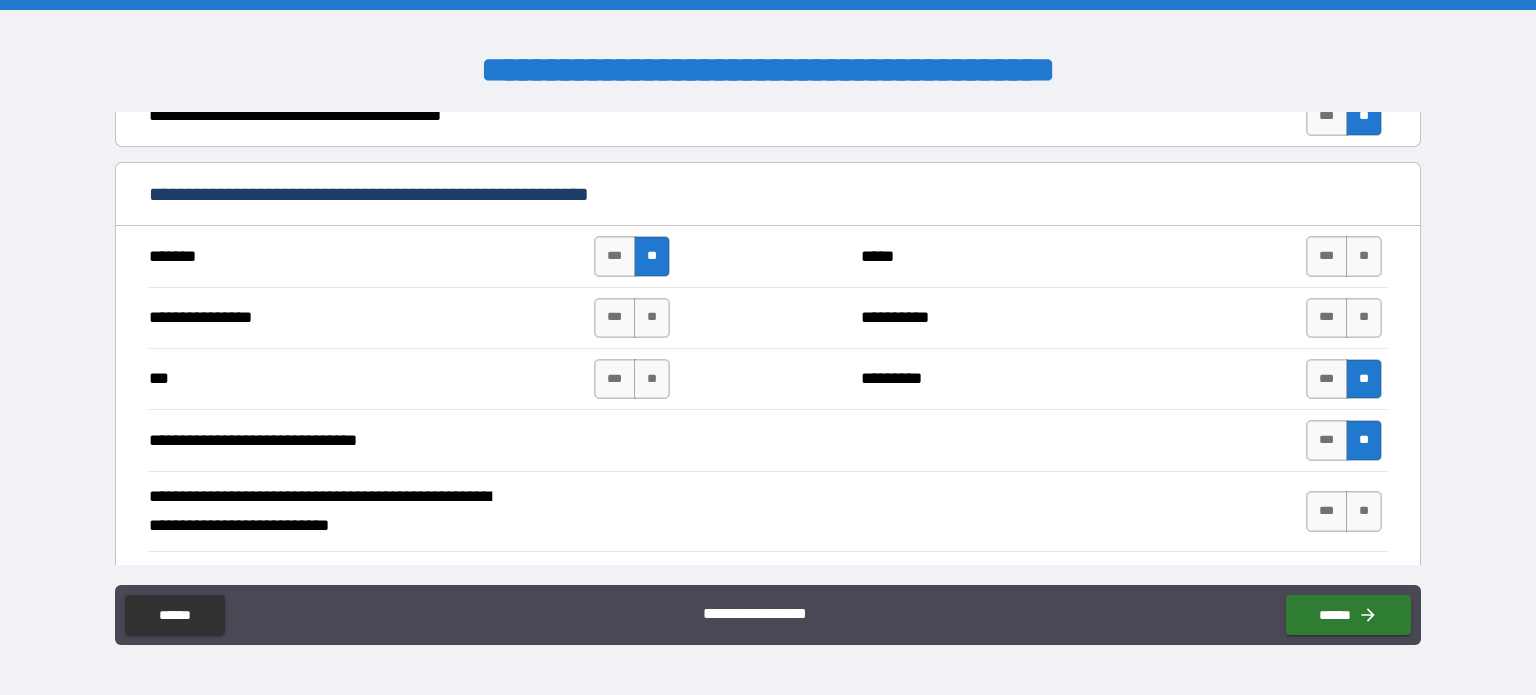 click on "*** *** ** ********* *** **" at bounding box center [768, 378] 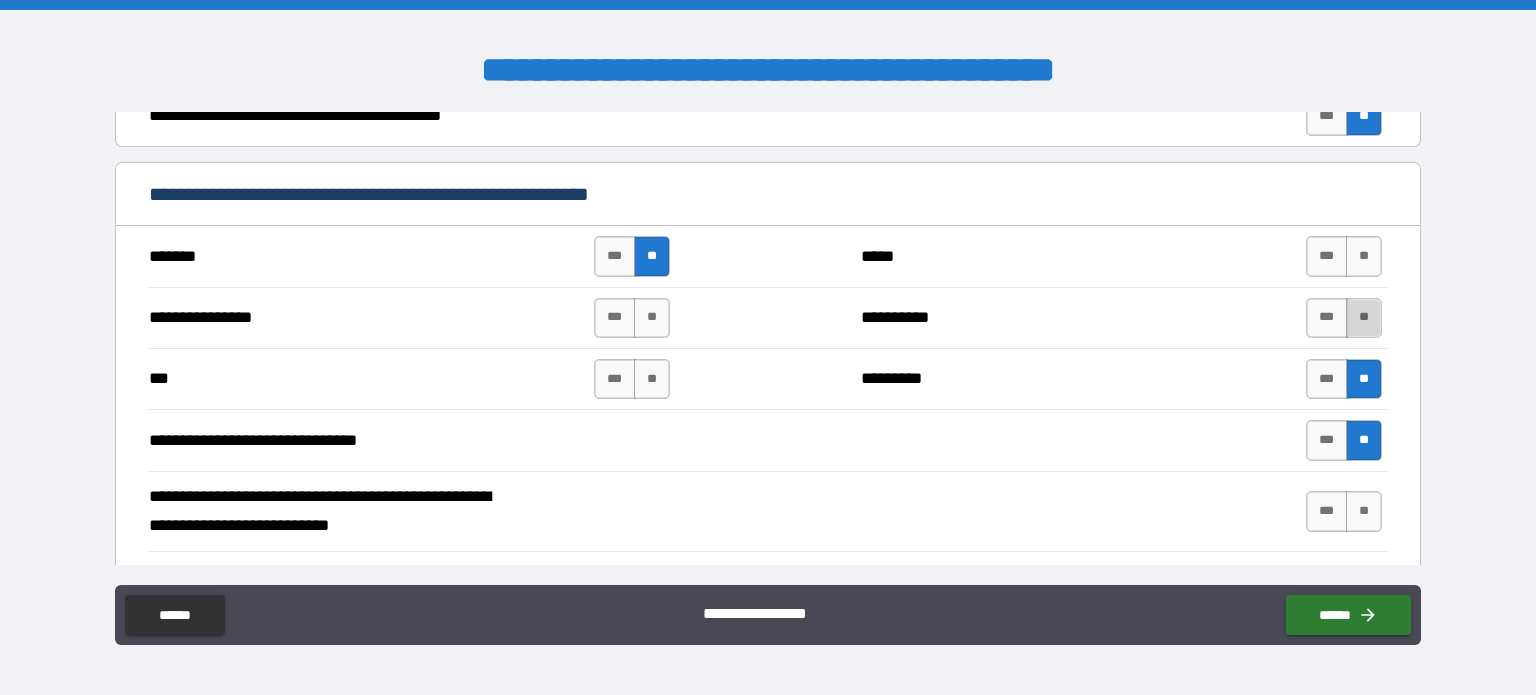 click on "**" at bounding box center [1364, 318] 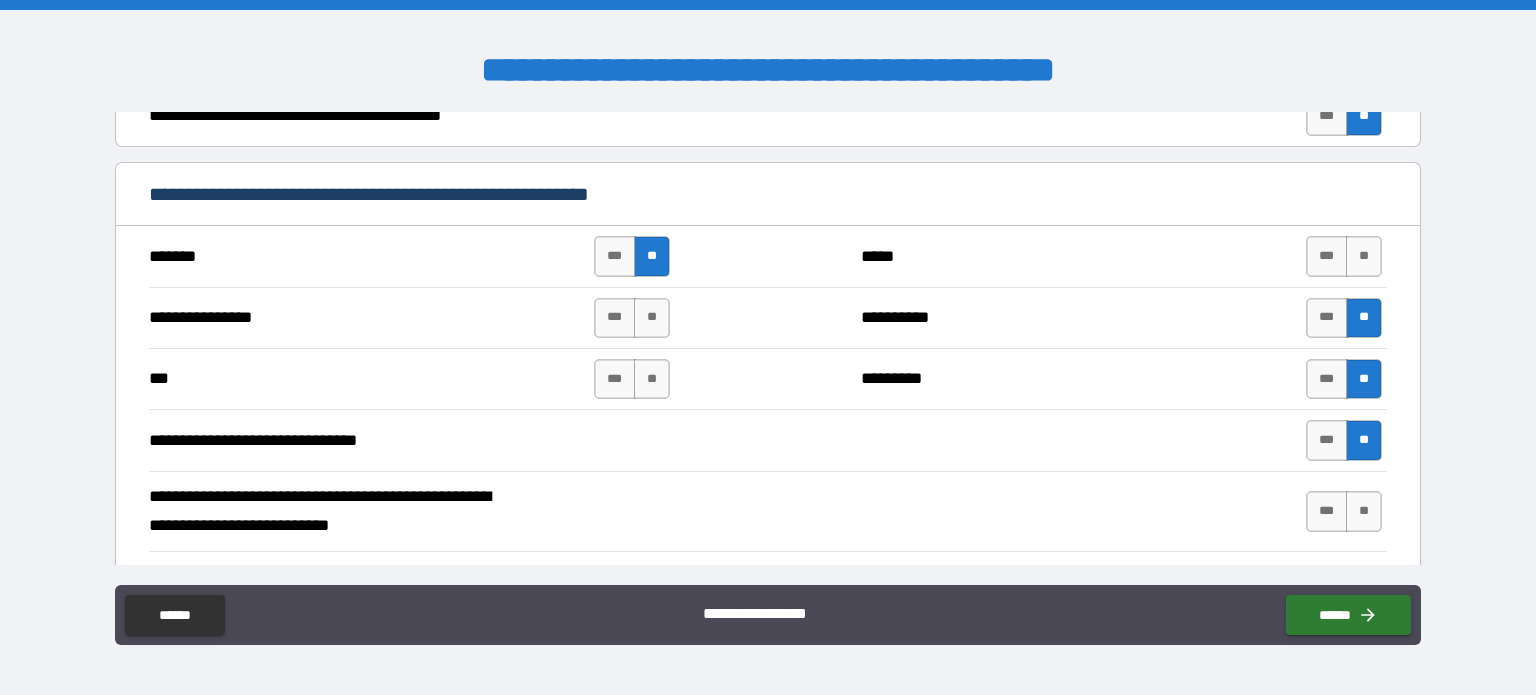 click on "******* *** ** ***** *** **" at bounding box center (768, 256) 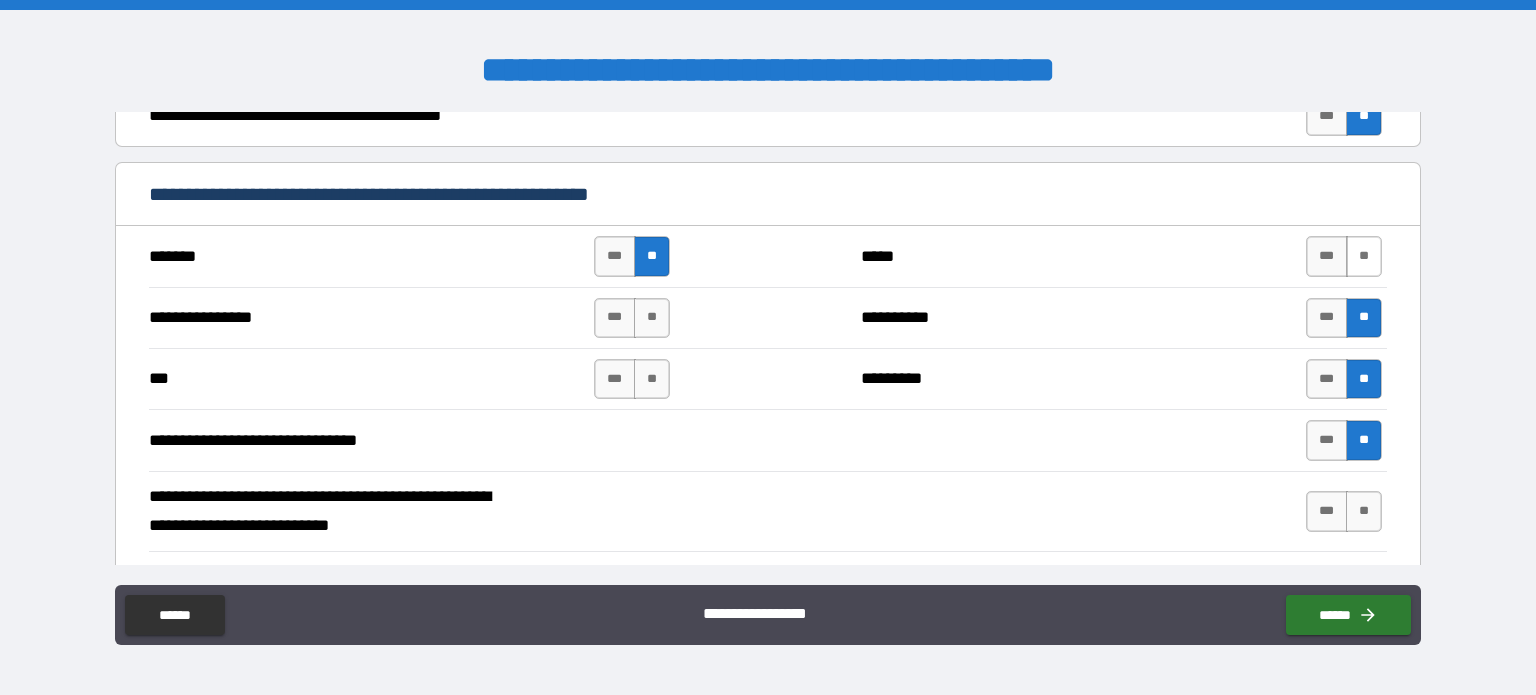 click on "**" at bounding box center (1364, 256) 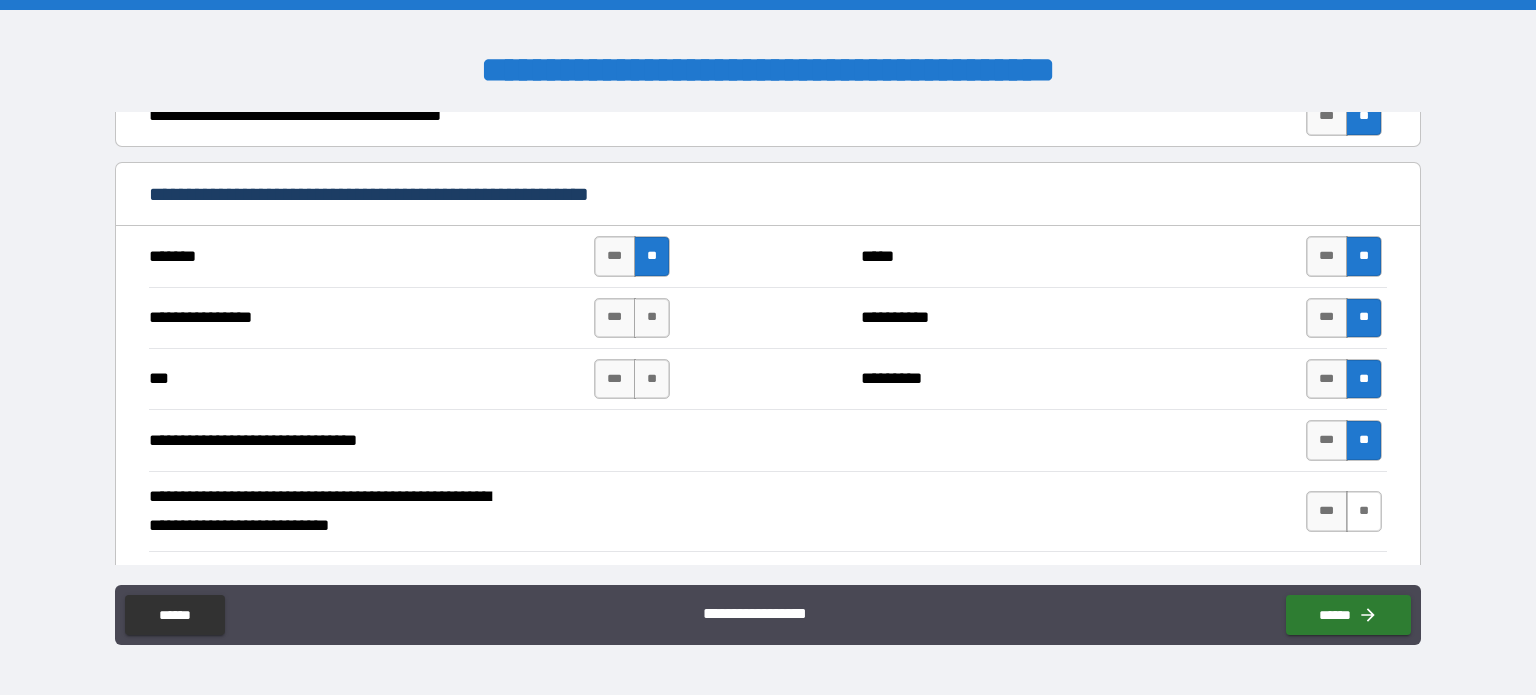 click on "**" at bounding box center (1364, 511) 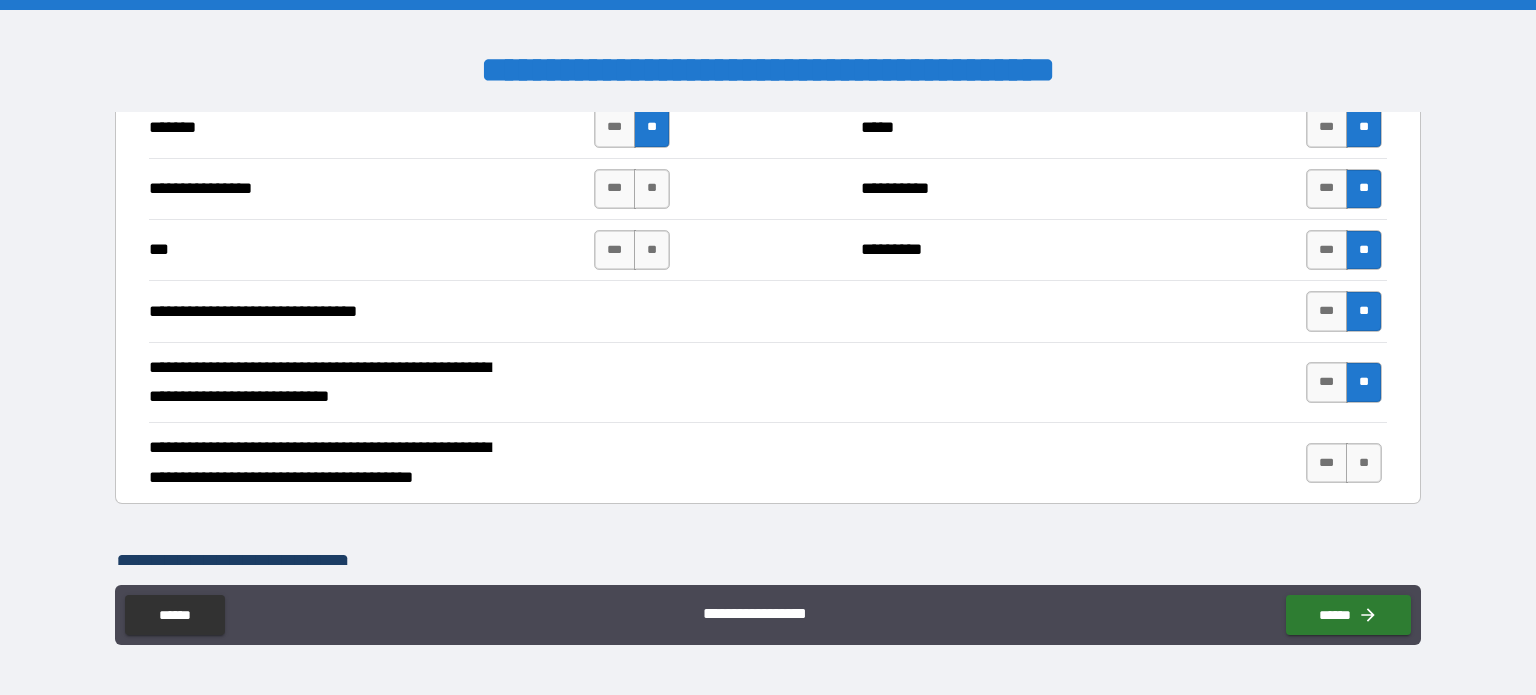scroll, scrollTop: 3499, scrollLeft: 0, axis: vertical 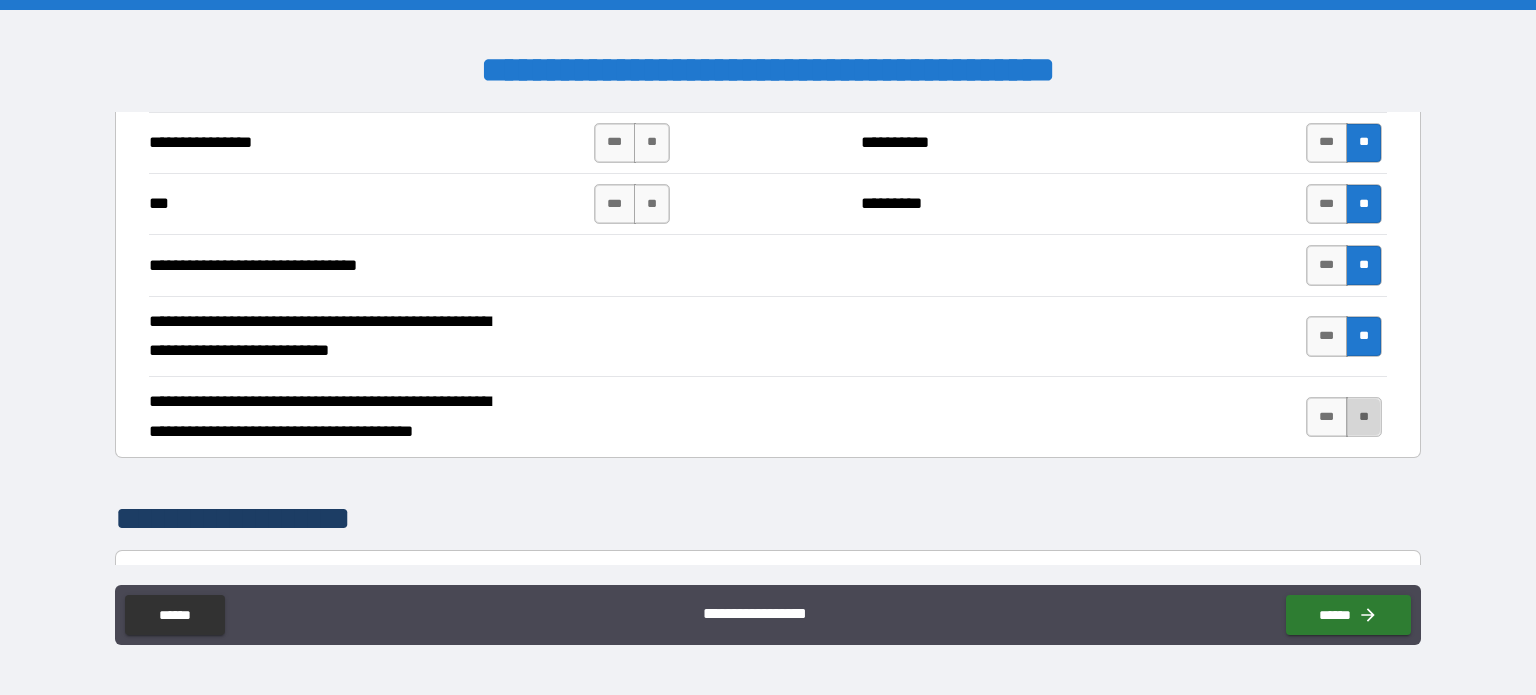 click on "**" at bounding box center (1364, 417) 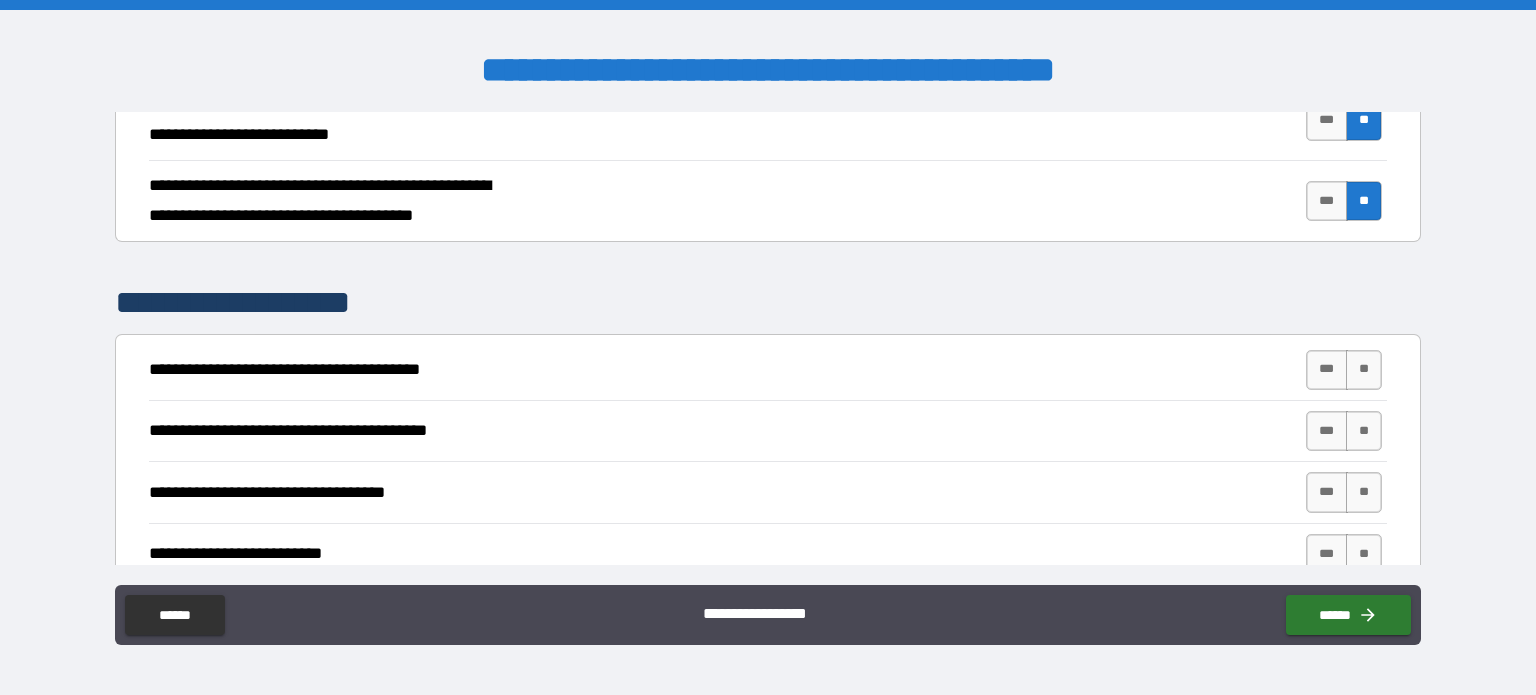 scroll, scrollTop: 3748, scrollLeft: 0, axis: vertical 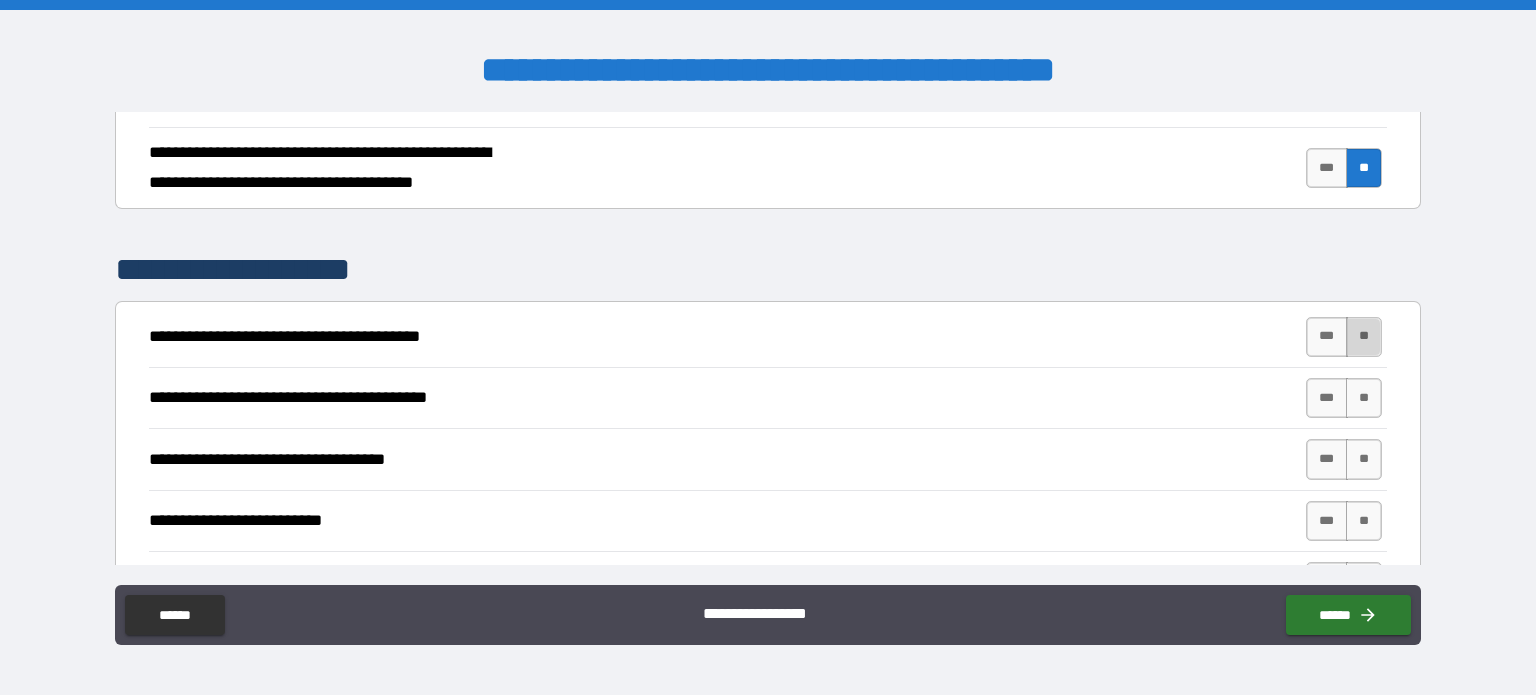 click on "**" at bounding box center (1364, 337) 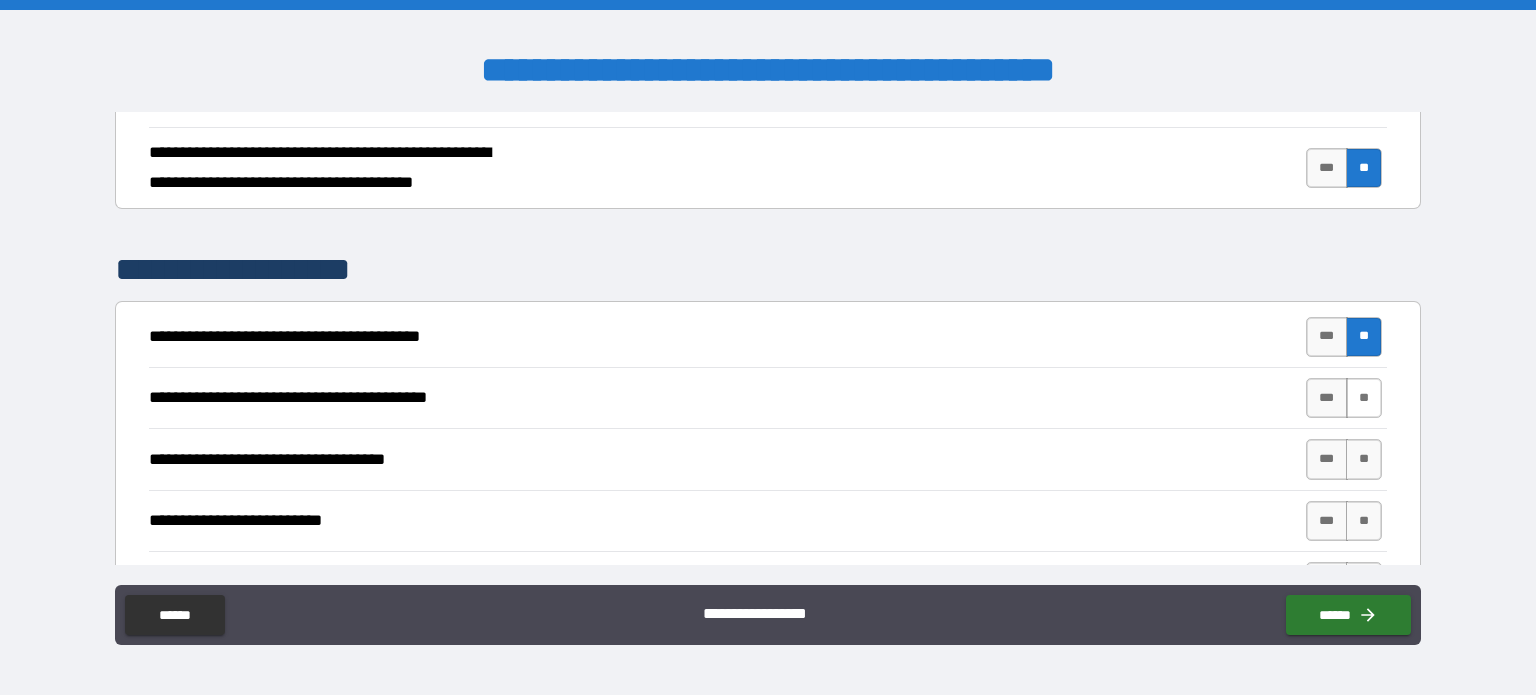 click on "**" at bounding box center (1364, 398) 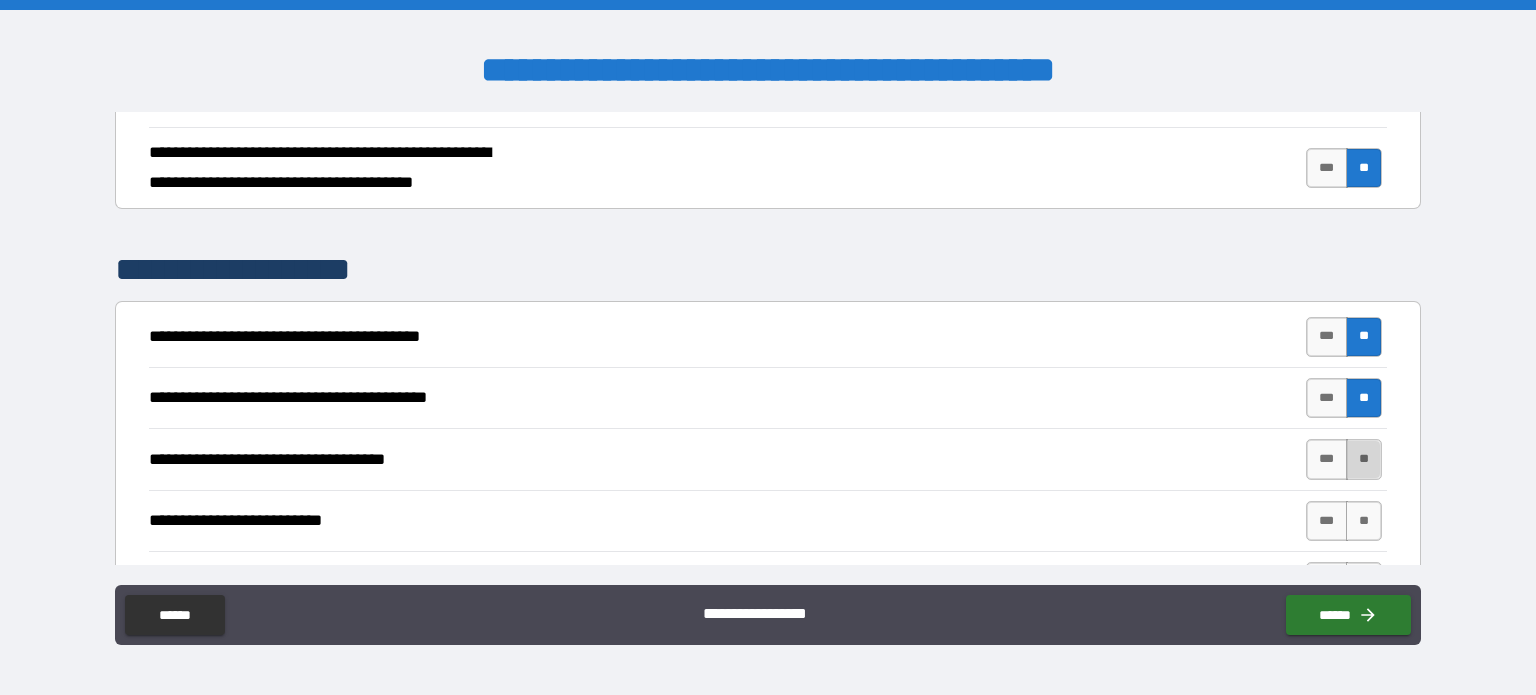 click on "**" at bounding box center [1364, 459] 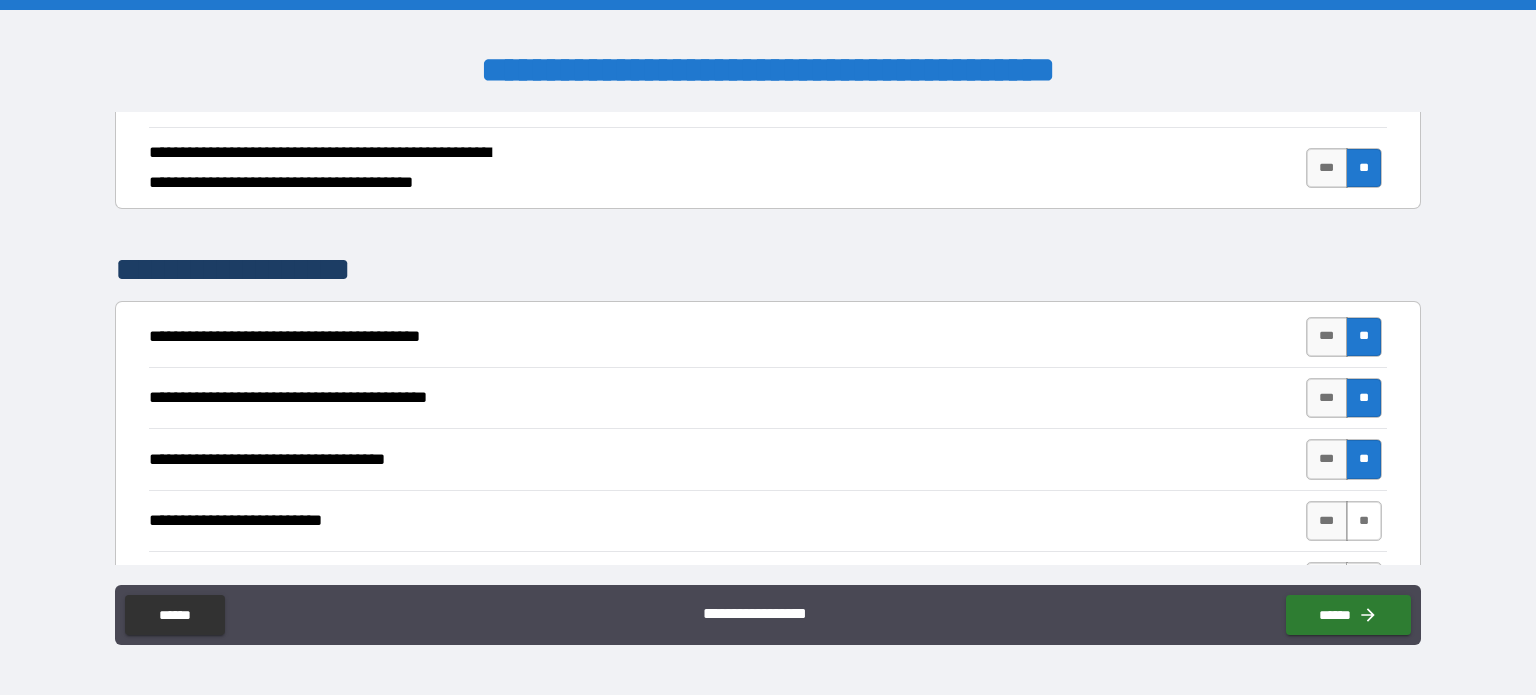 click on "**" at bounding box center [1364, 521] 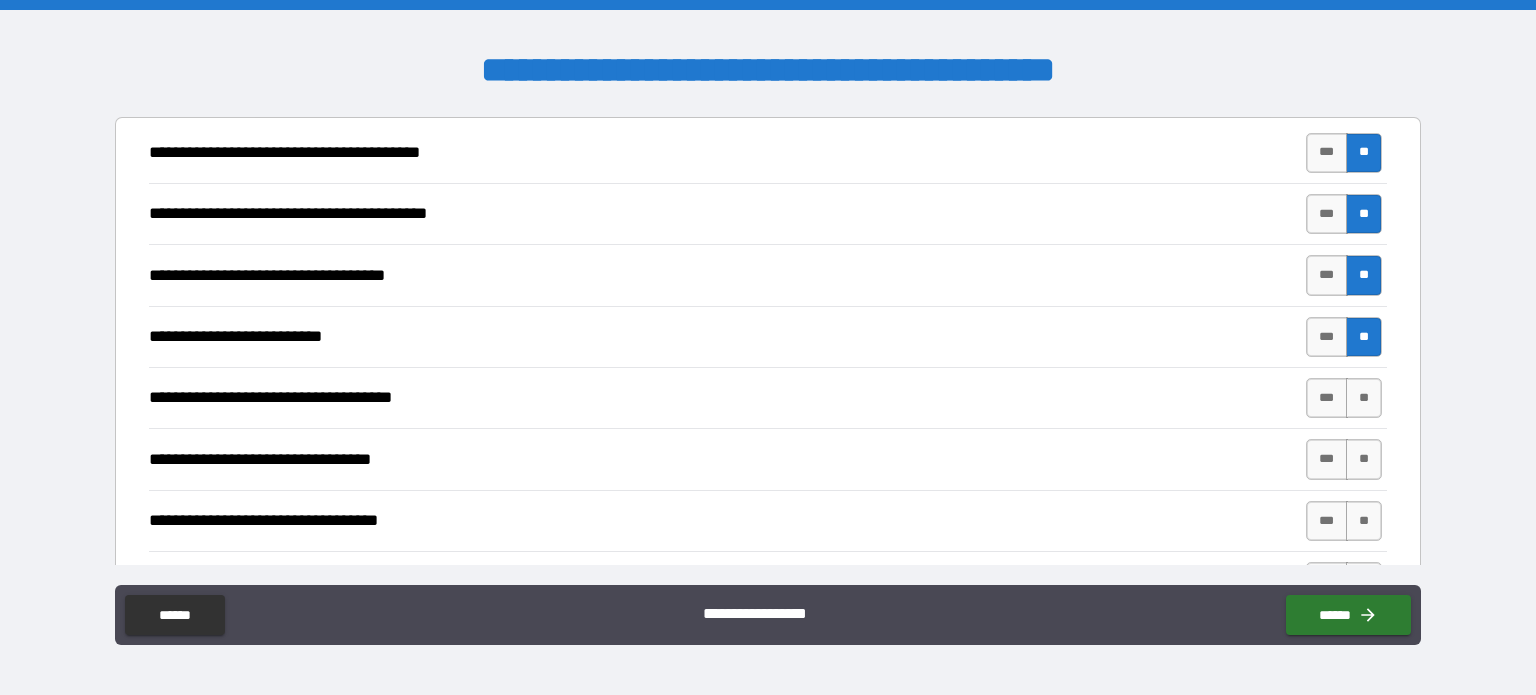 scroll, scrollTop: 3959, scrollLeft: 0, axis: vertical 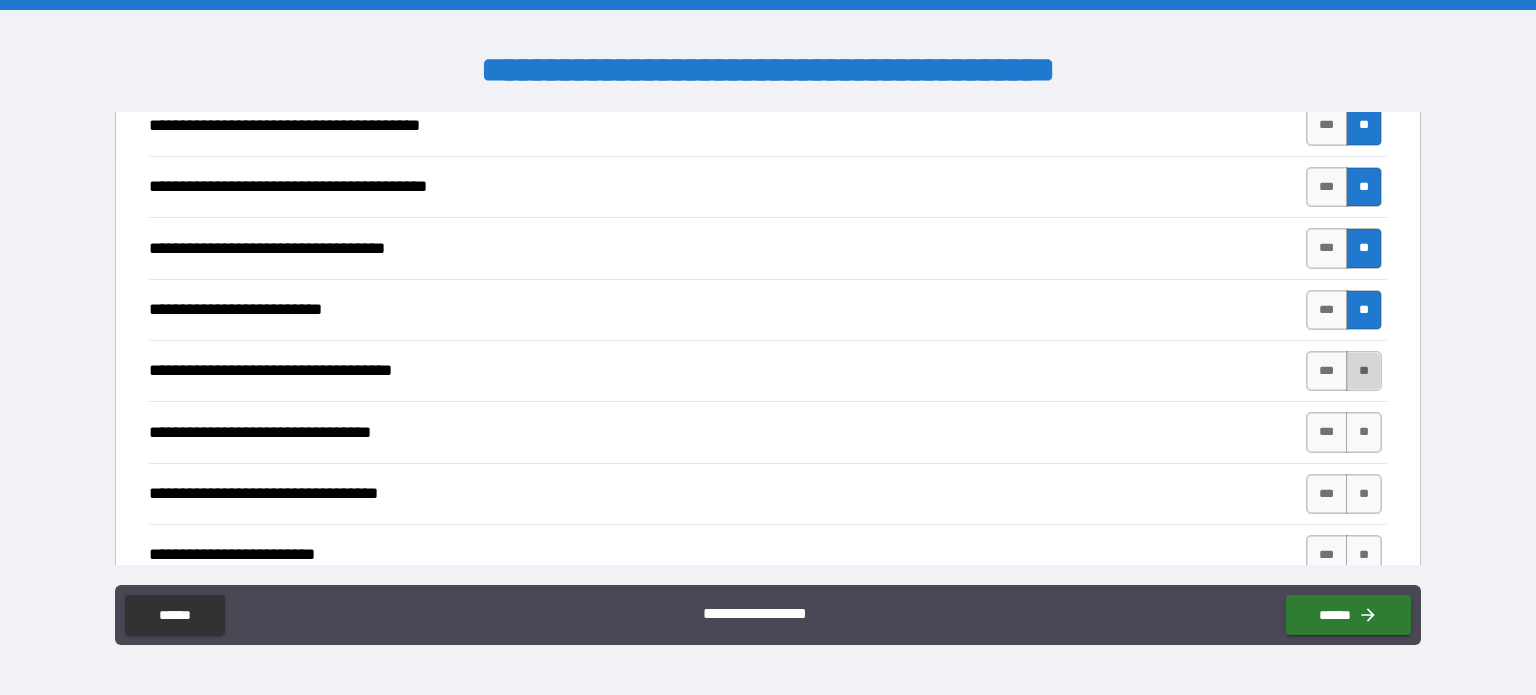 click on "**" at bounding box center [1364, 371] 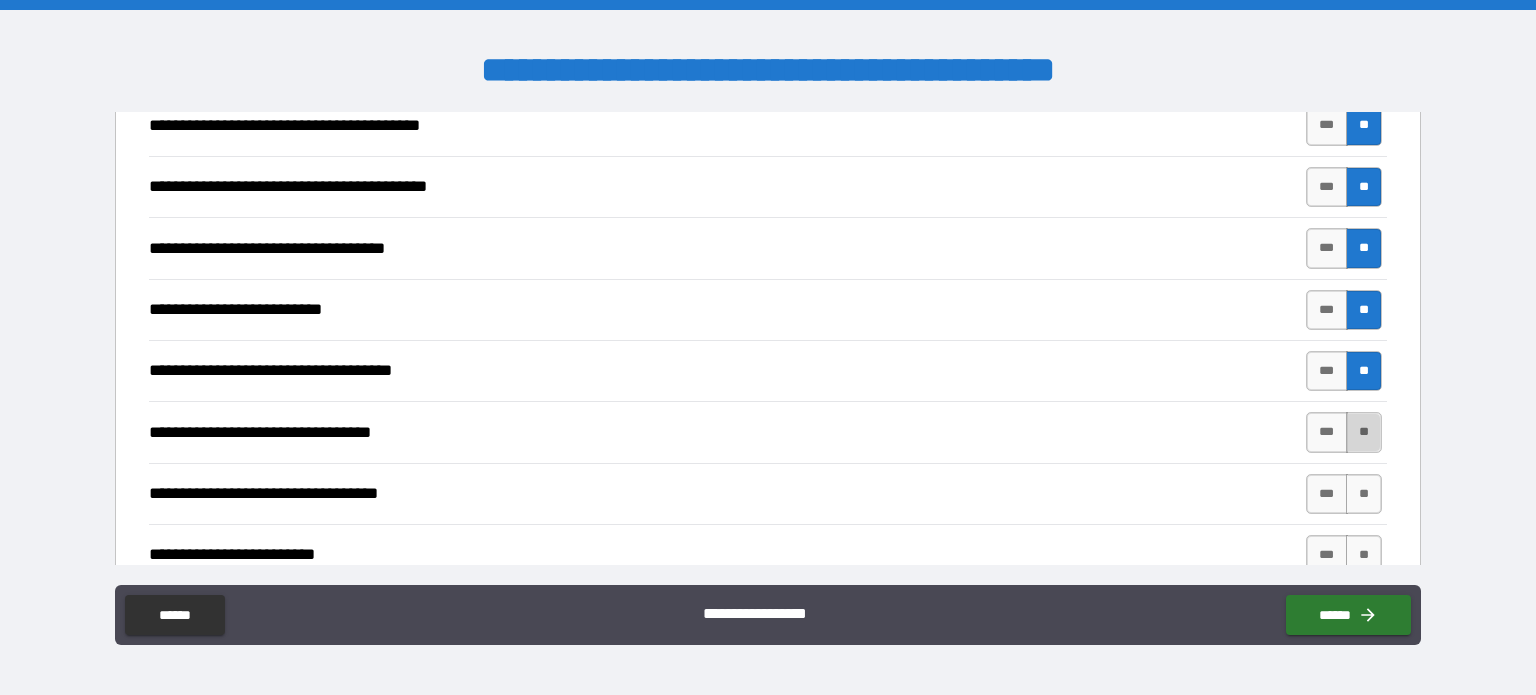 click on "**" at bounding box center (1364, 432) 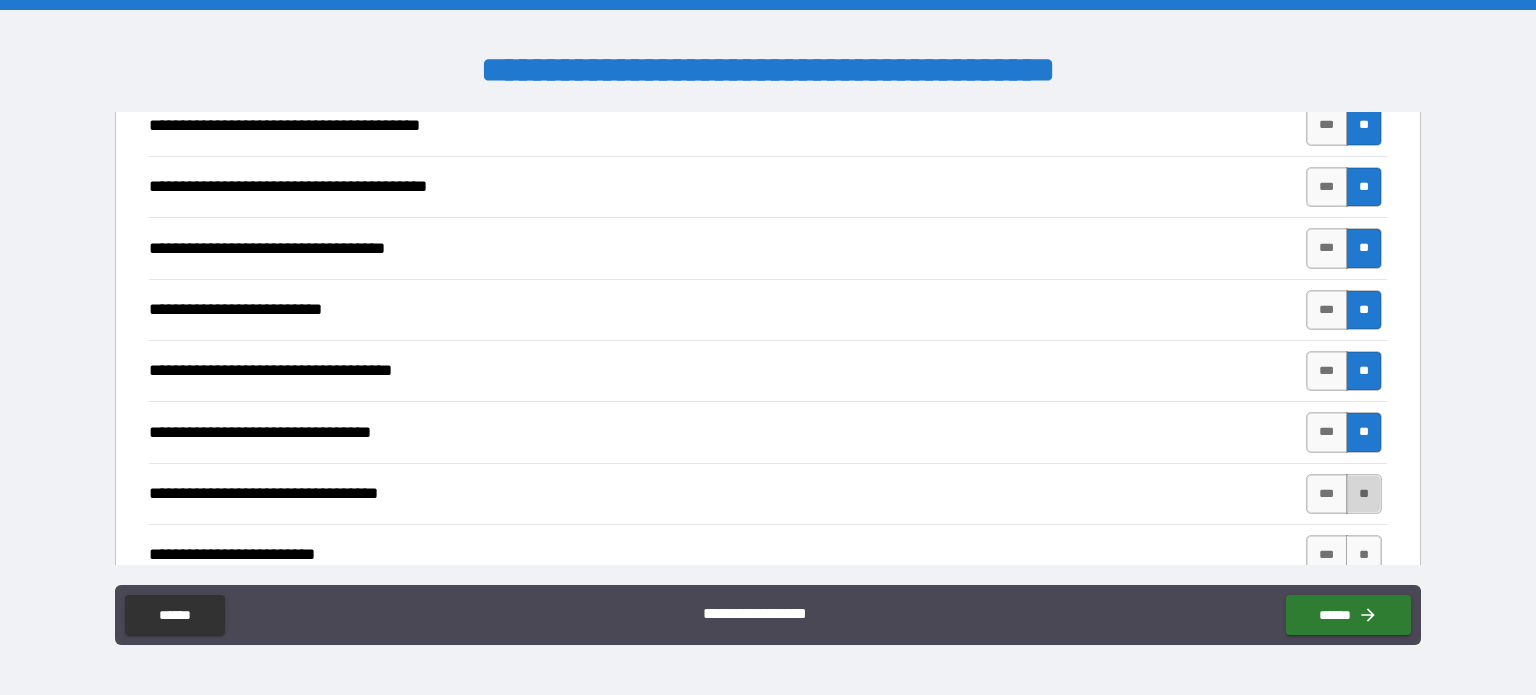 click on "**" at bounding box center [1364, 494] 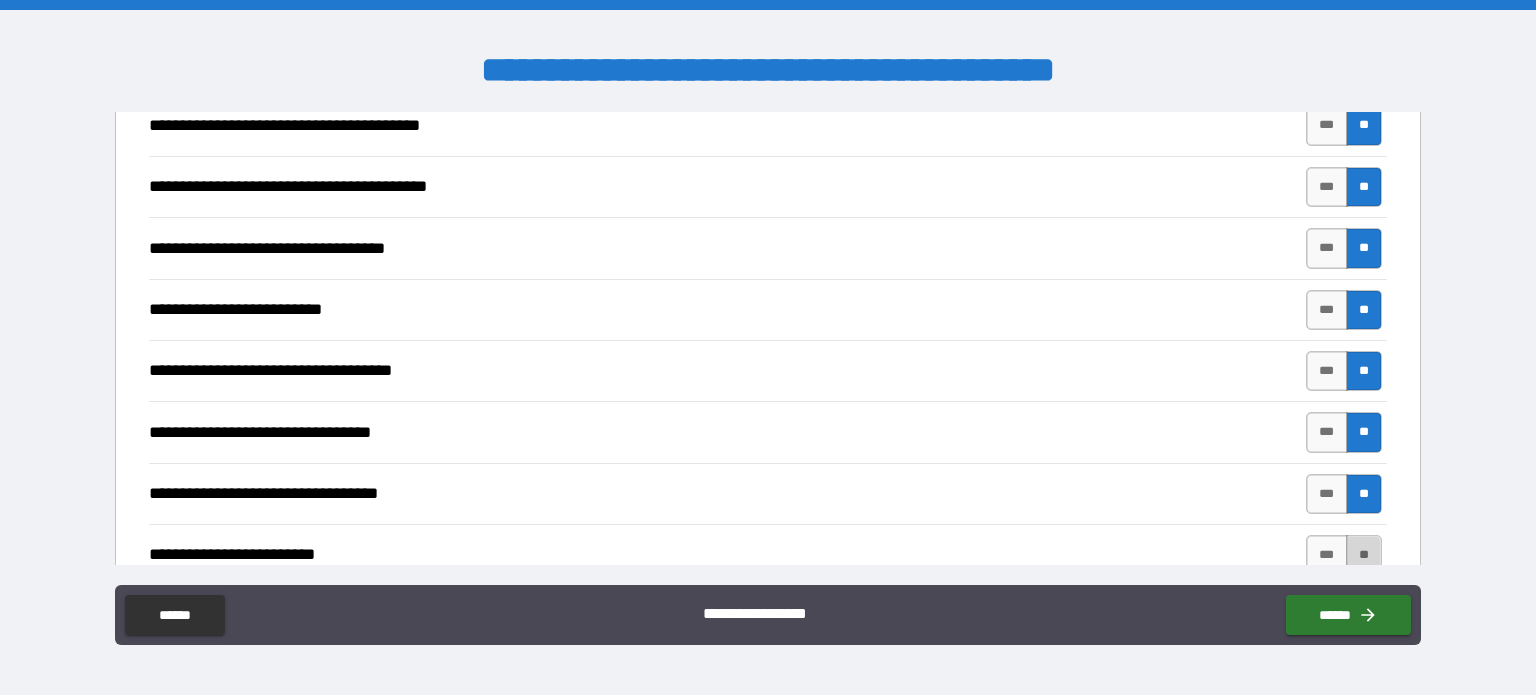 click on "**" at bounding box center (1364, 555) 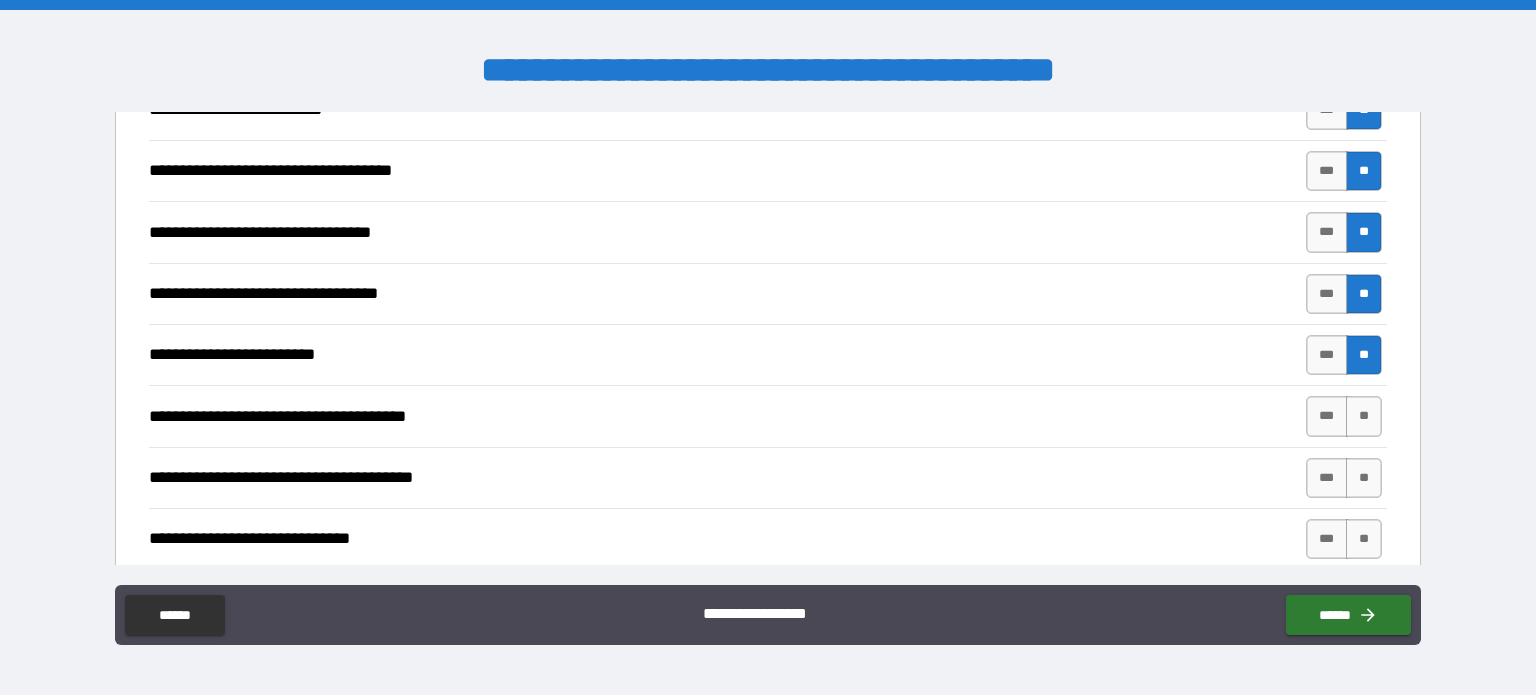 scroll, scrollTop: 4179, scrollLeft: 0, axis: vertical 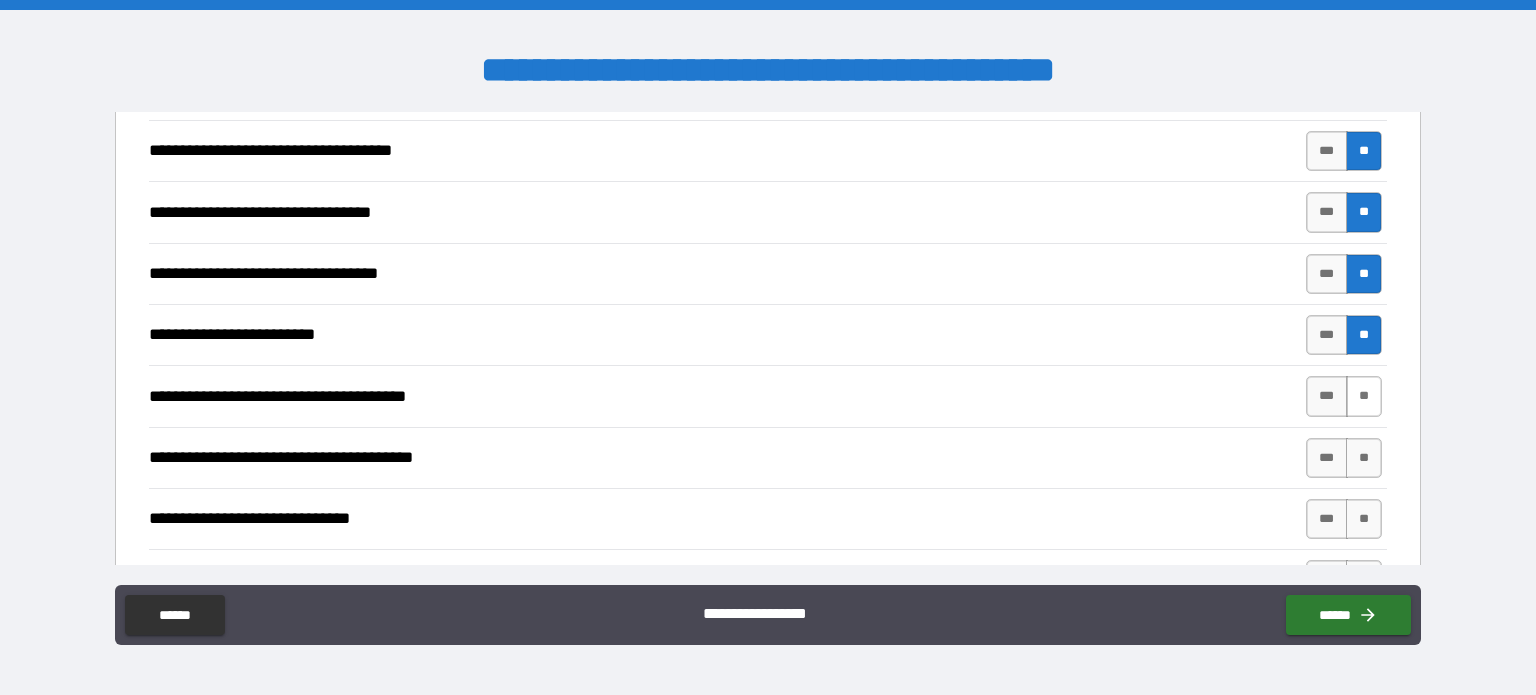 click on "**" at bounding box center (1364, 396) 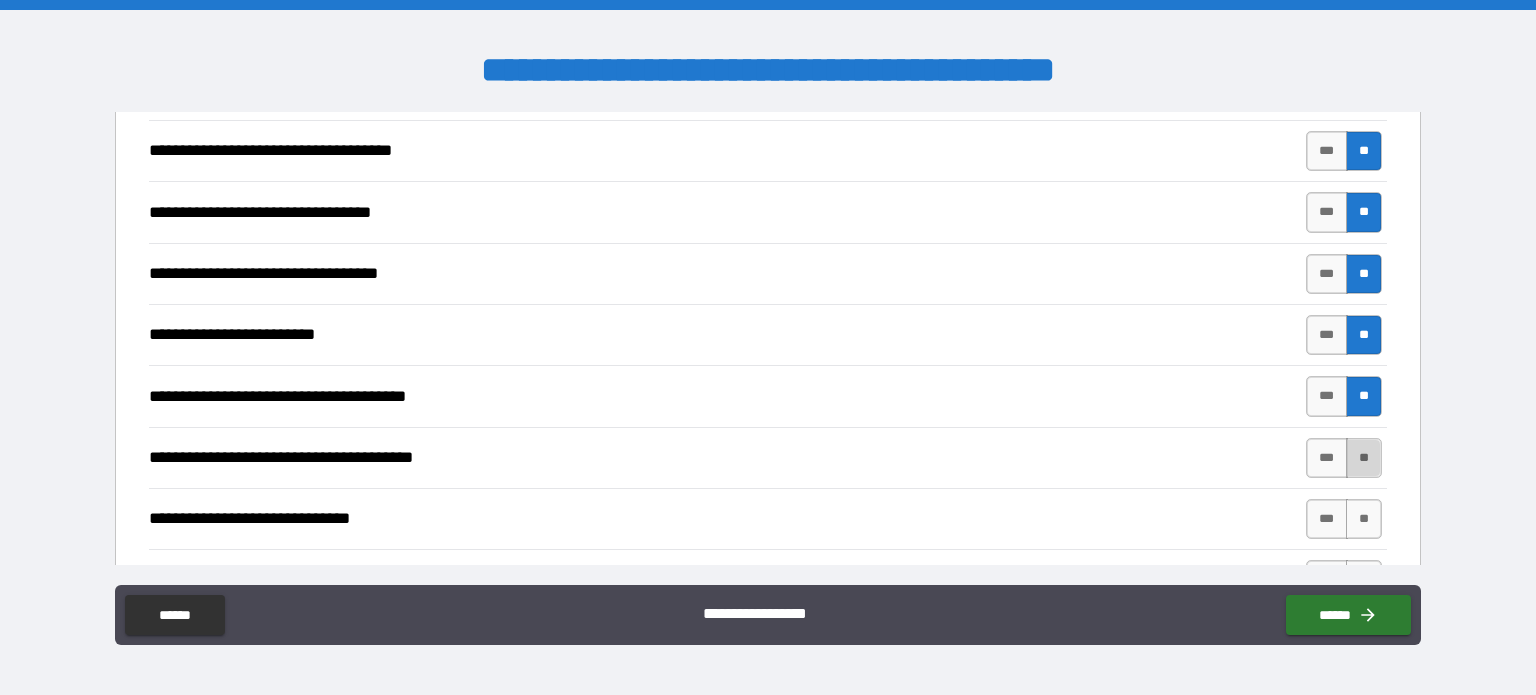 click on "**" at bounding box center (1364, 458) 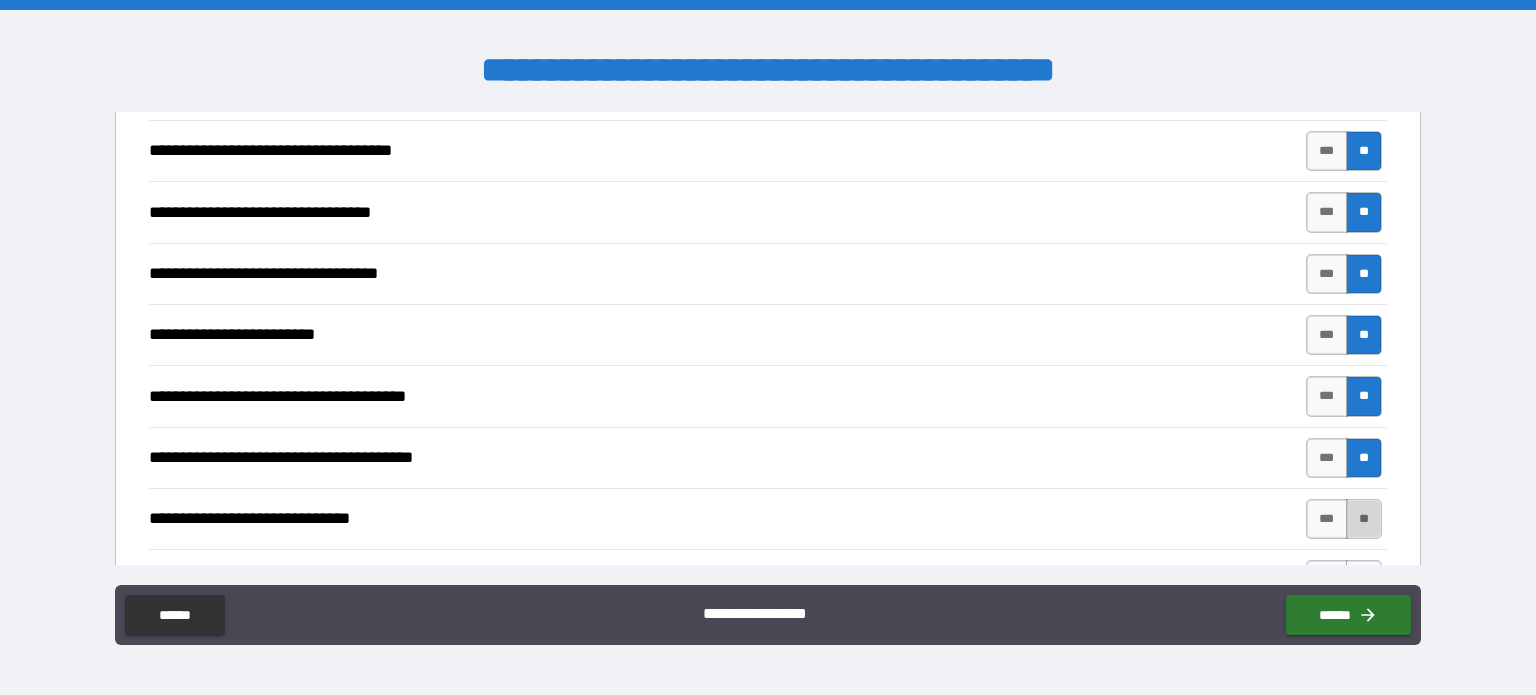click on "**" at bounding box center [1364, 519] 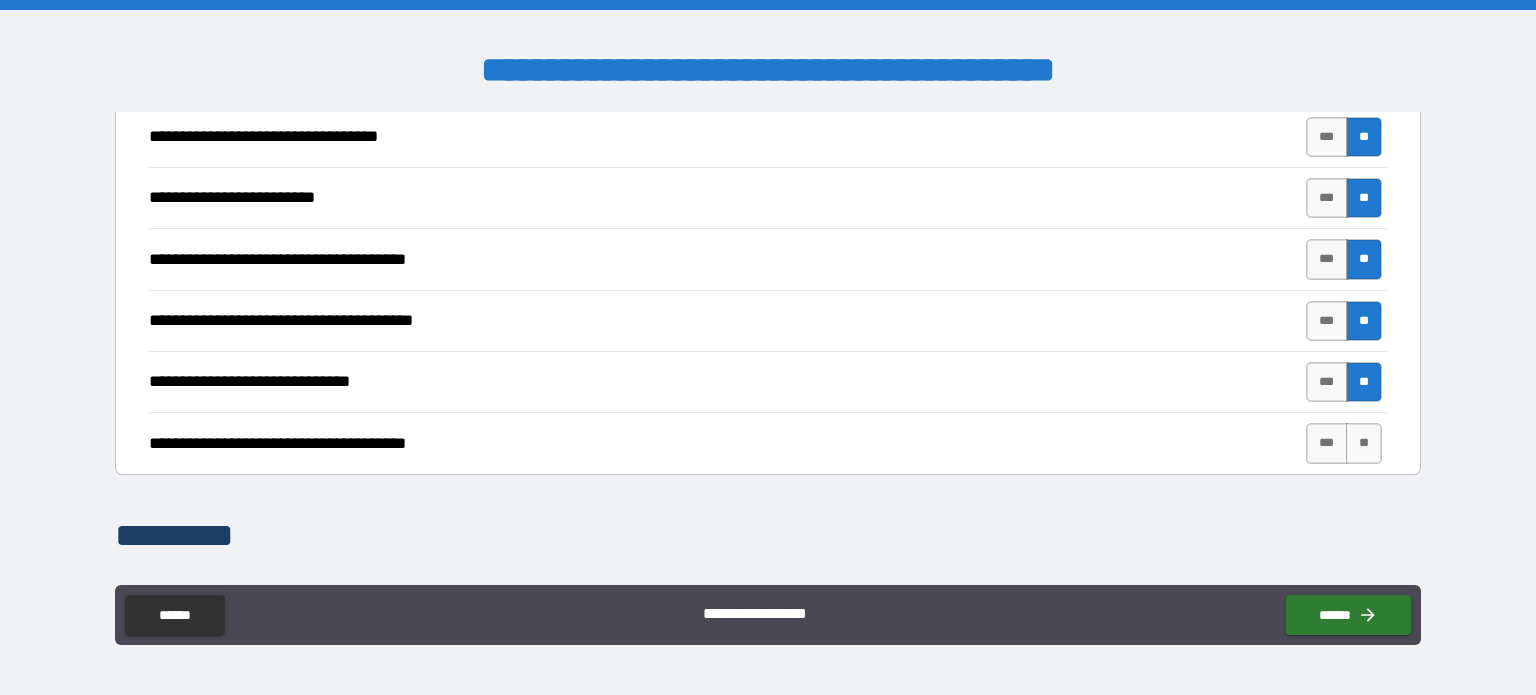 scroll, scrollTop: 4336, scrollLeft: 0, axis: vertical 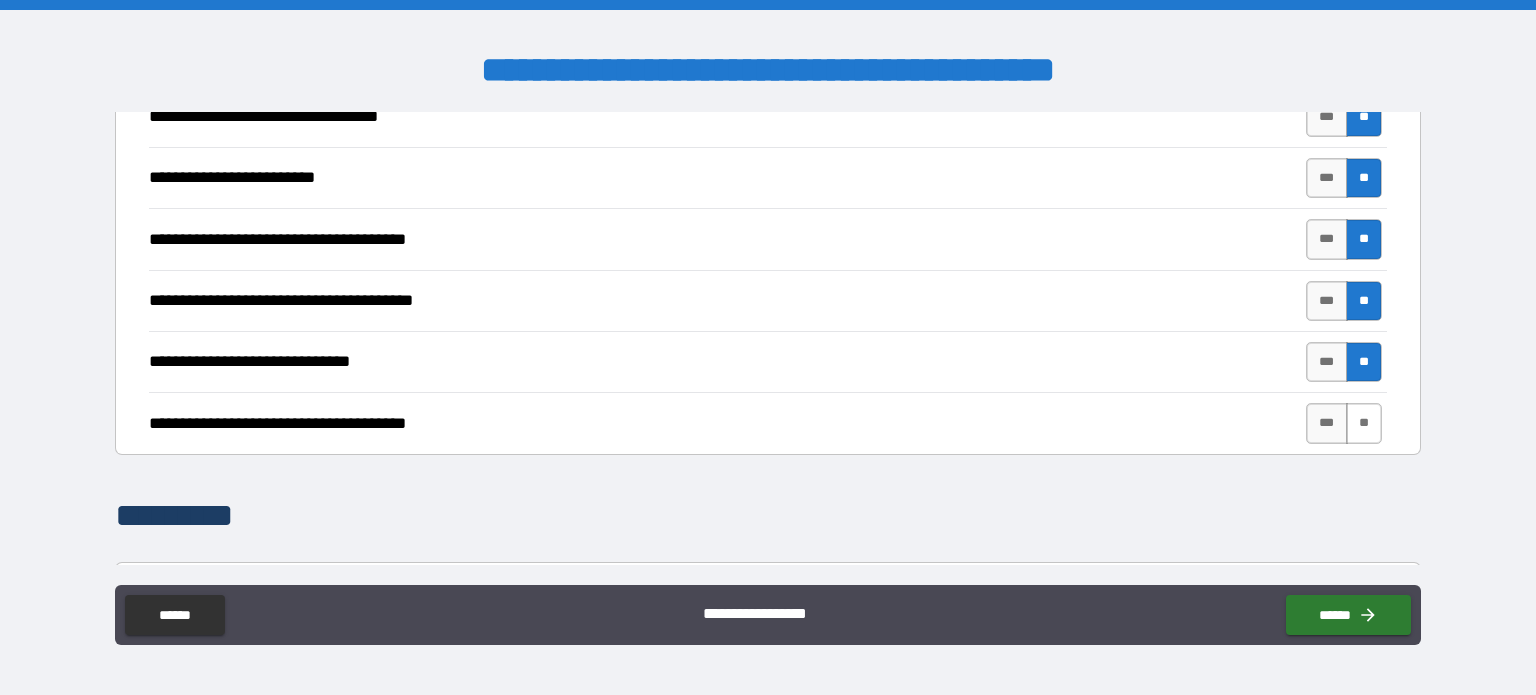 click on "**" at bounding box center [1364, 423] 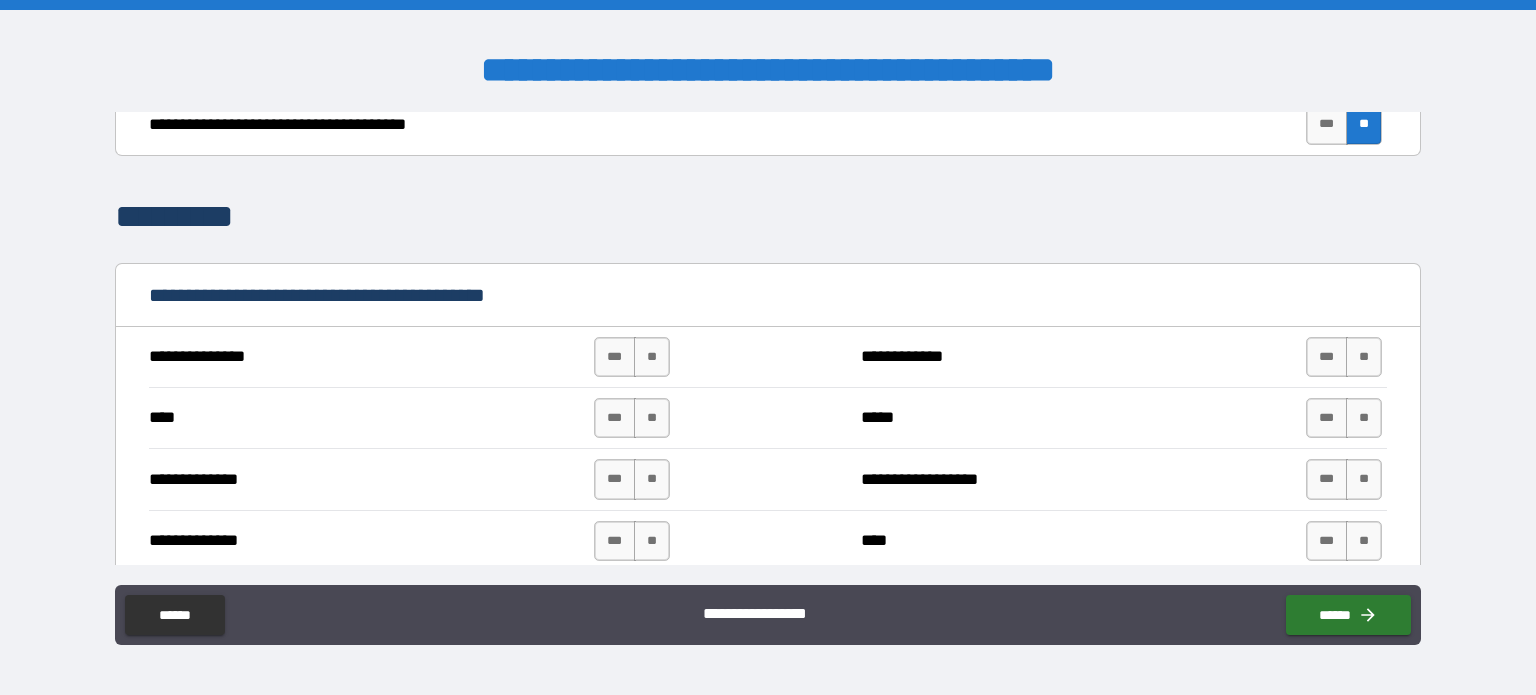 scroll, scrollTop: 4652, scrollLeft: 0, axis: vertical 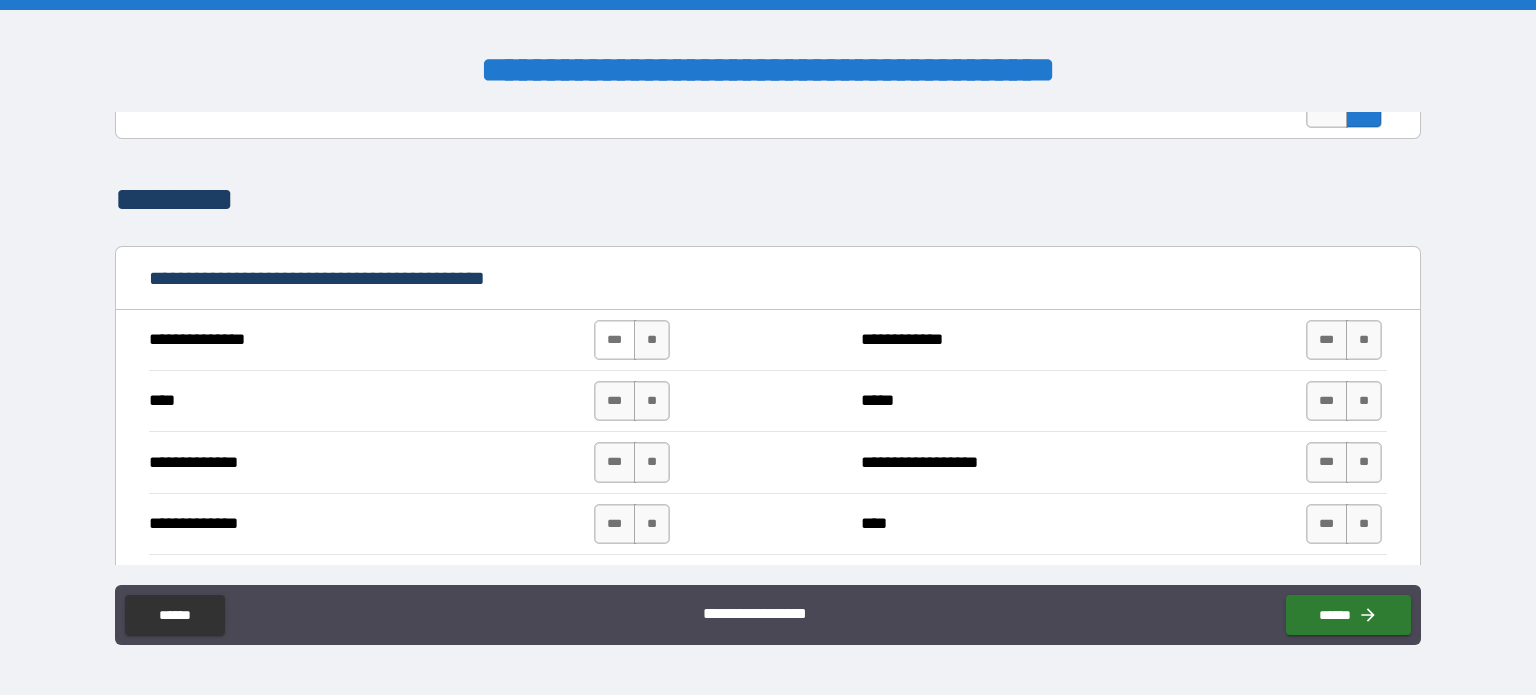 click on "***" at bounding box center (615, 340) 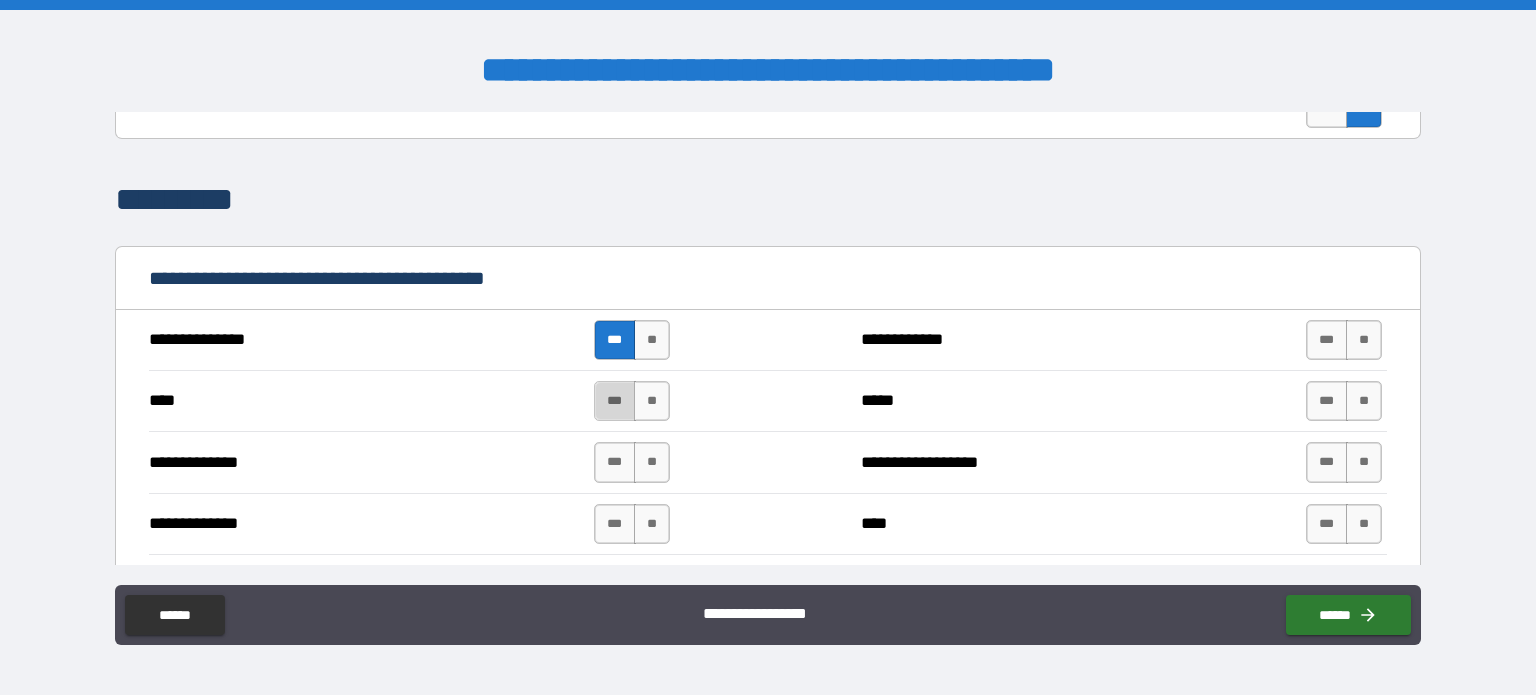 click on "***" at bounding box center [615, 401] 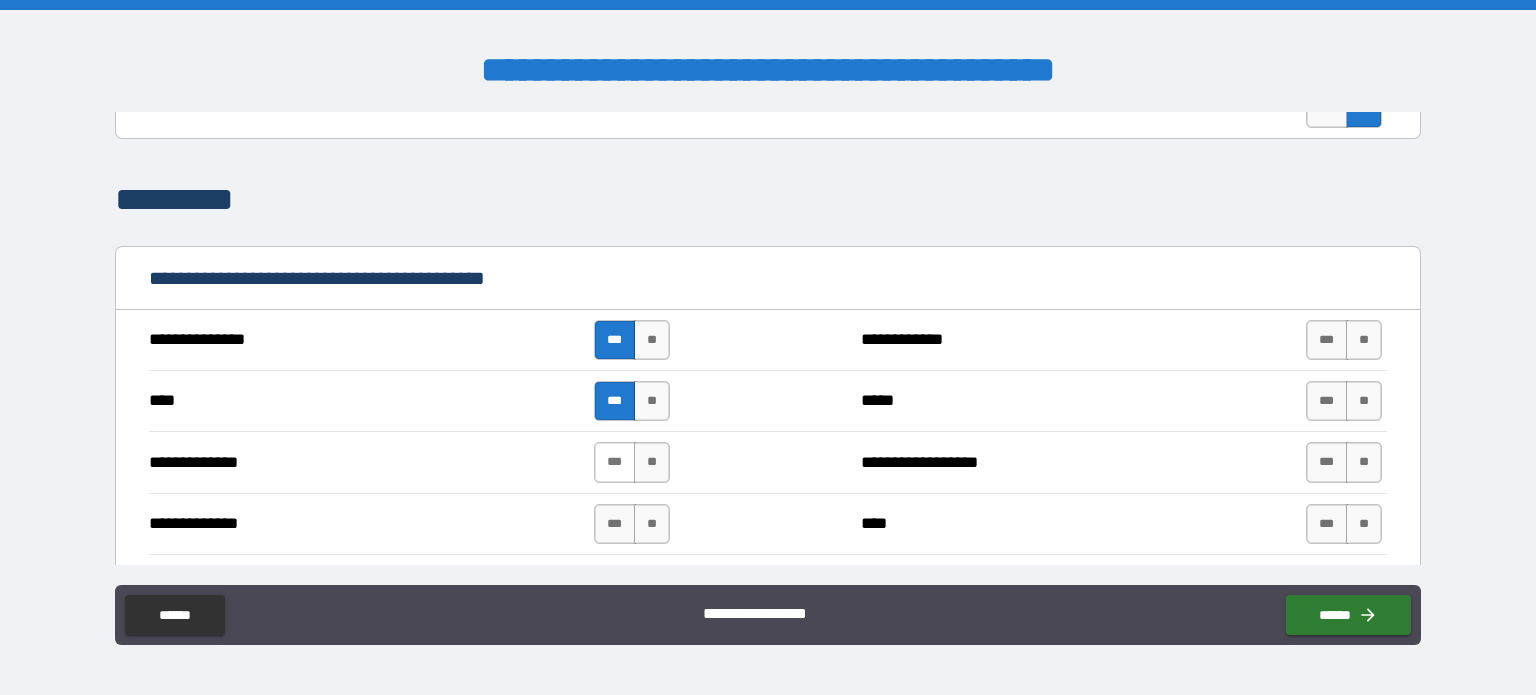 click on "***" at bounding box center [615, 462] 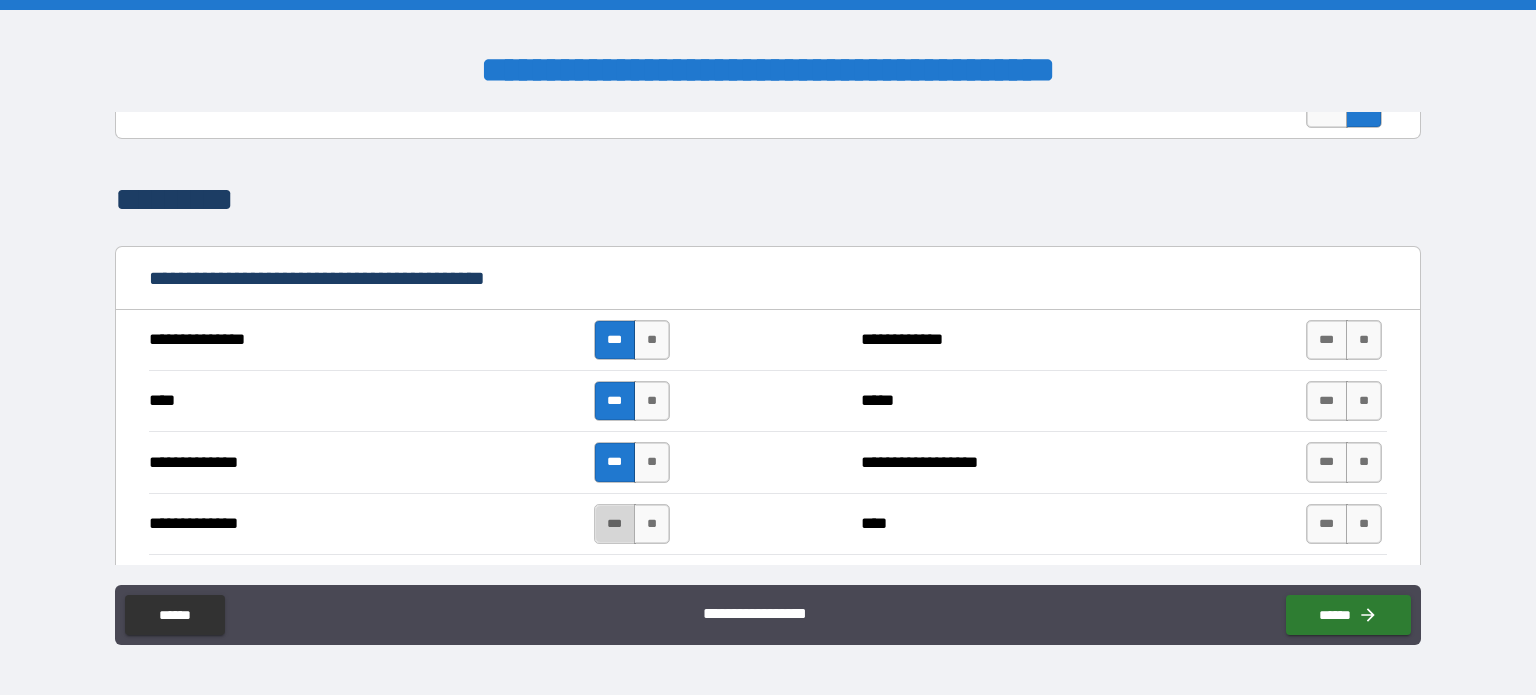 click on "***" at bounding box center [615, 524] 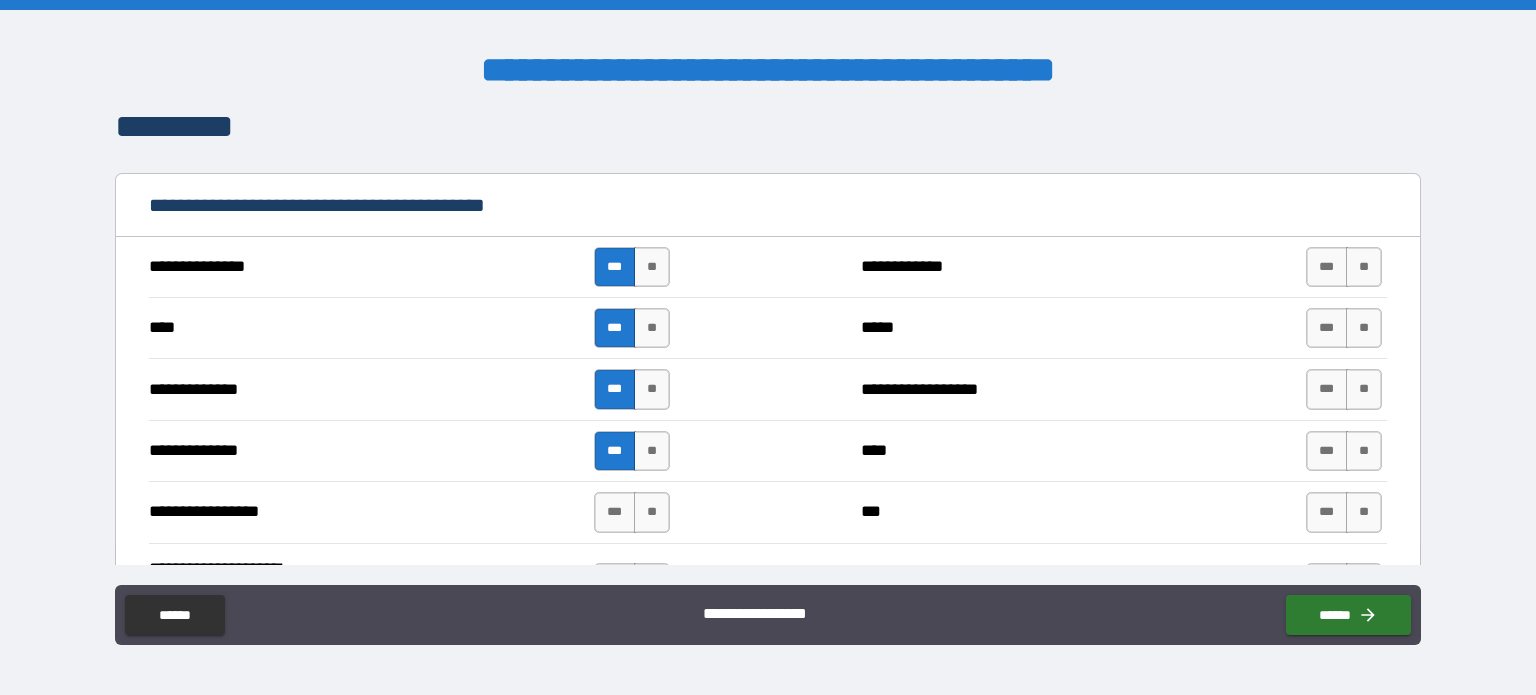 scroll, scrollTop: 4731, scrollLeft: 0, axis: vertical 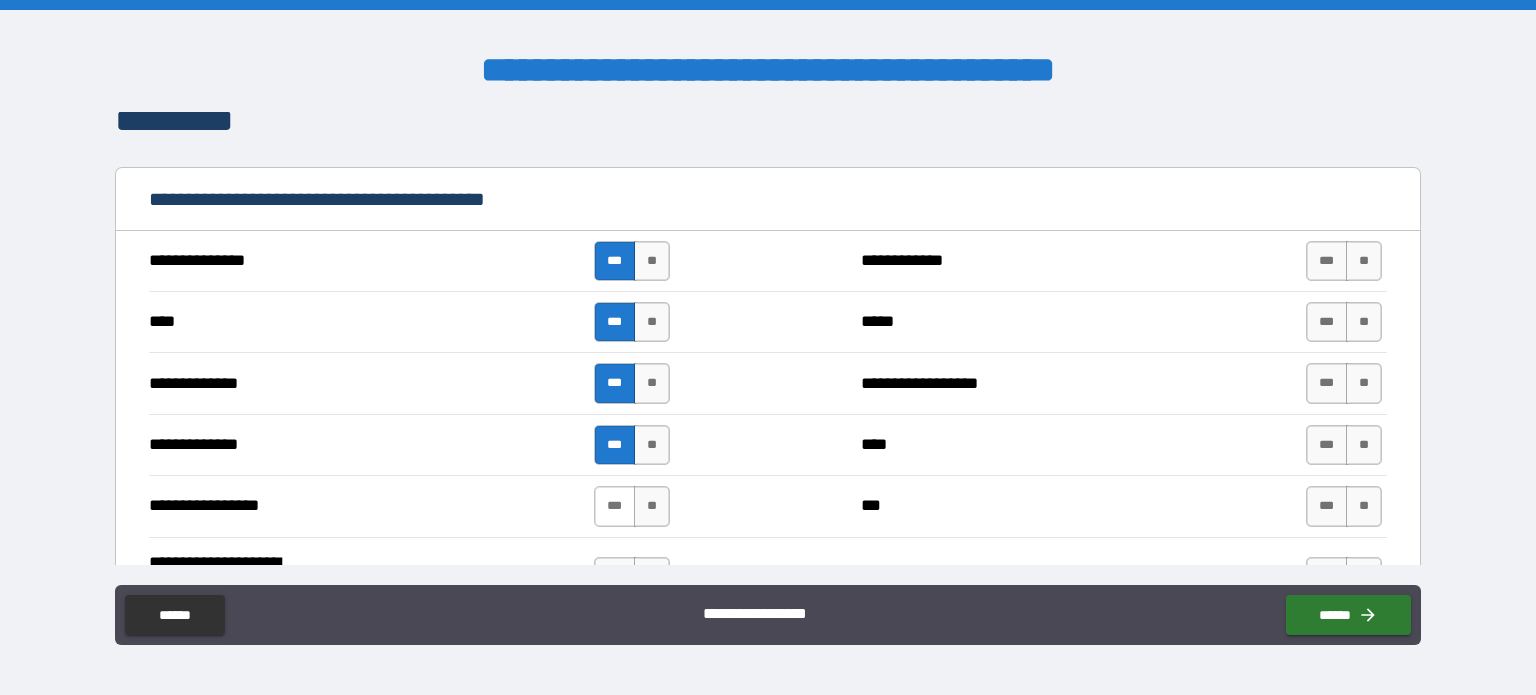 click on "***" at bounding box center (615, 506) 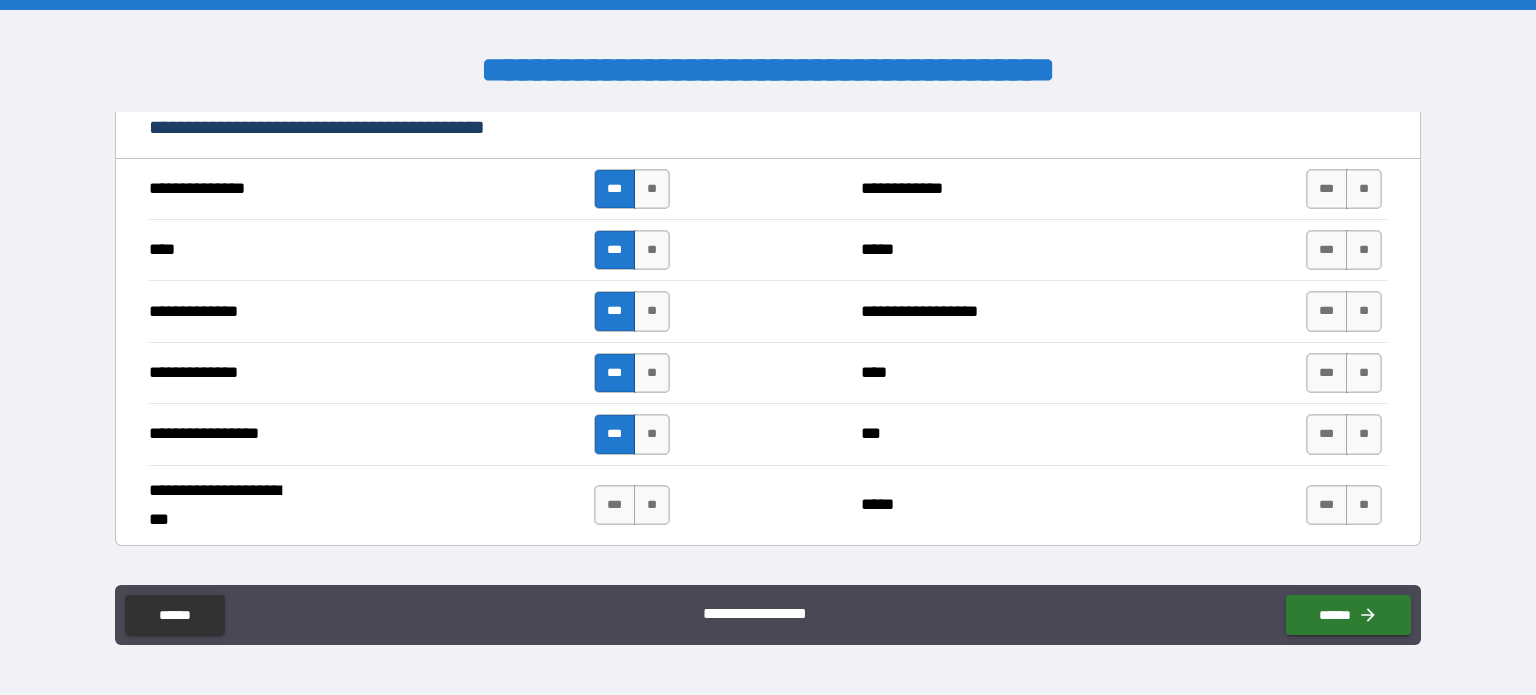 scroll, scrollTop: 4811, scrollLeft: 0, axis: vertical 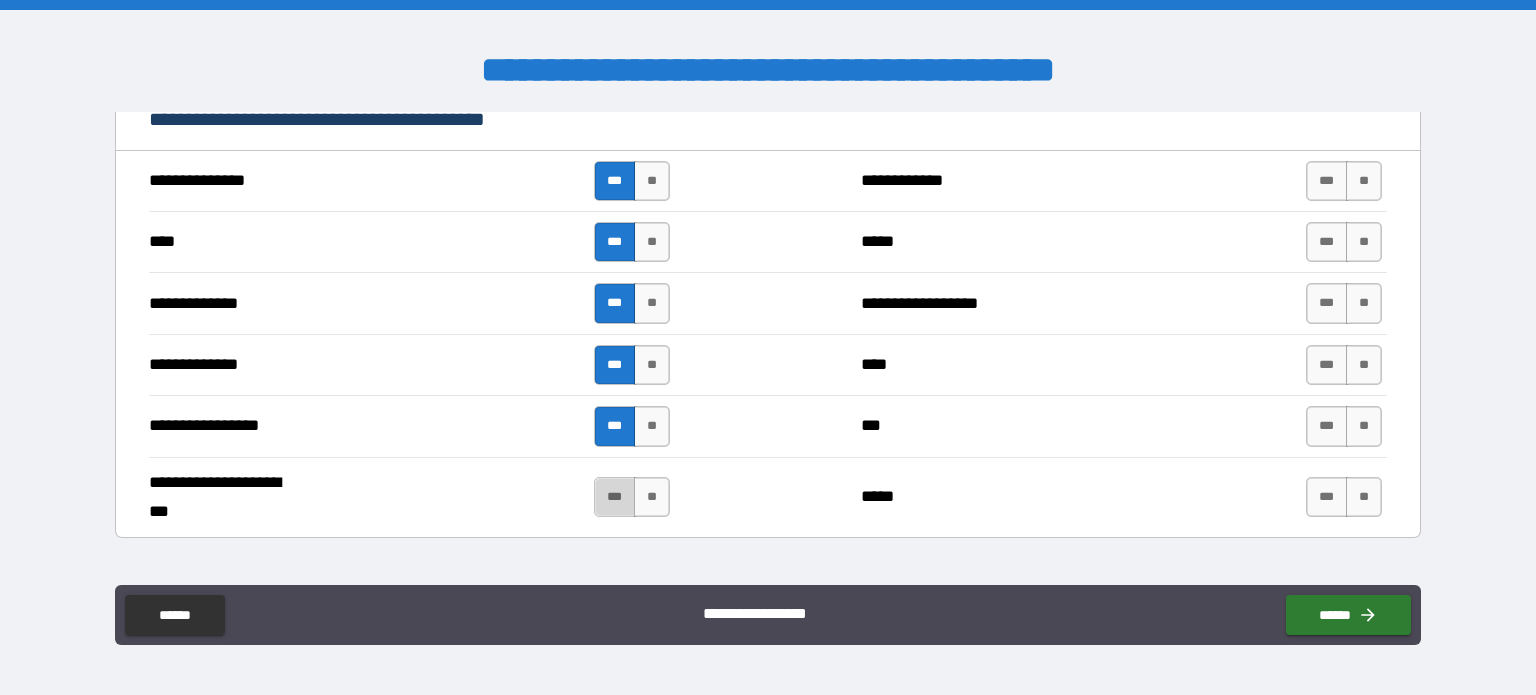click on "***" at bounding box center [615, 497] 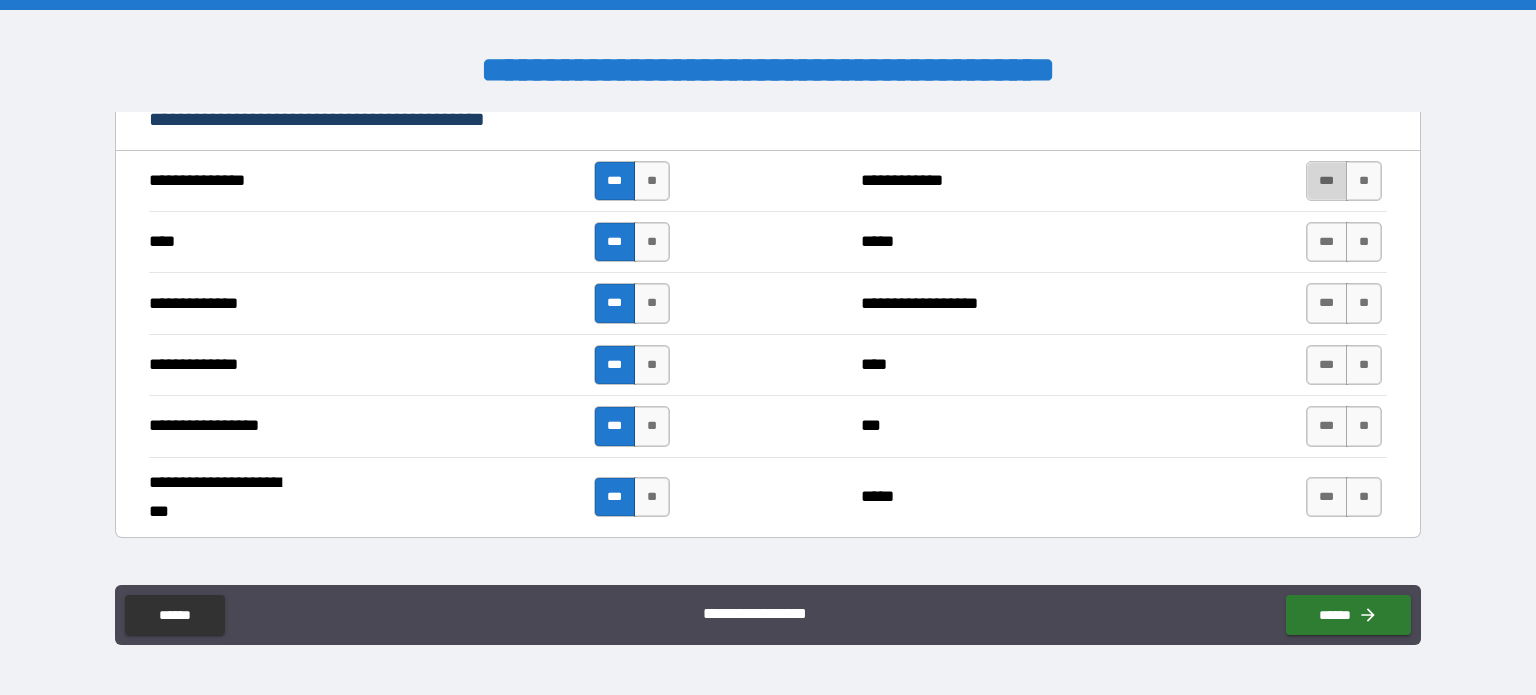 click on "***" at bounding box center (1327, 181) 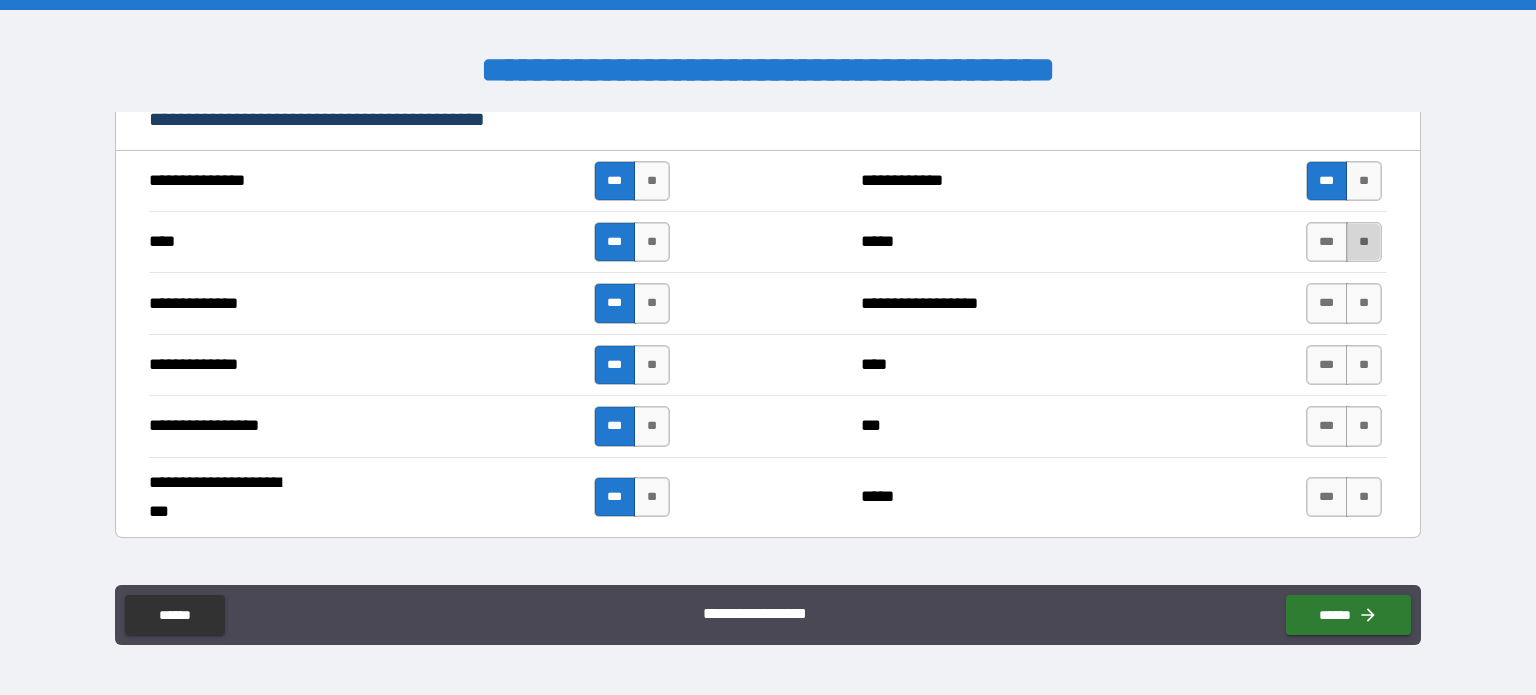 click on "**" at bounding box center (1364, 242) 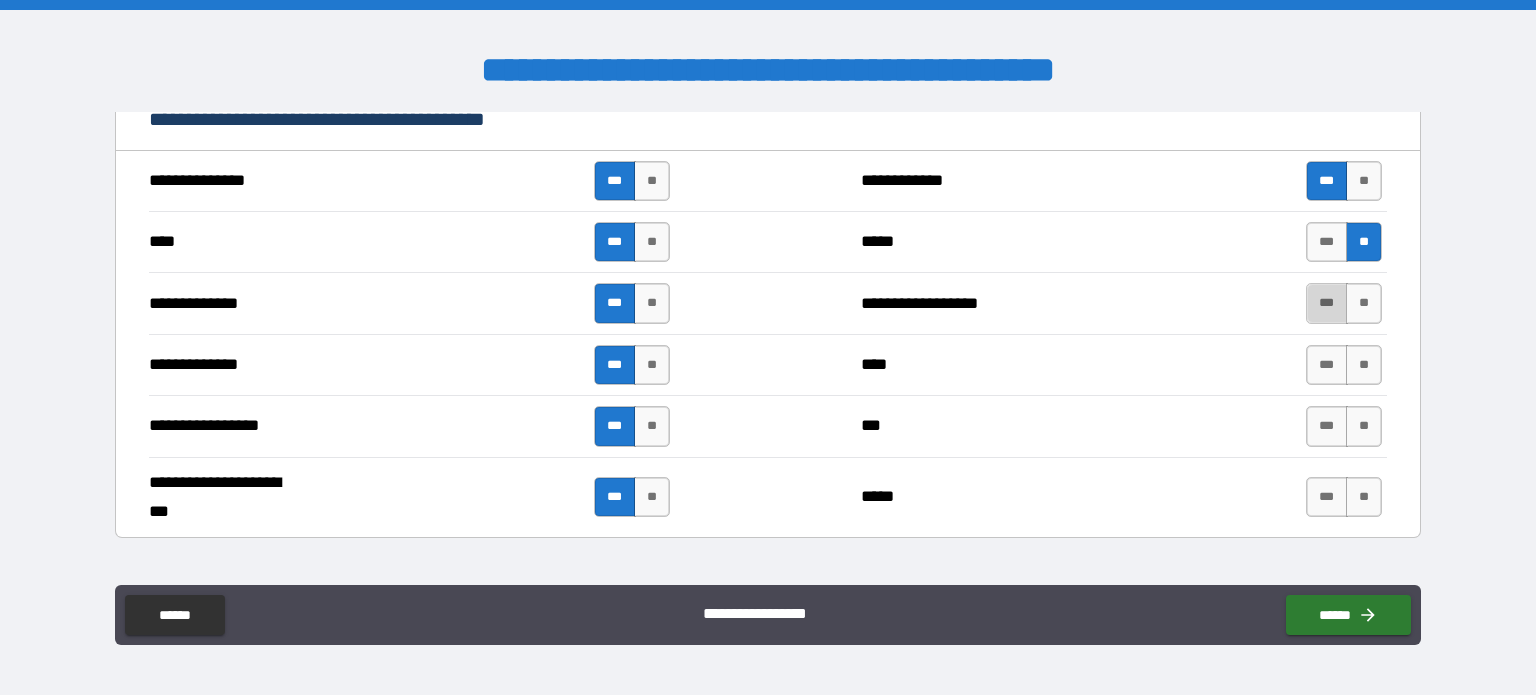 click on "***" at bounding box center [1327, 303] 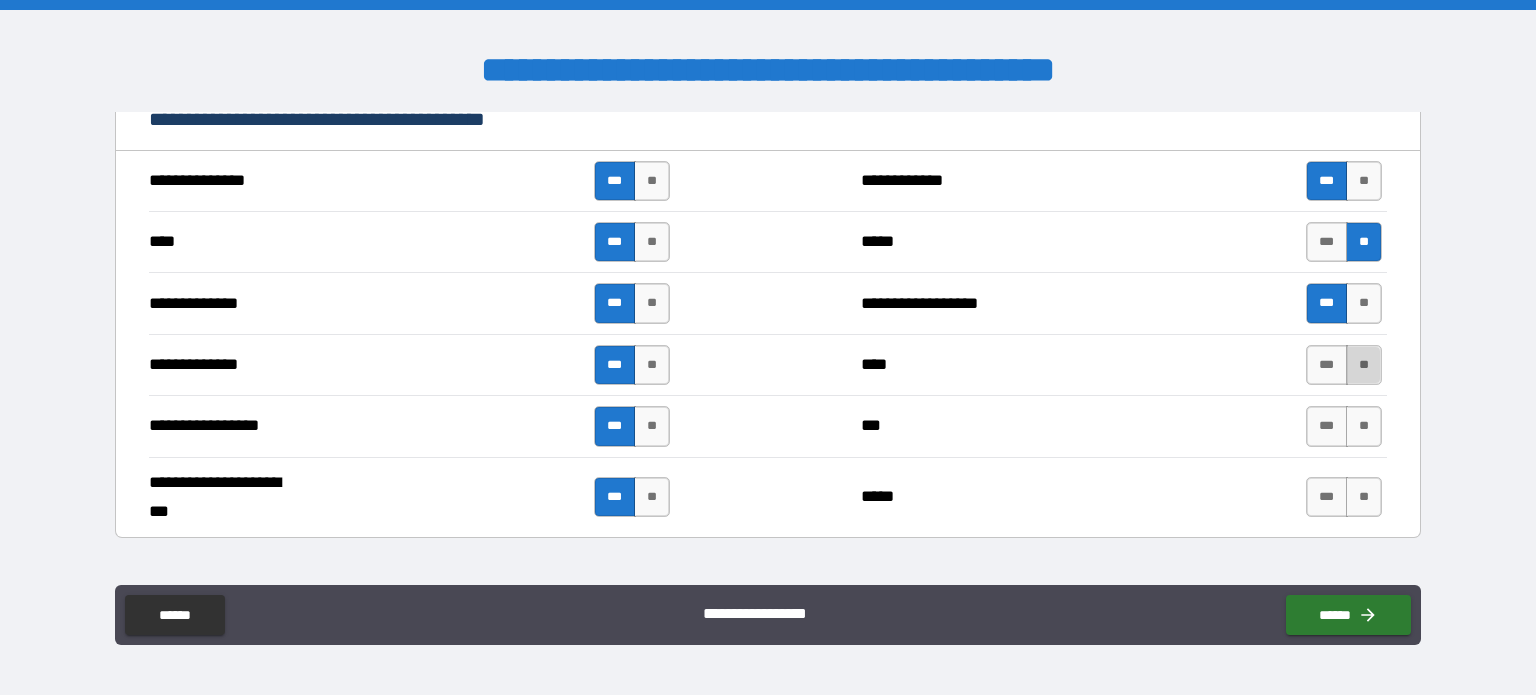 click on "**" at bounding box center (1364, 365) 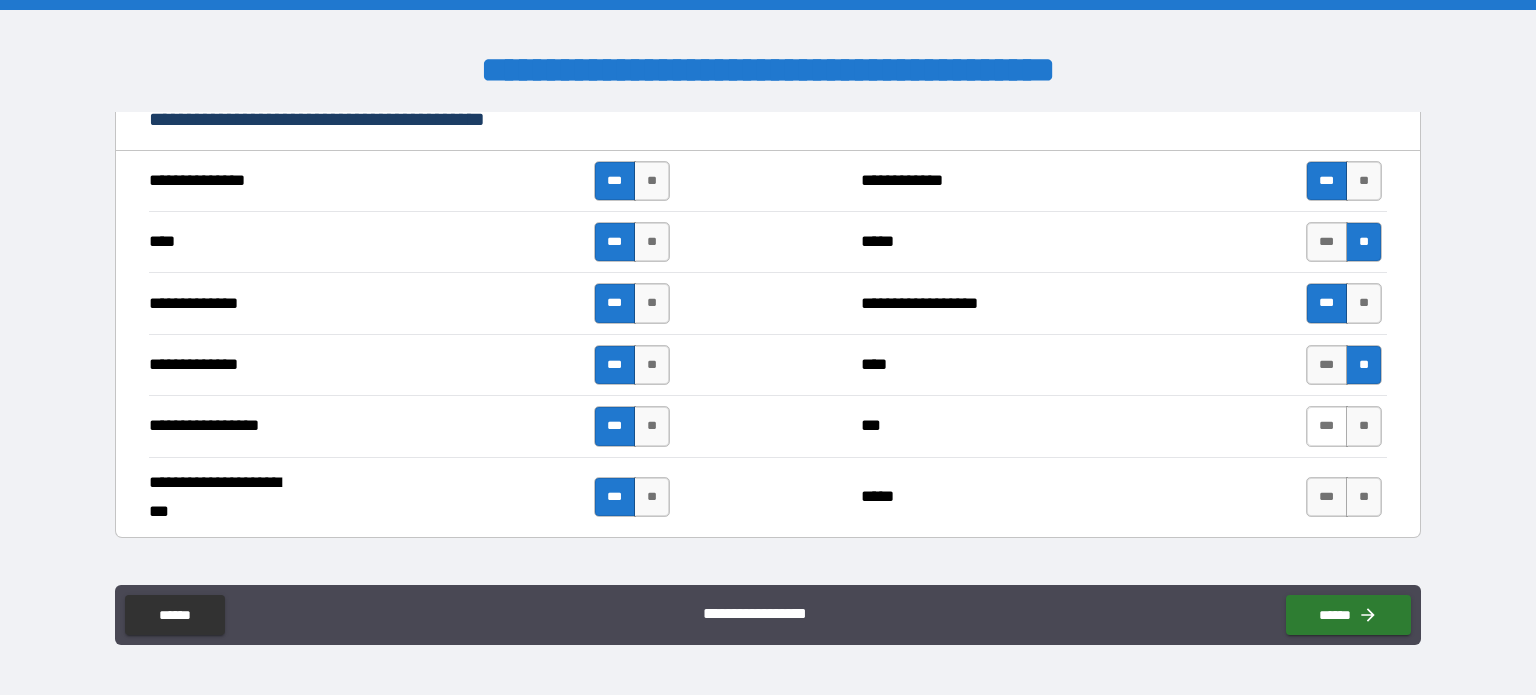 click on "***" at bounding box center (1327, 426) 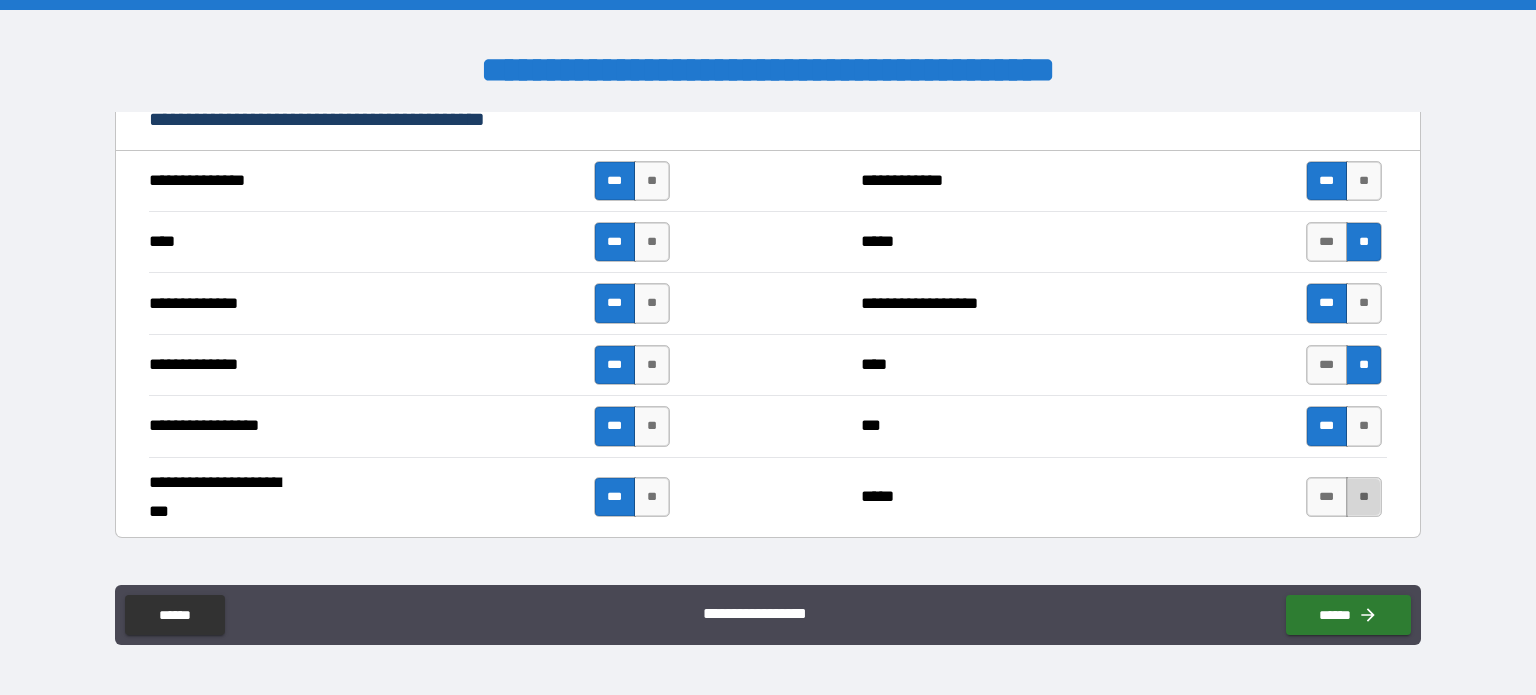 click on "**" at bounding box center (1364, 497) 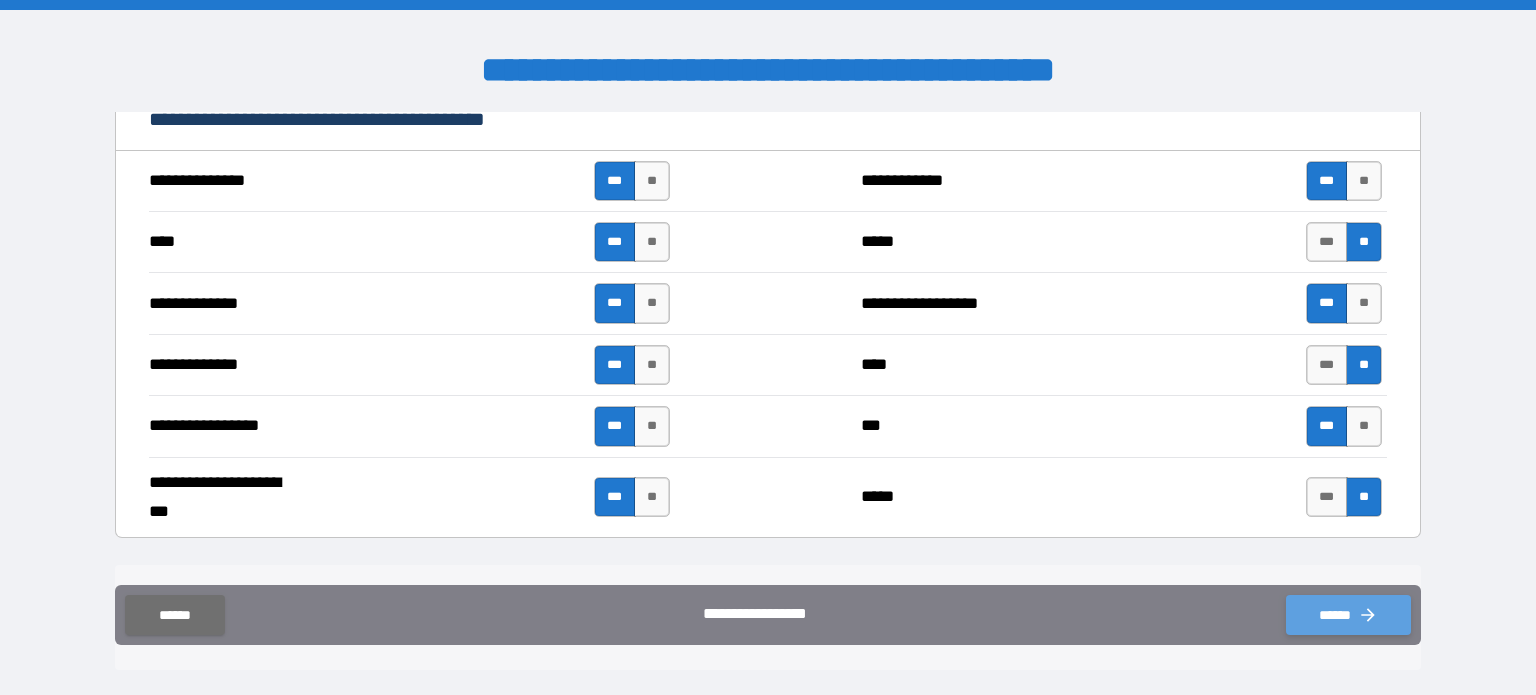 click on "******" at bounding box center (1348, 615) 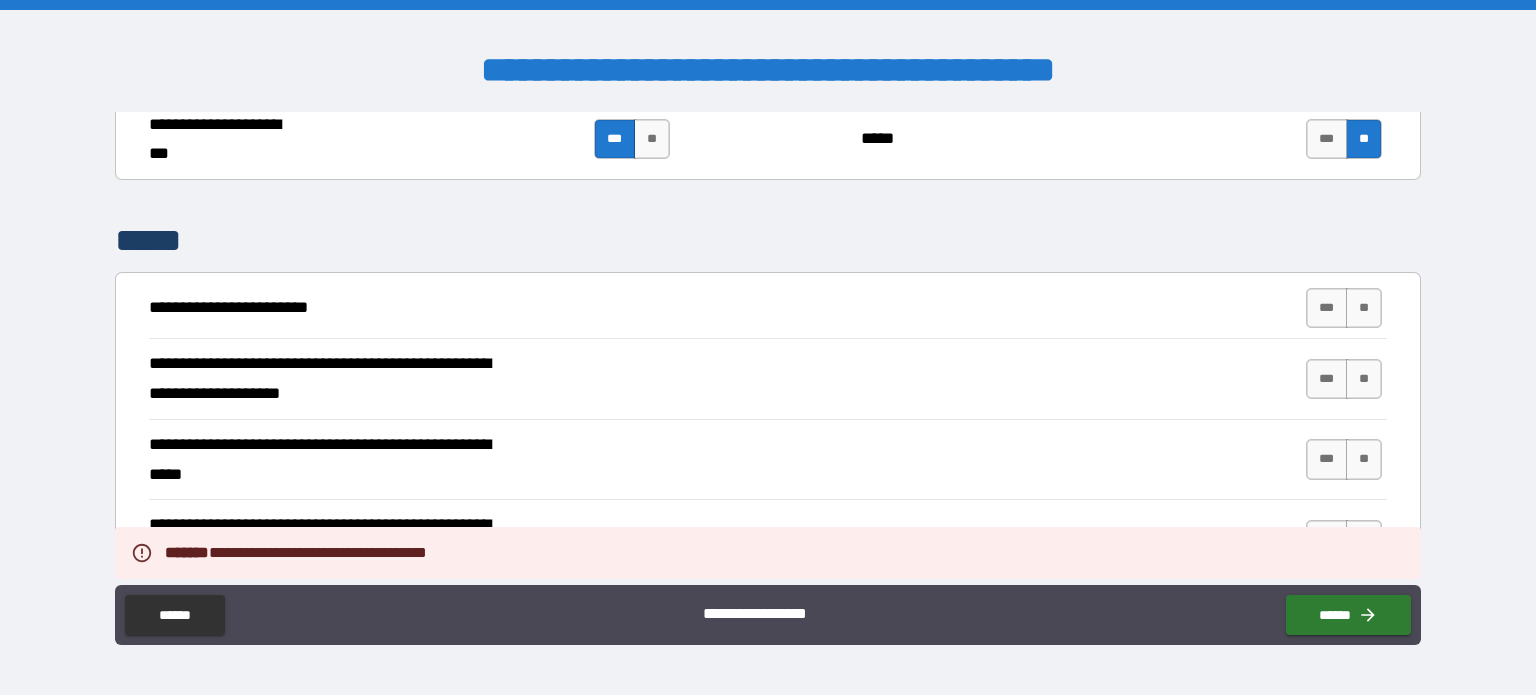 scroll, scrollTop: 5249, scrollLeft: 0, axis: vertical 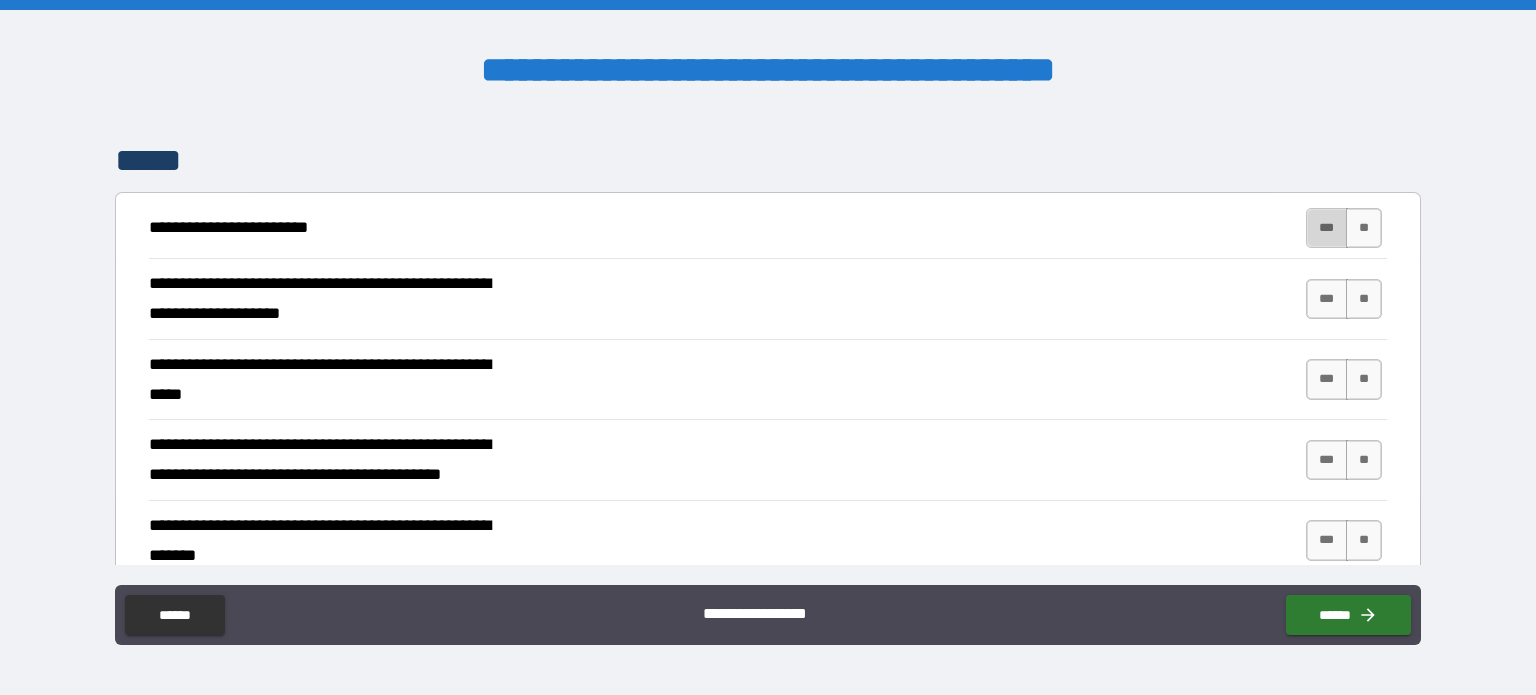 click on "***" at bounding box center (1327, 228) 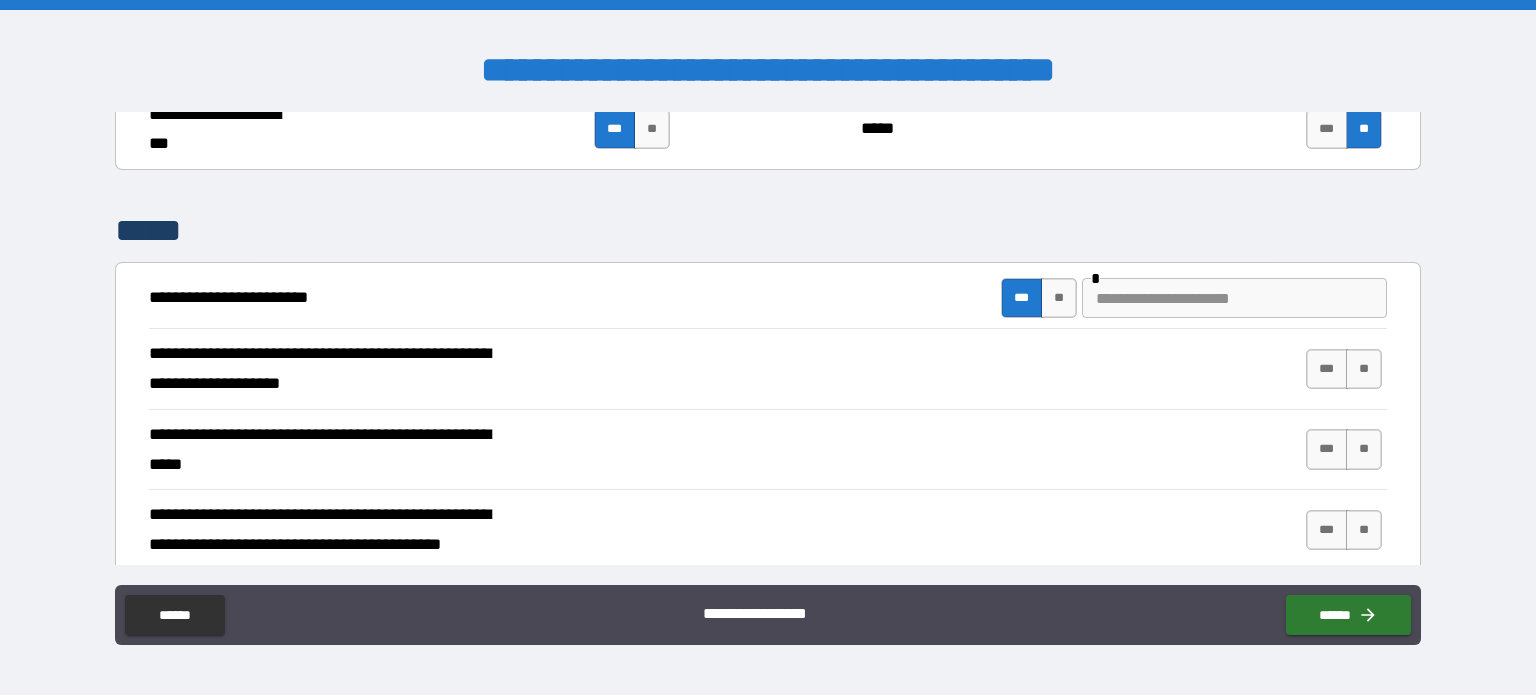 scroll, scrollTop: 5147, scrollLeft: 0, axis: vertical 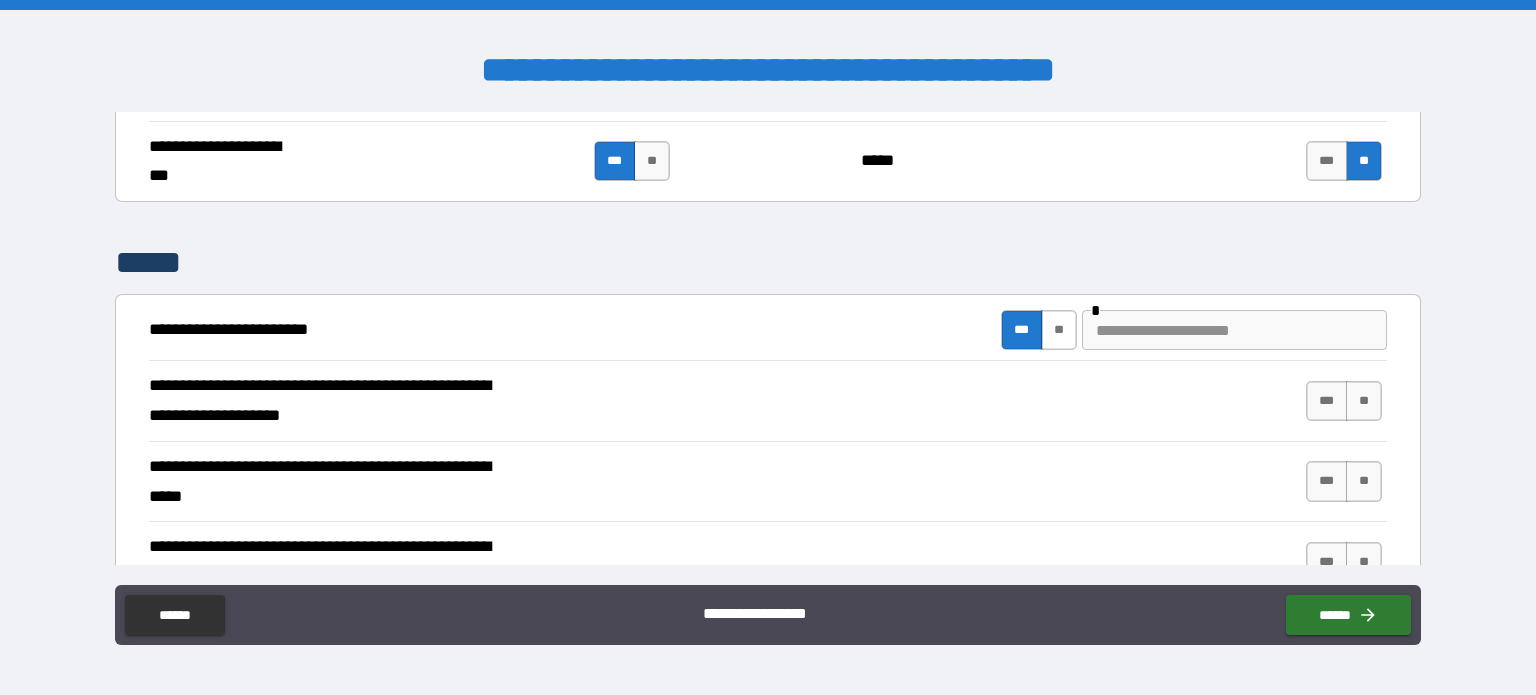 click on "**" at bounding box center (1059, 330) 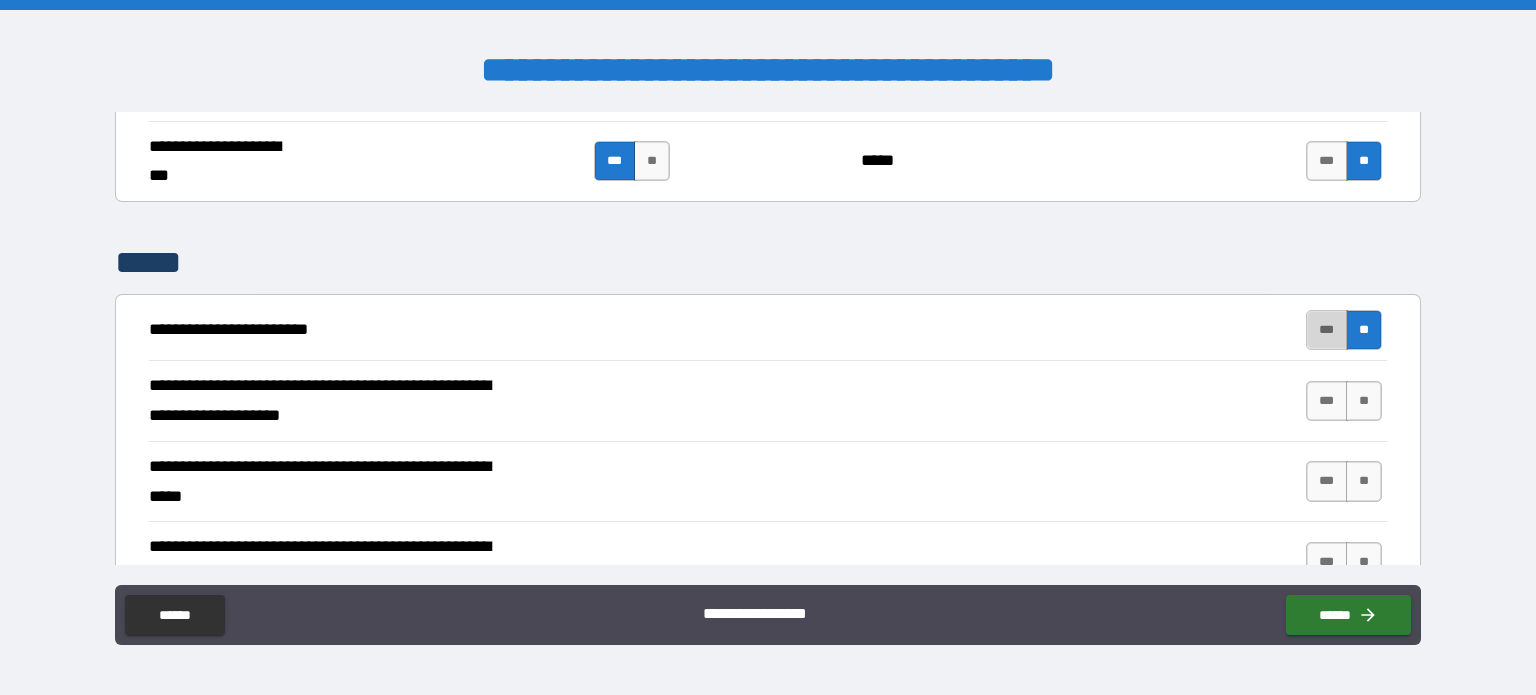 click on "***" at bounding box center [1327, 330] 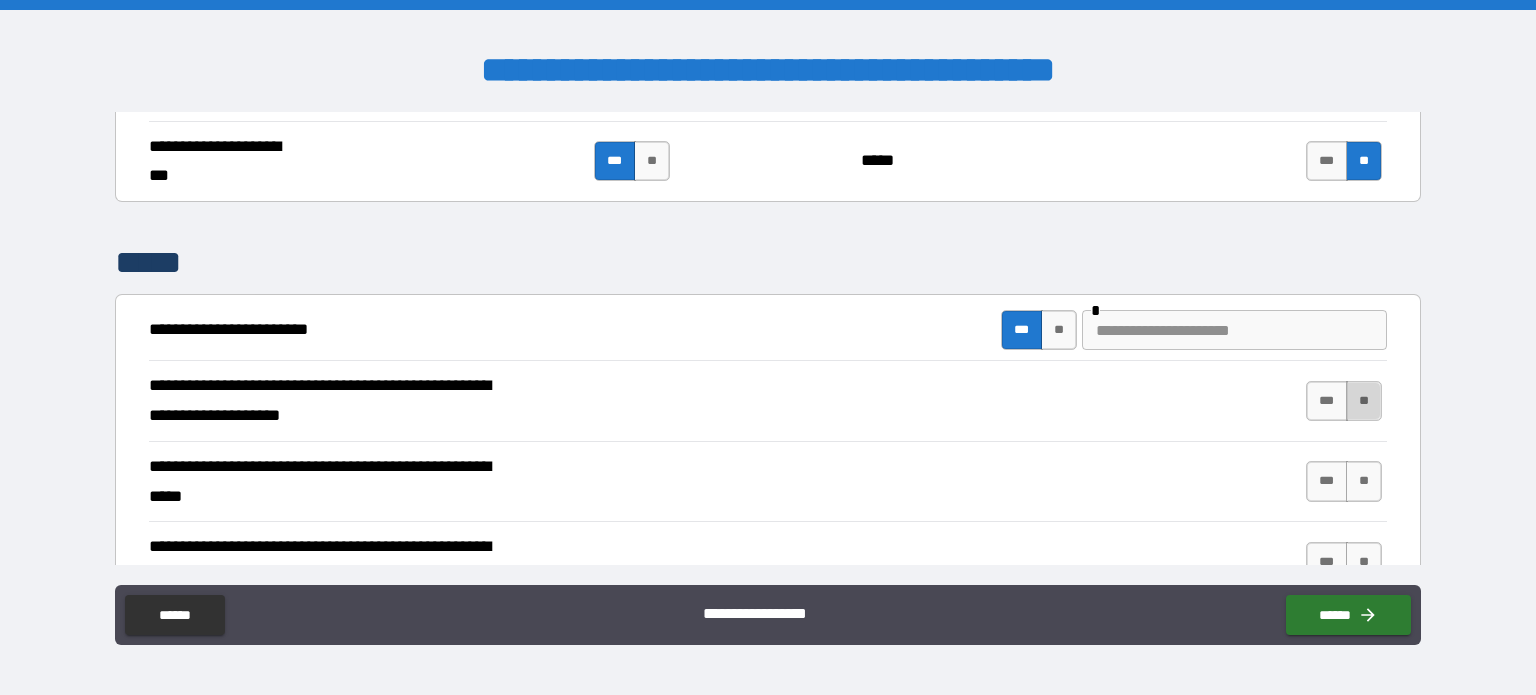 click on "**" at bounding box center (1364, 401) 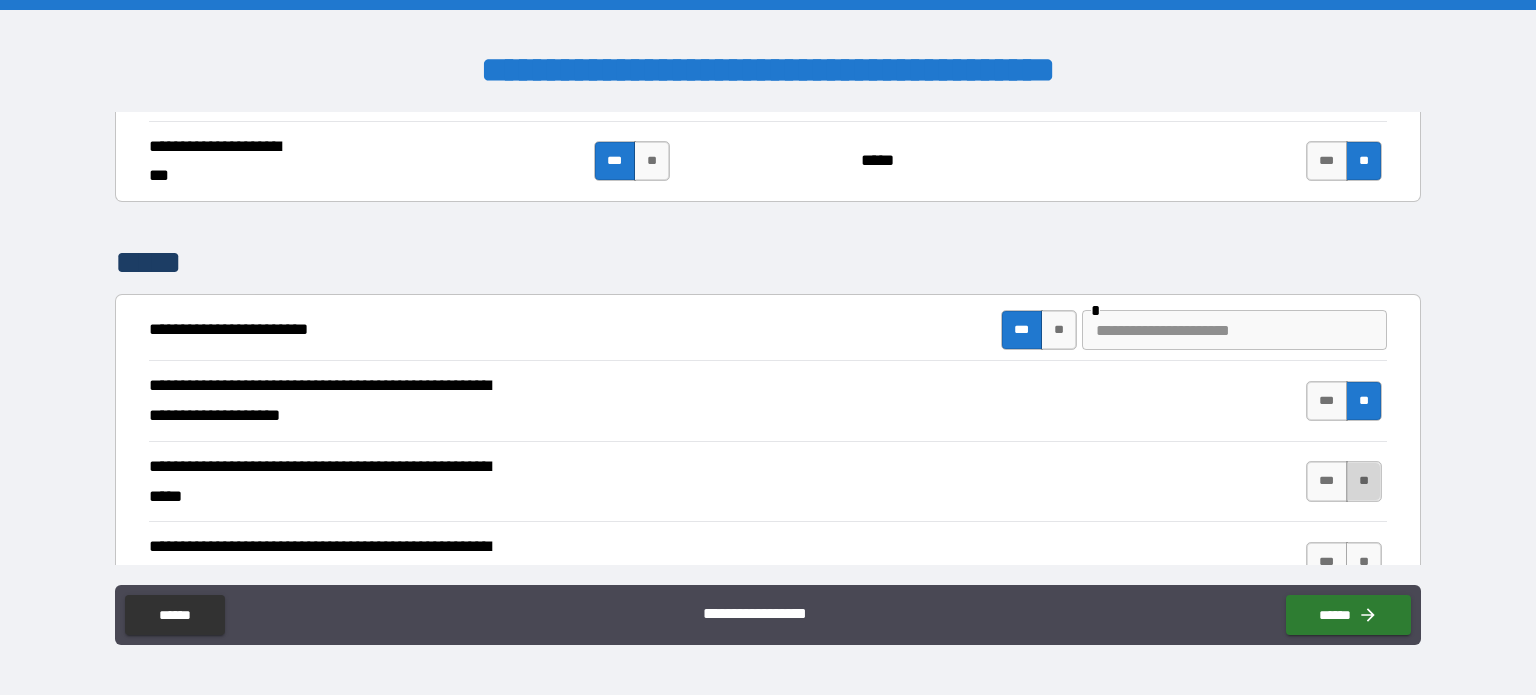 click on "**" at bounding box center (1364, 481) 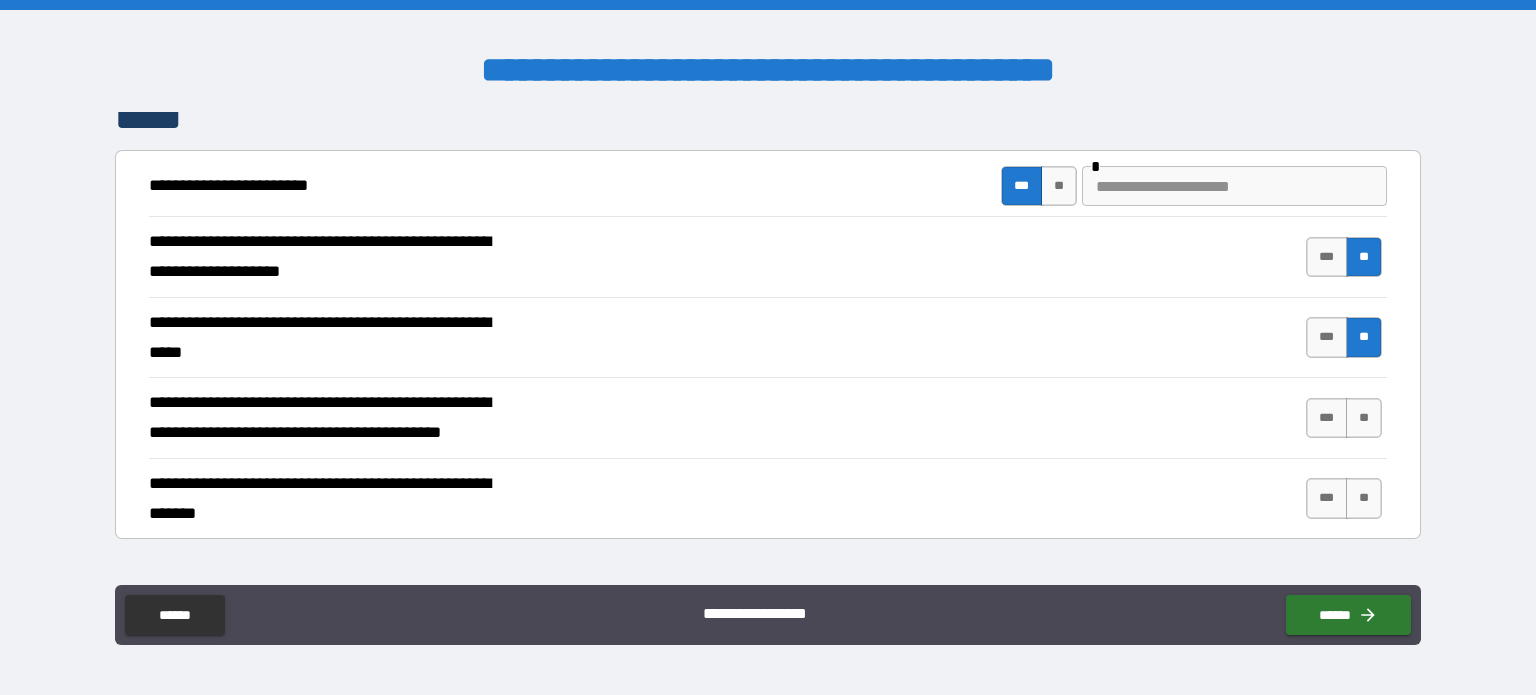 scroll, scrollTop: 5335, scrollLeft: 0, axis: vertical 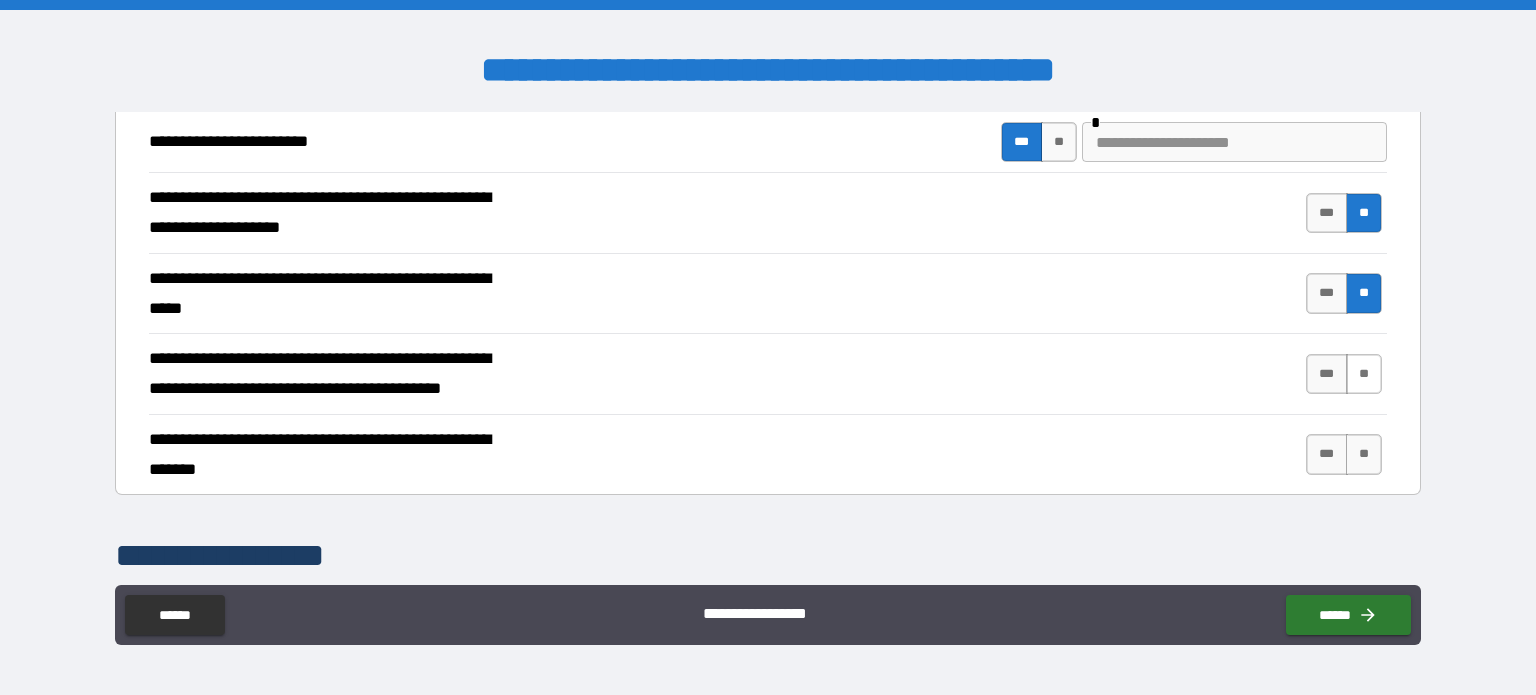 click on "**" at bounding box center (1364, 374) 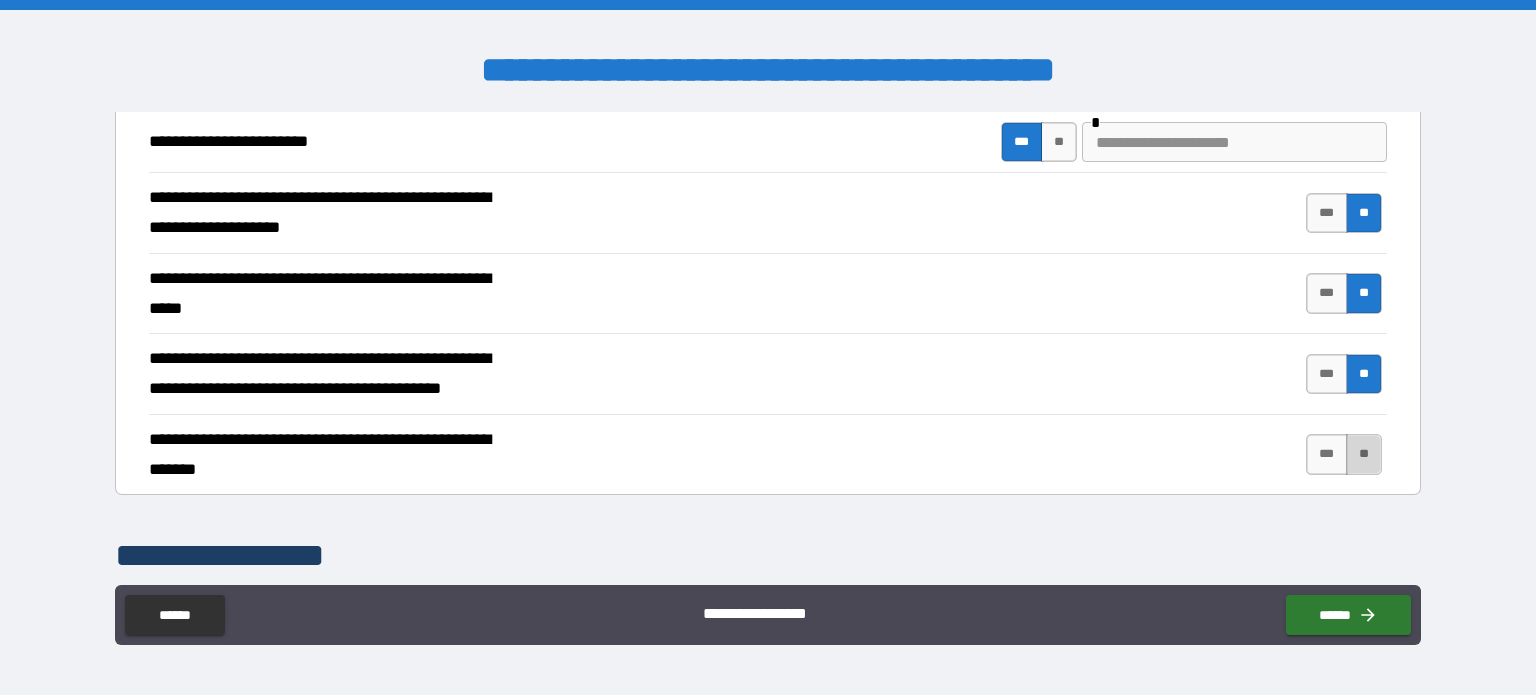 click on "**" at bounding box center [1364, 454] 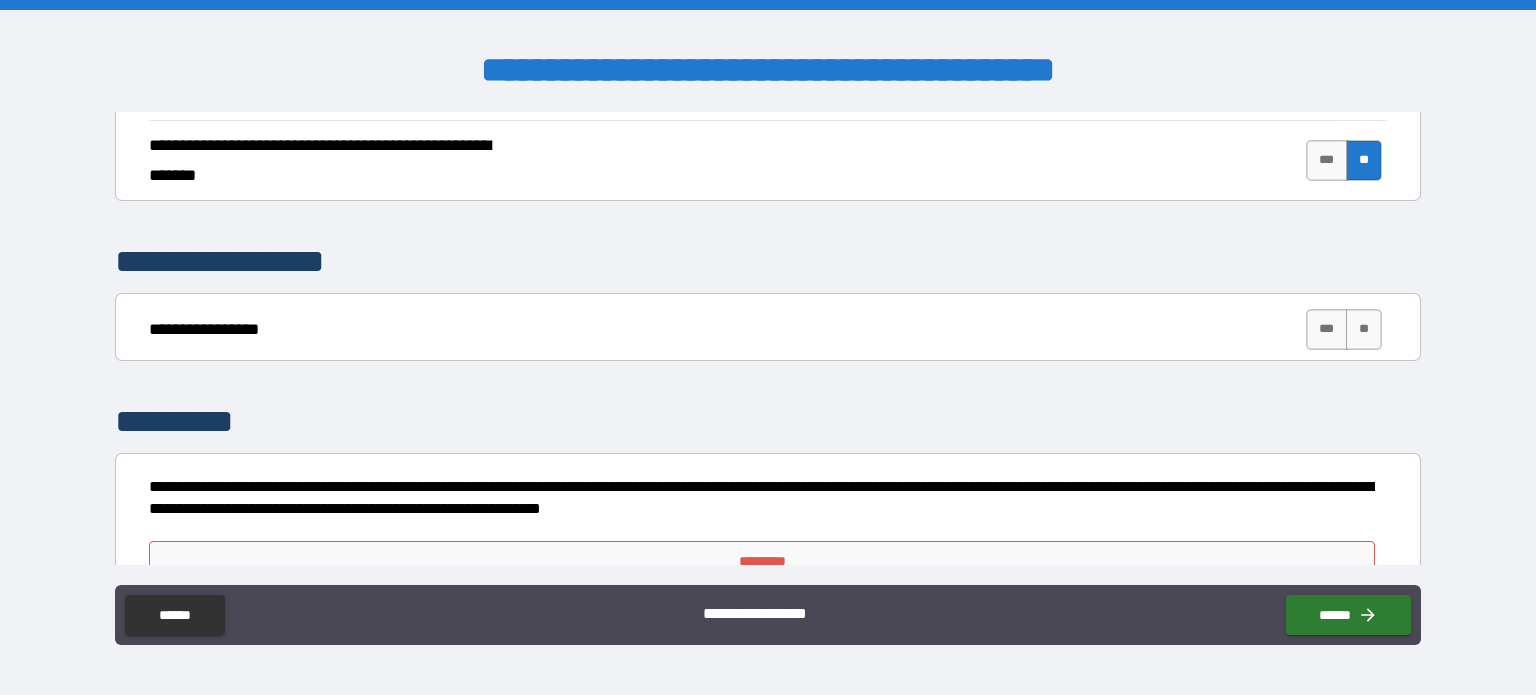 scroll, scrollTop: 5658, scrollLeft: 0, axis: vertical 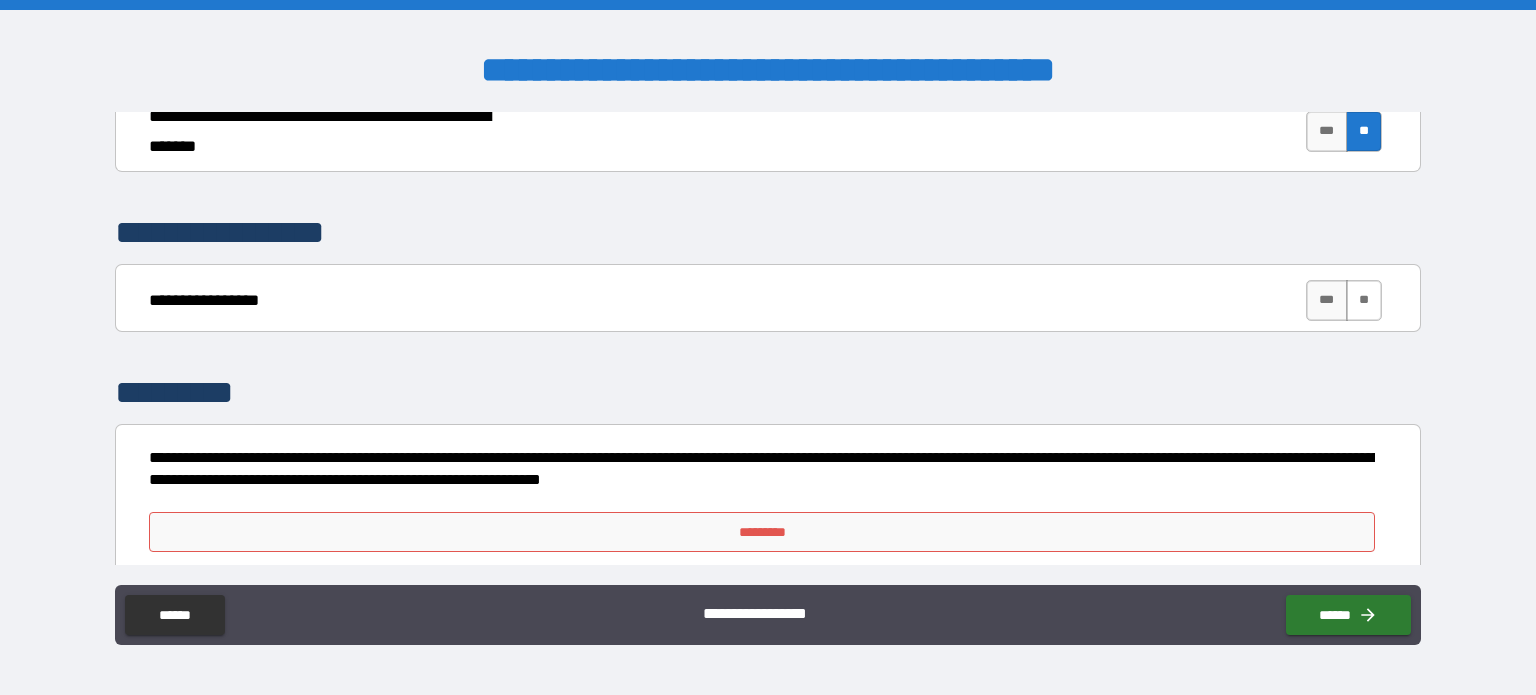 click on "**" at bounding box center (1364, 300) 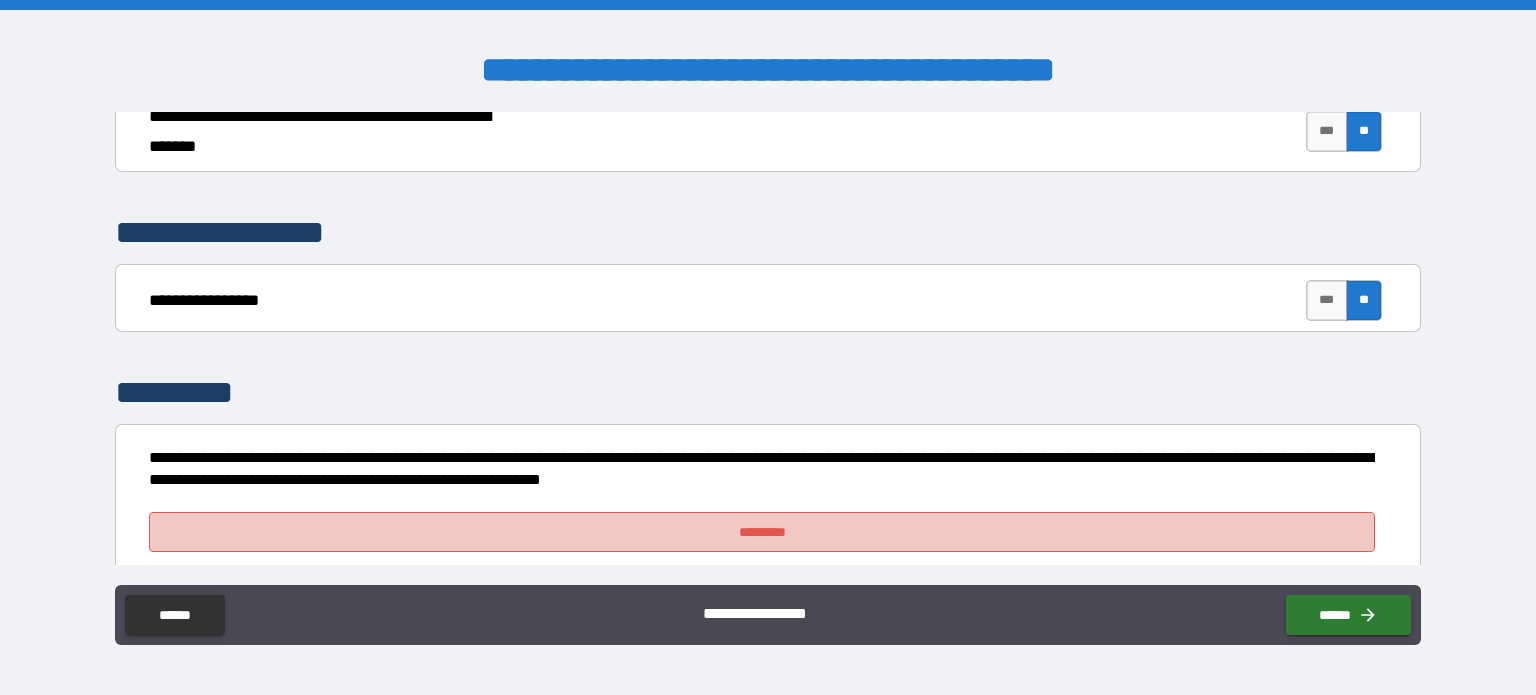 click on "*********" at bounding box center [762, 532] 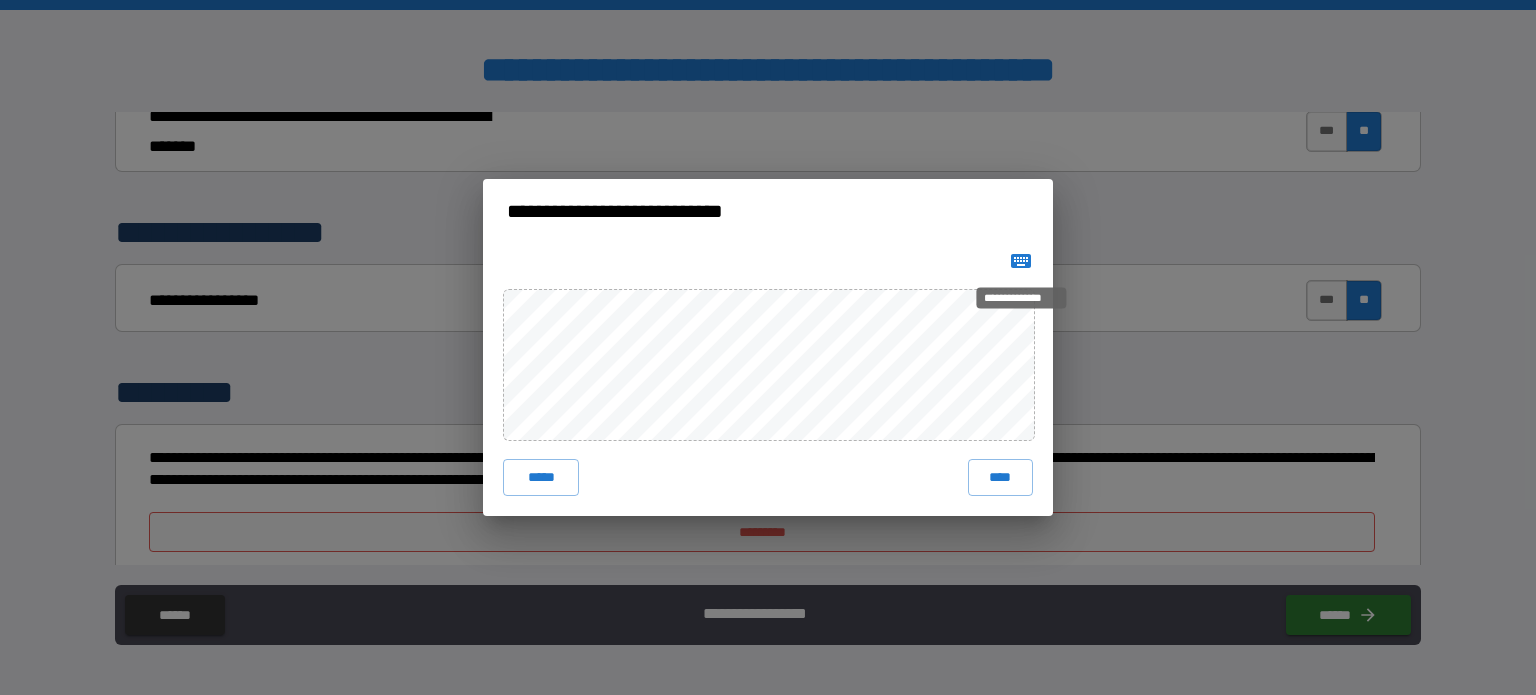 click 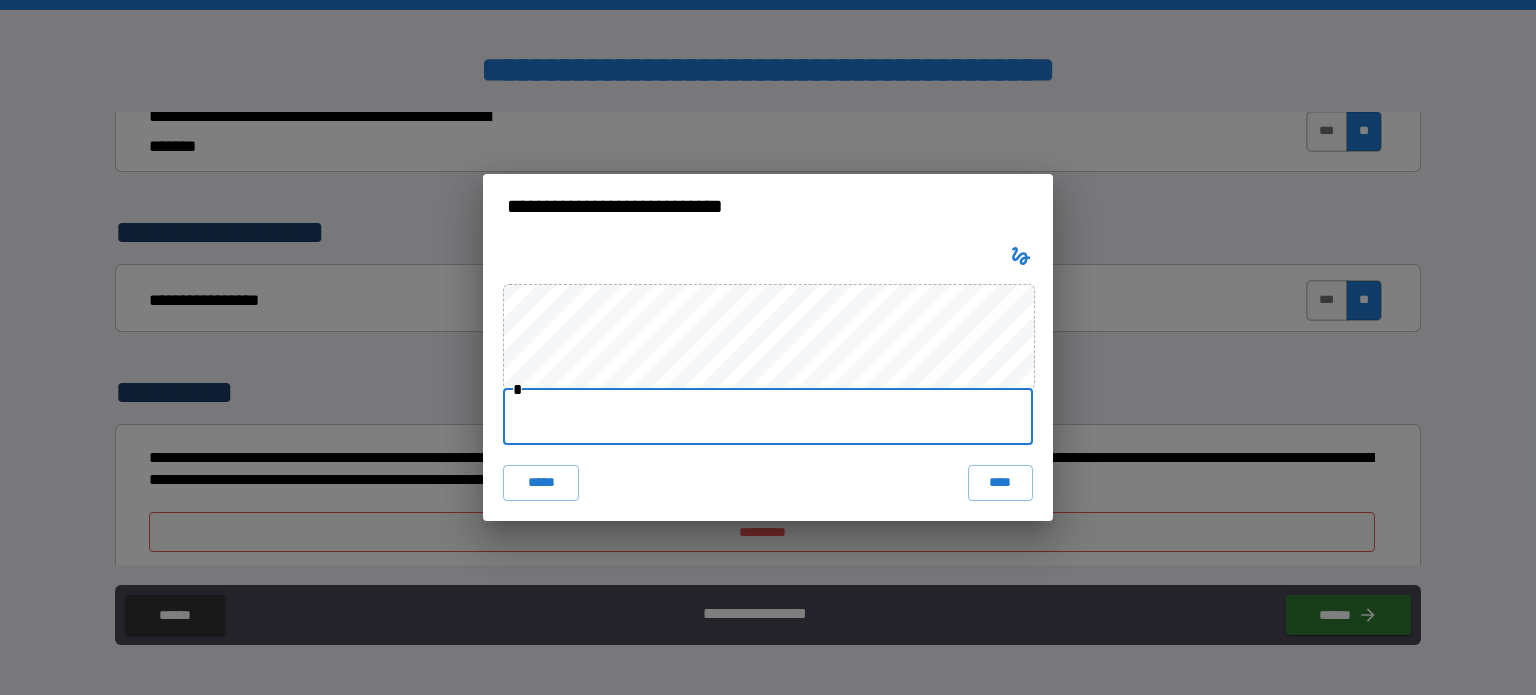 click at bounding box center [768, 417] 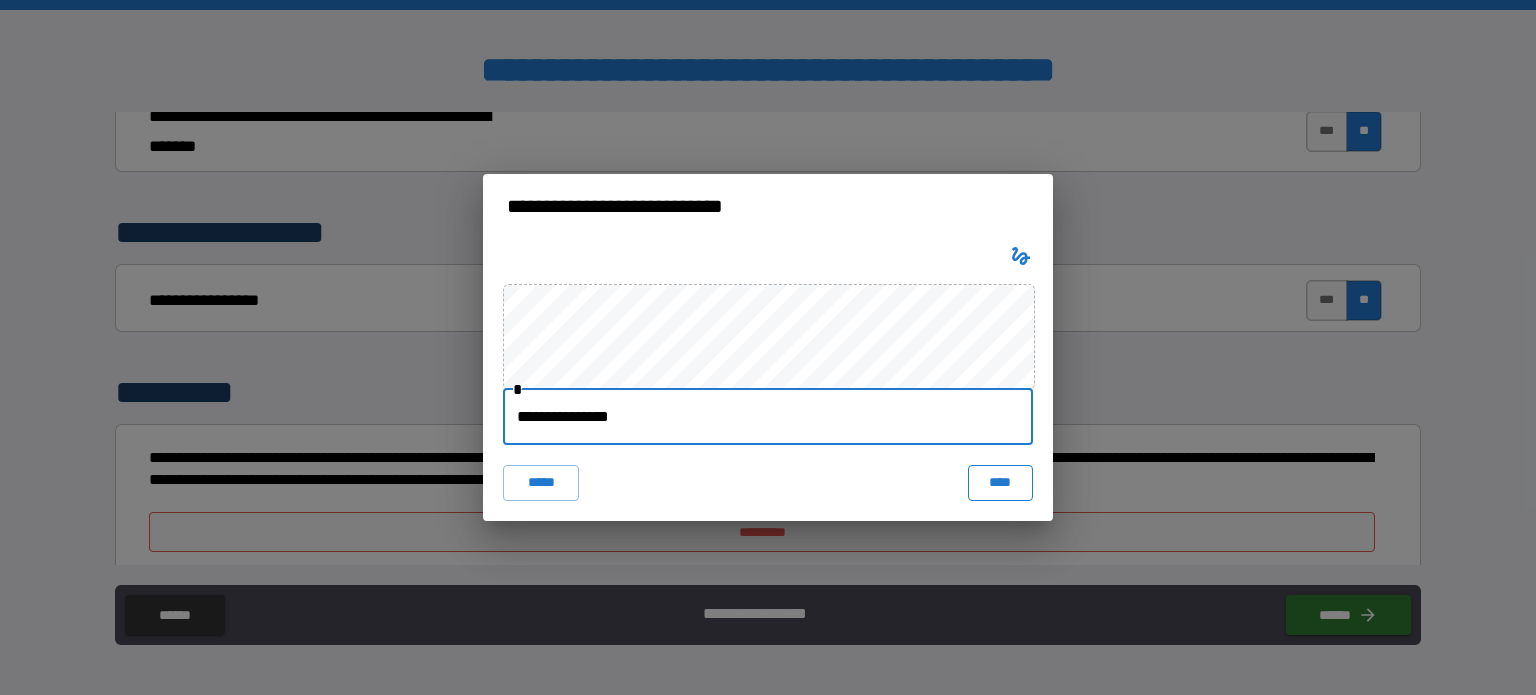 type on "**********" 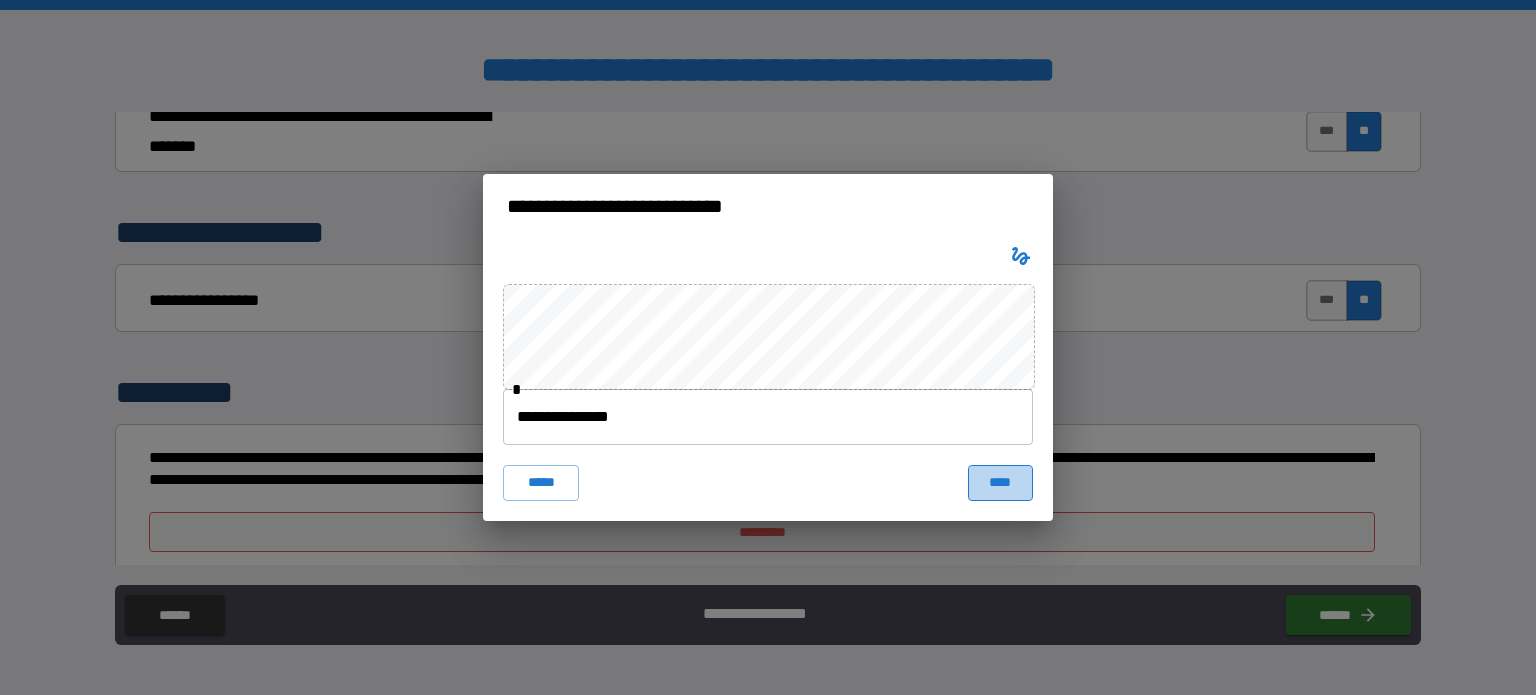 click on "****" at bounding box center [1000, 483] 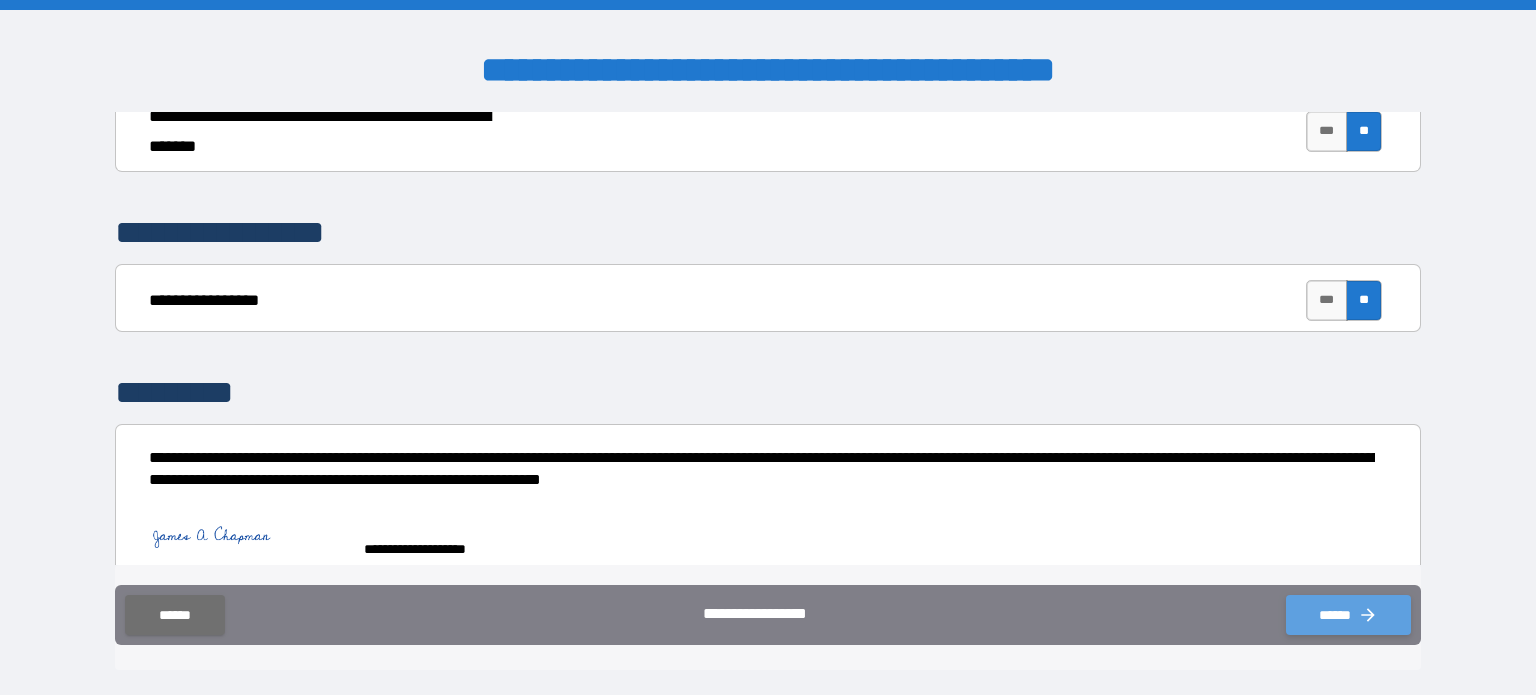 click on "******" at bounding box center (1348, 615) 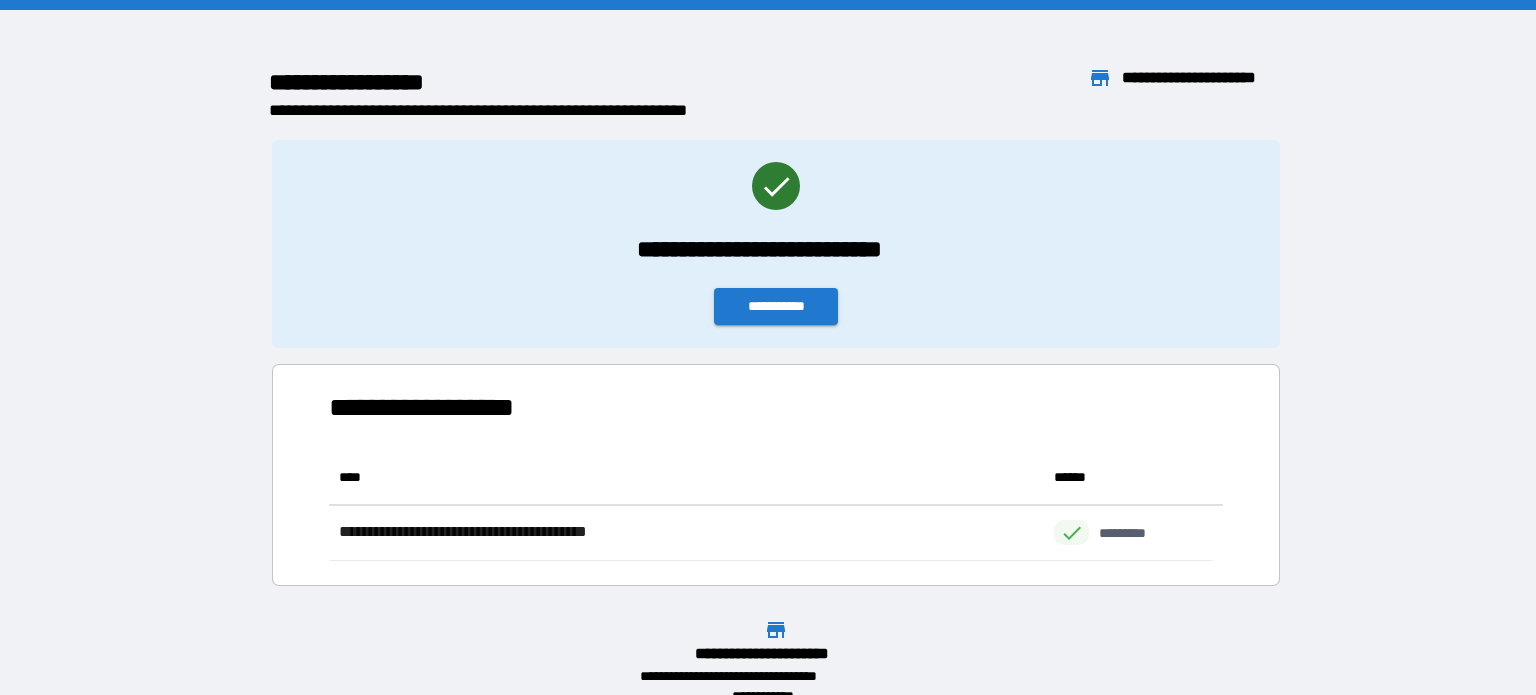scroll, scrollTop: 96, scrollLeft: 869, axis: both 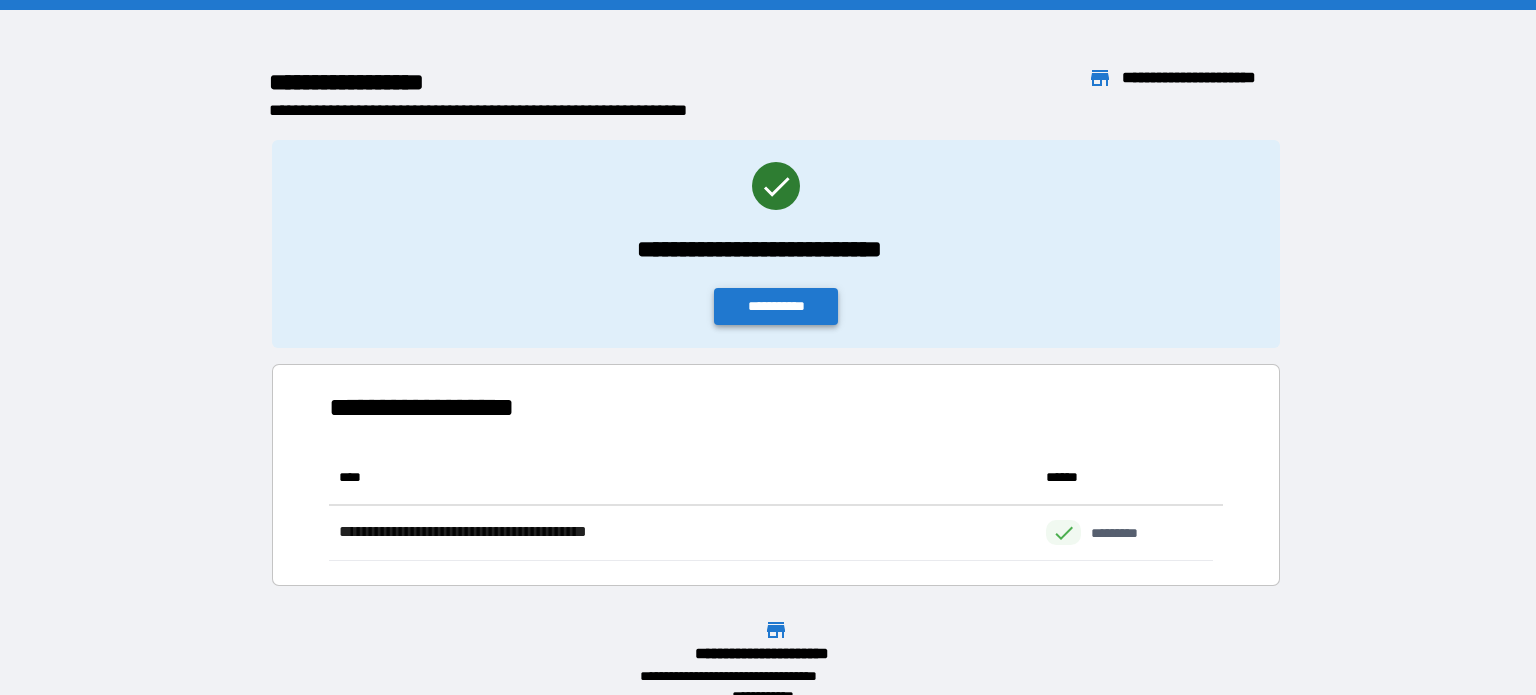 click on "**********" at bounding box center [776, 306] 